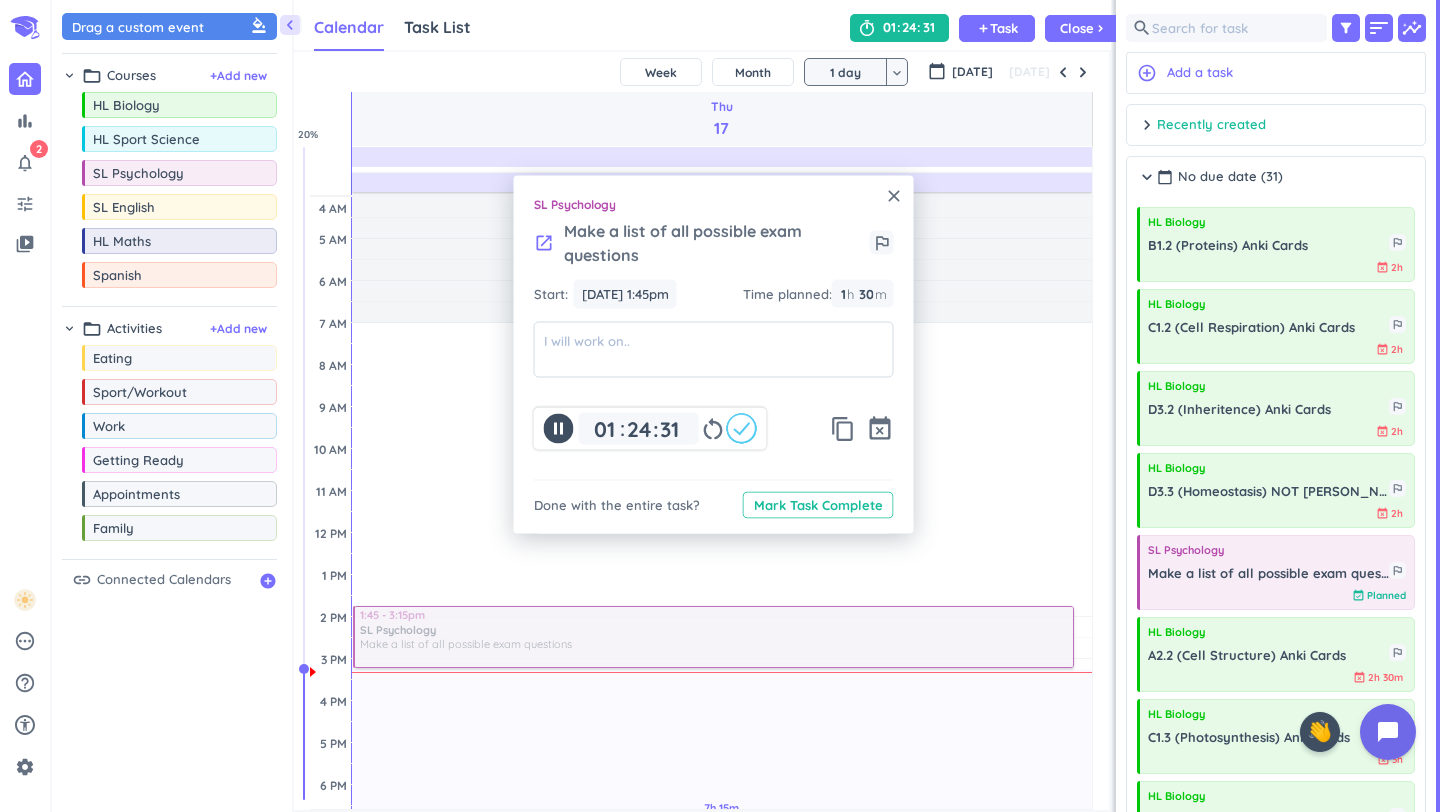 scroll, scrollTop: 0, scrollLeft: 0, axis: both 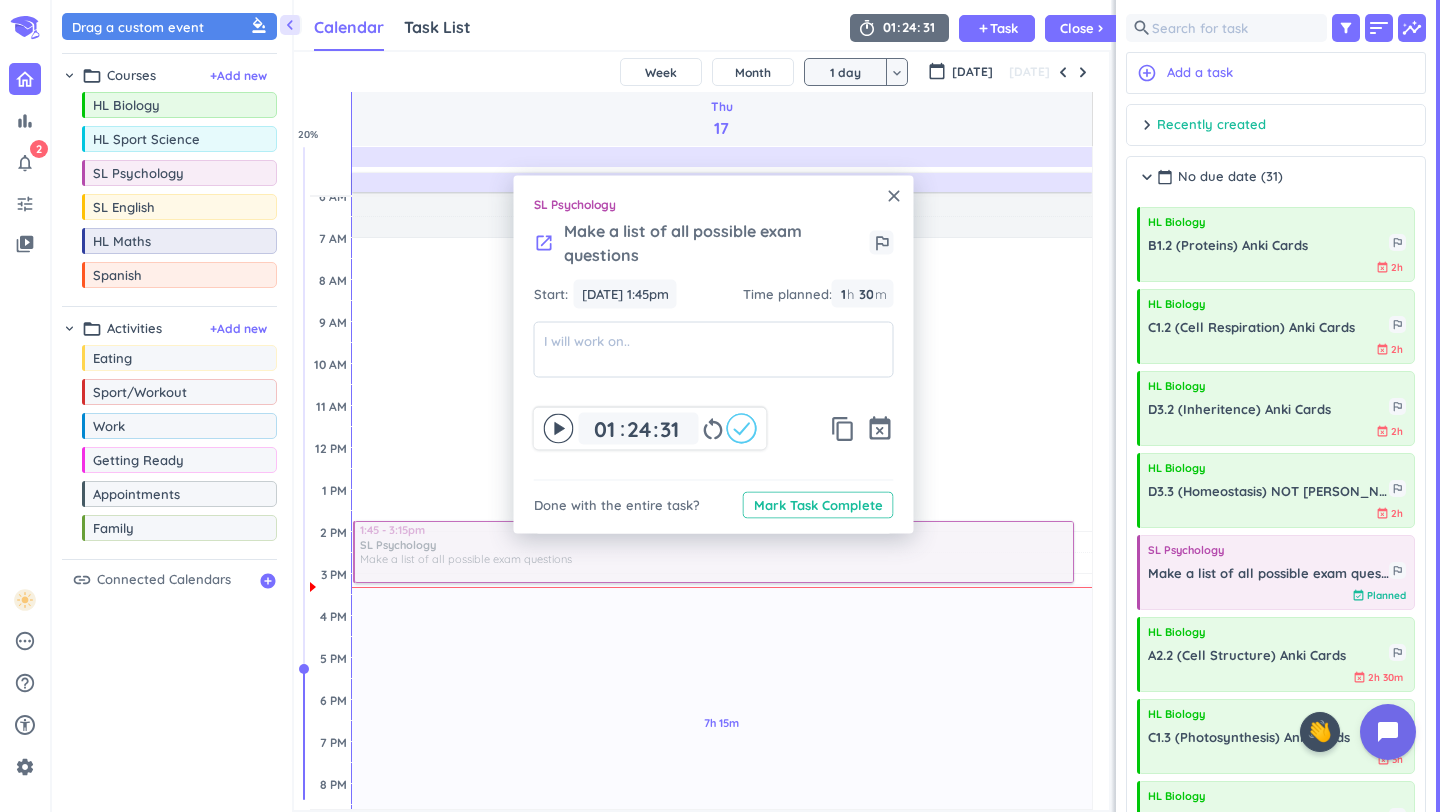 click 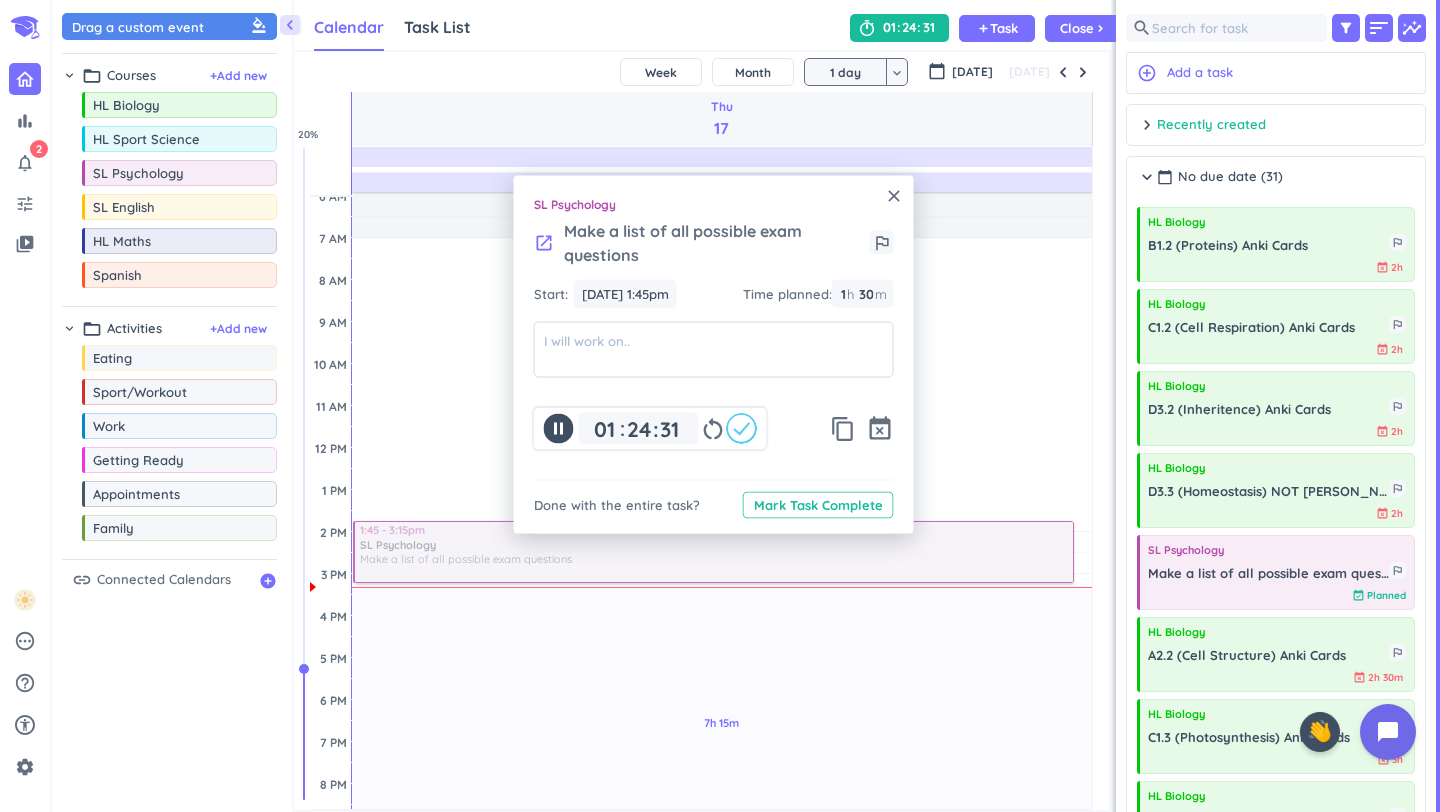click 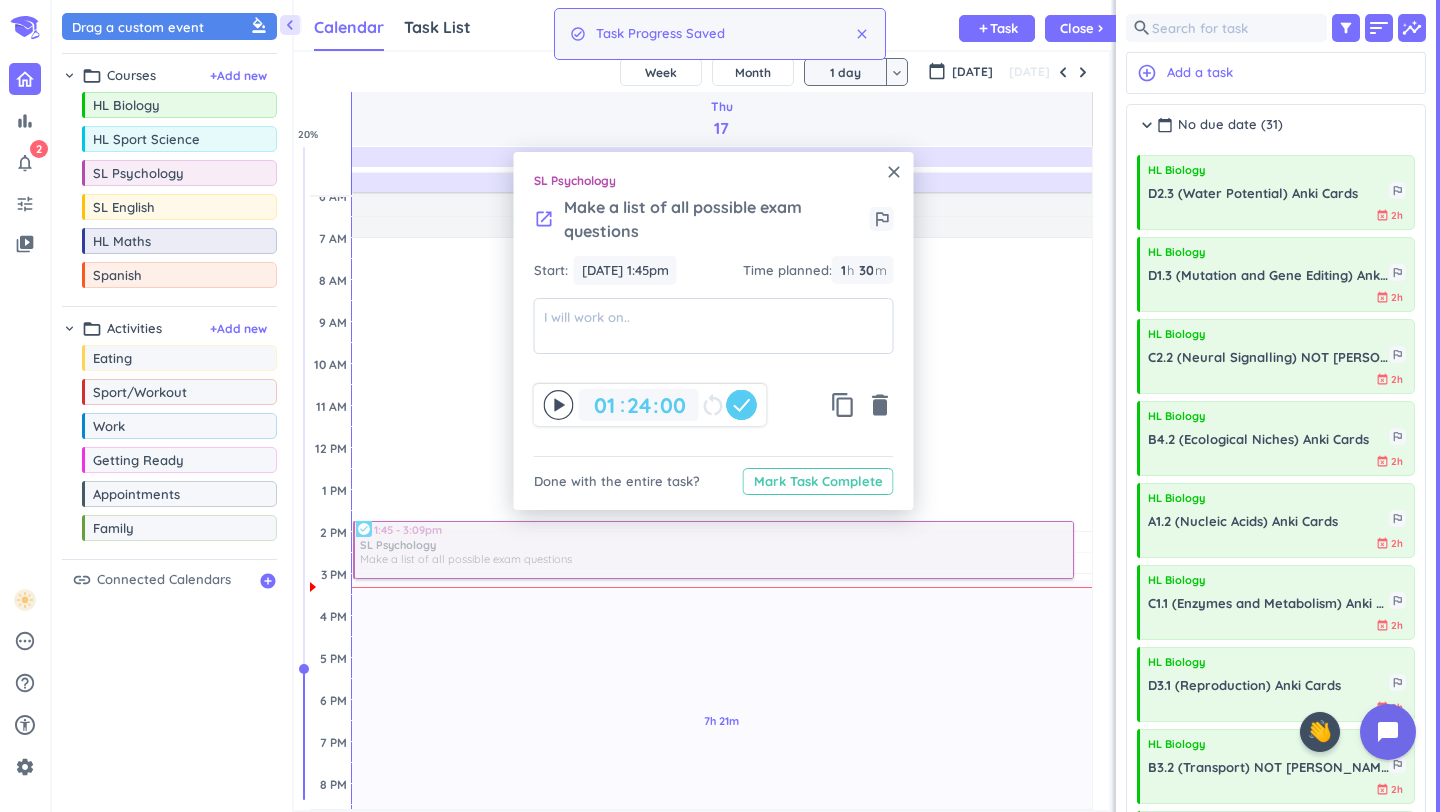 click on "Mark Task Complete" at bounding box center (818, 481) 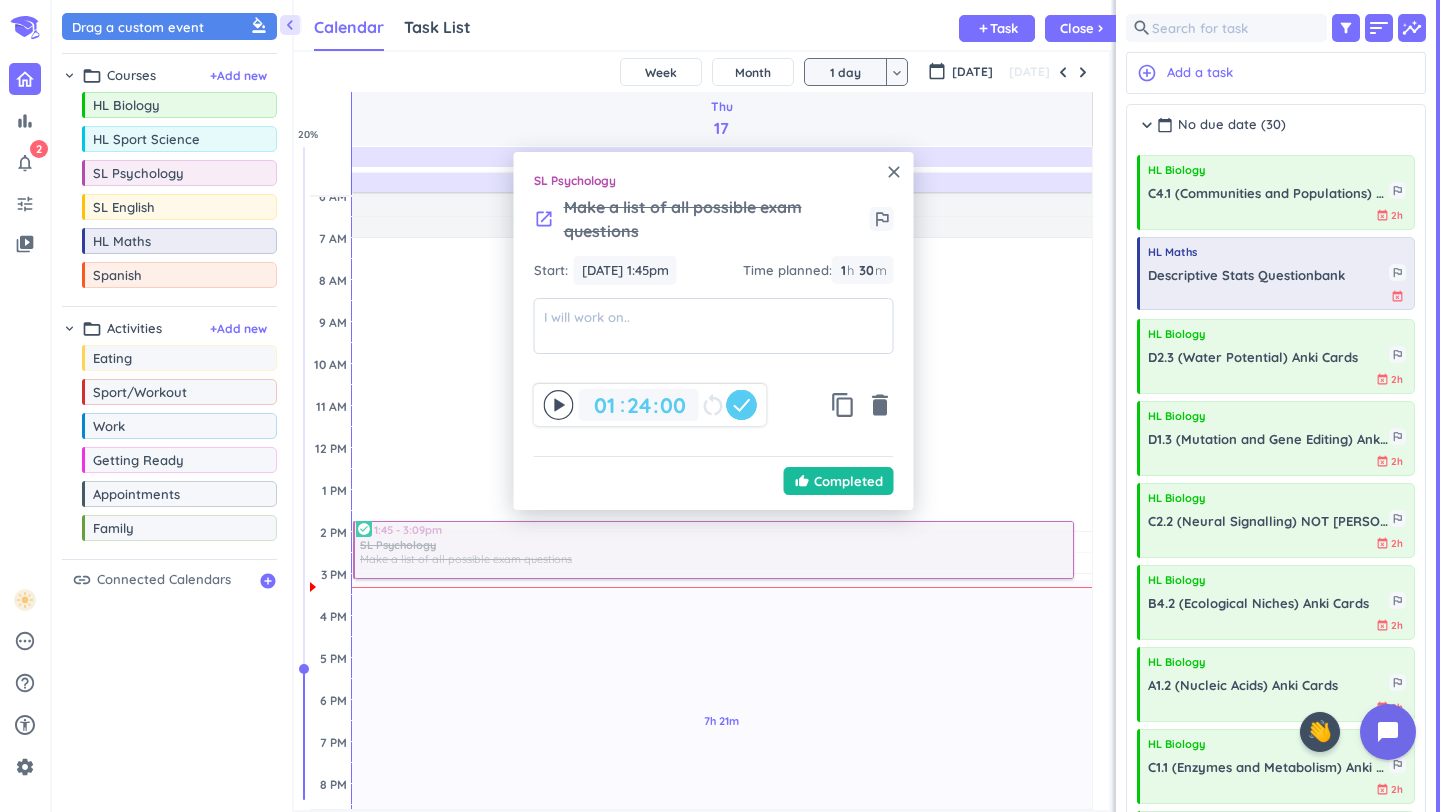 click on "close" at bounding box center [894, 172] 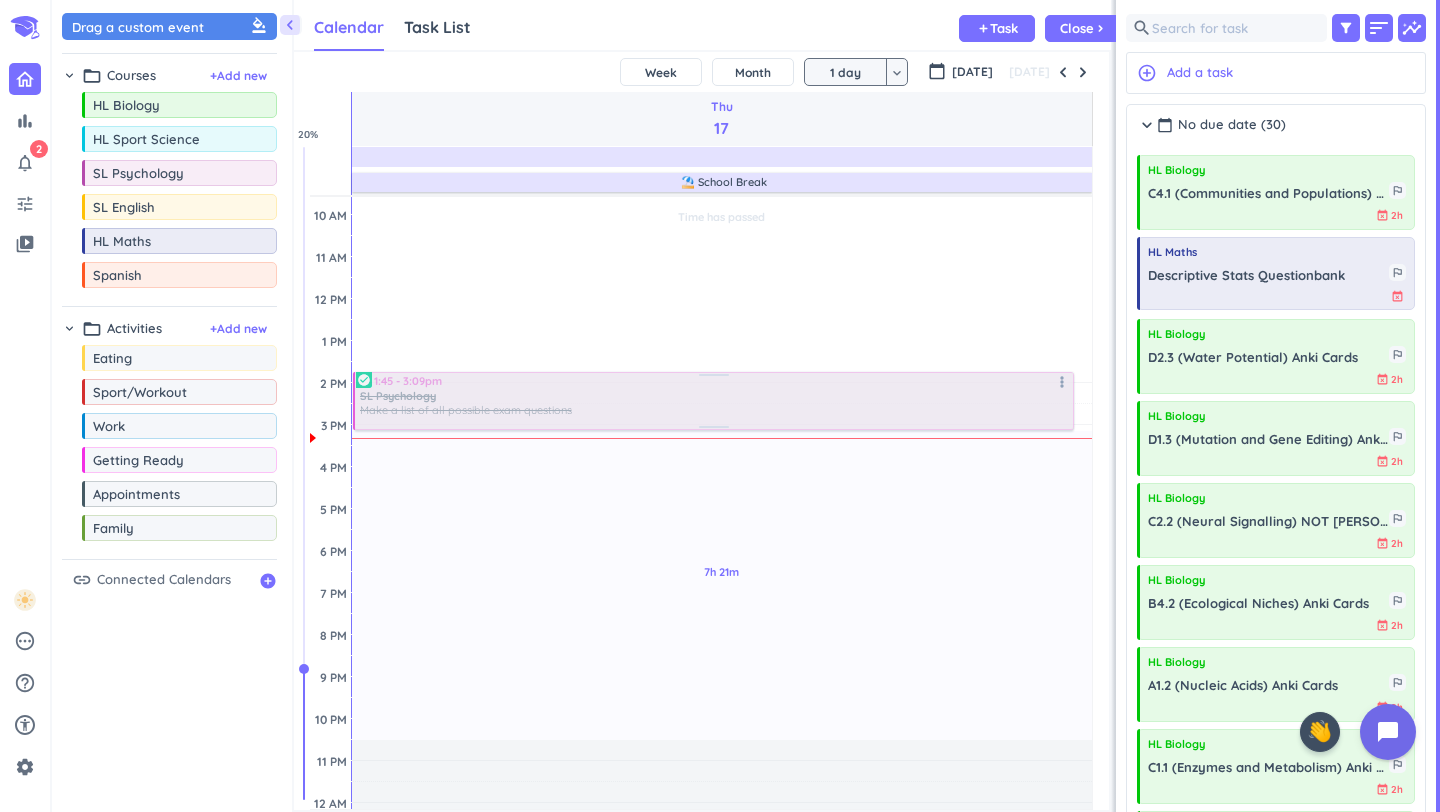 scroll, scrollTop: 194, scrollLeft: 0, axis: vertical 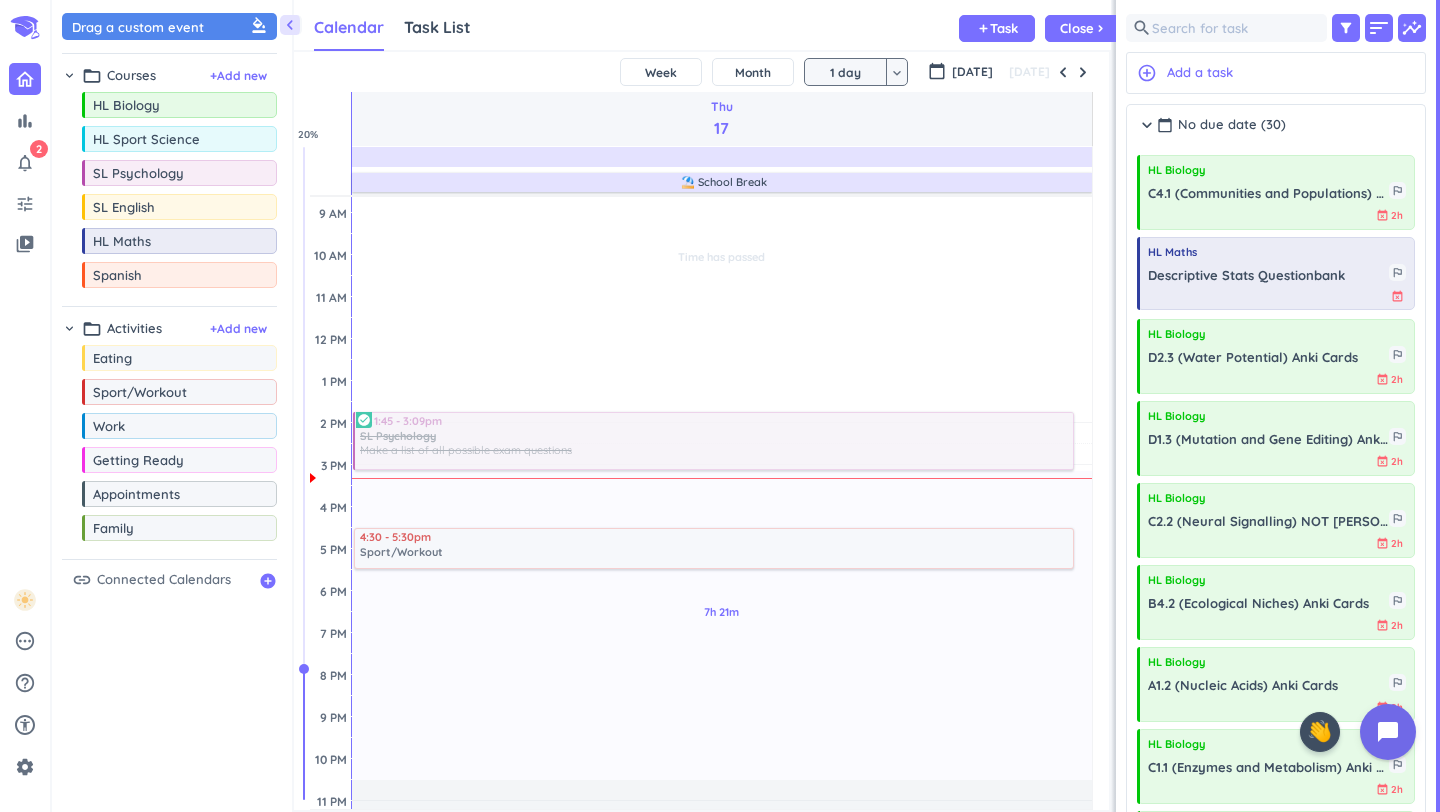 drag, startPoint x: 123, startPoint y: 398, endPoint x: 468, endPoint y: 530, distance: 369.39005 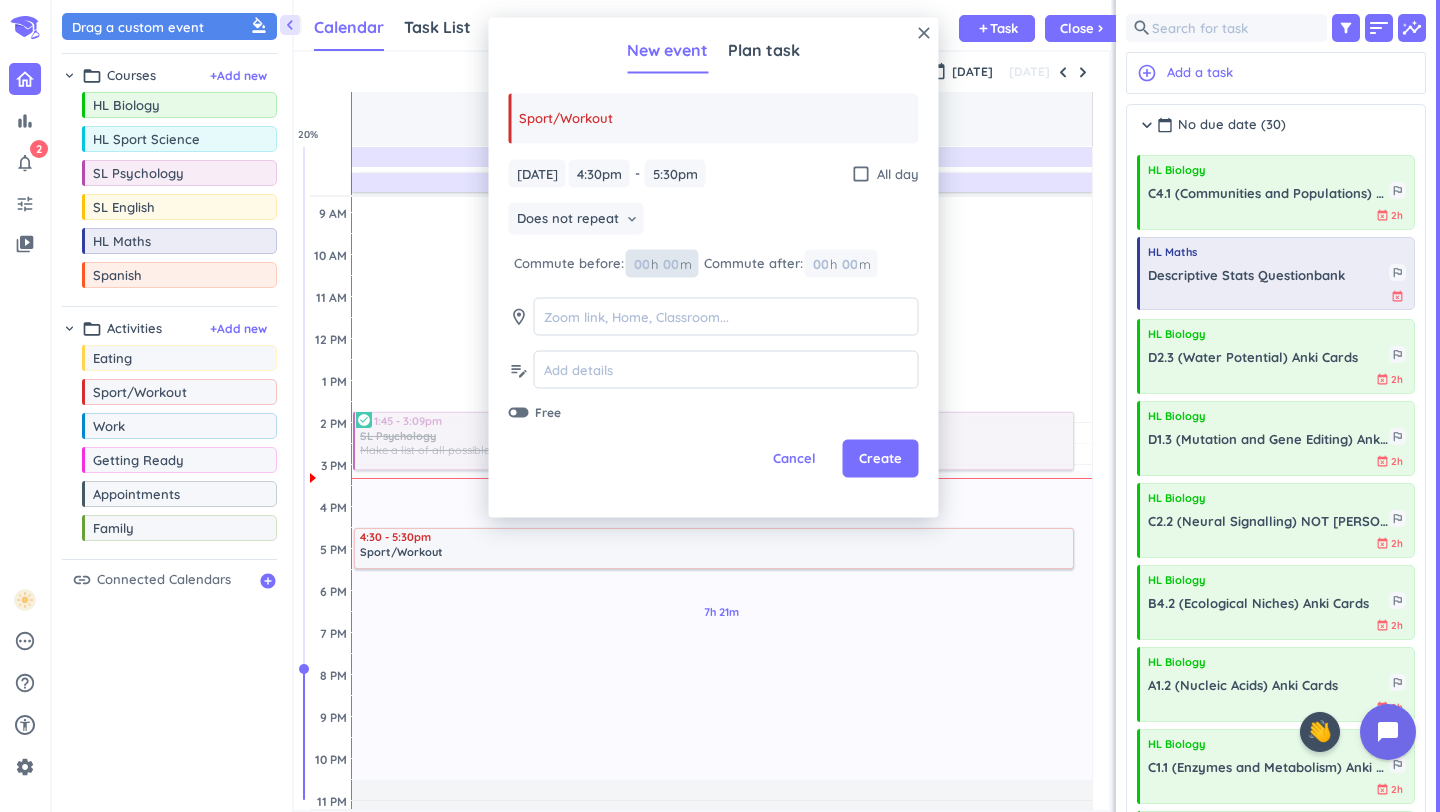 click on "00" at bounding box center [646, 263] 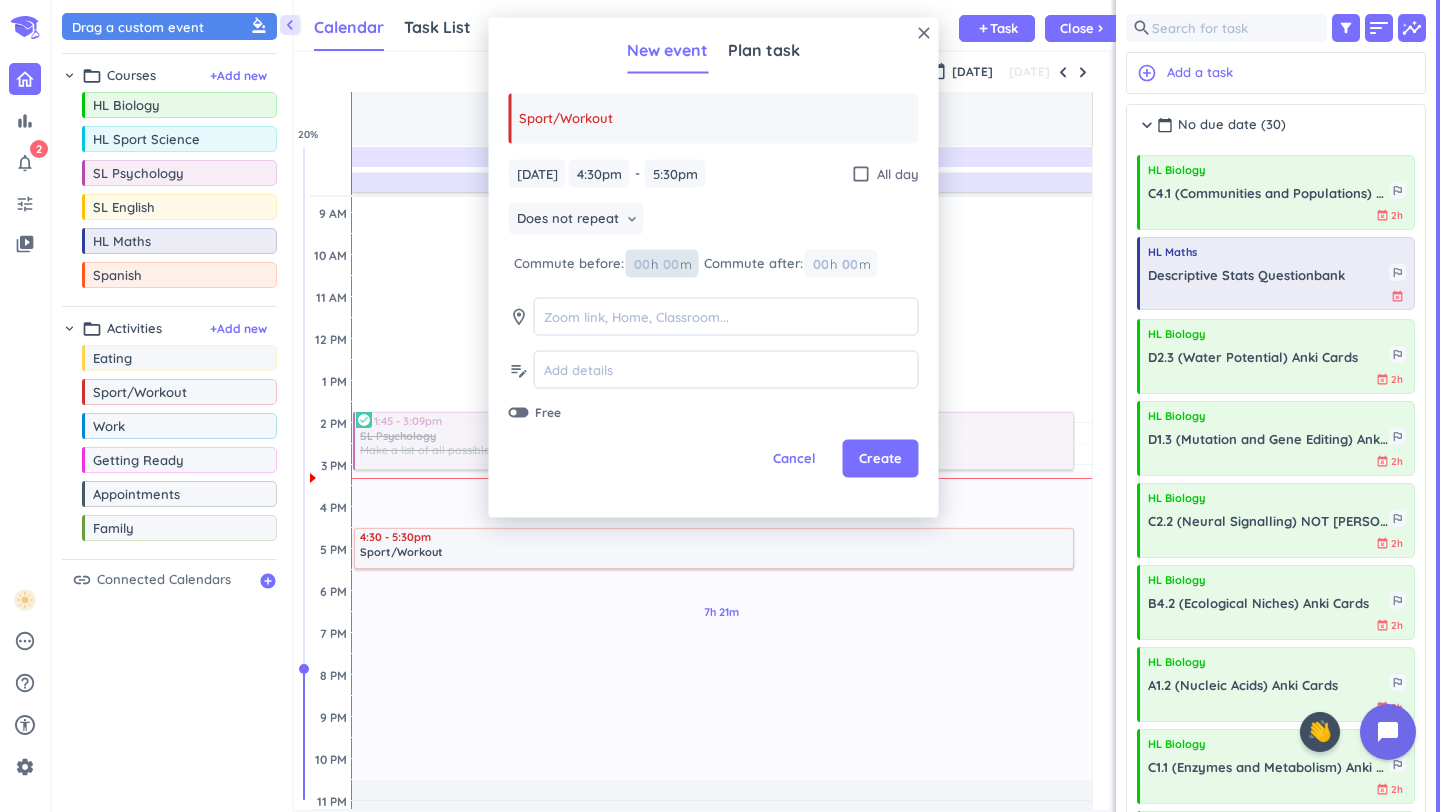 click at bounding box center (670, 263) 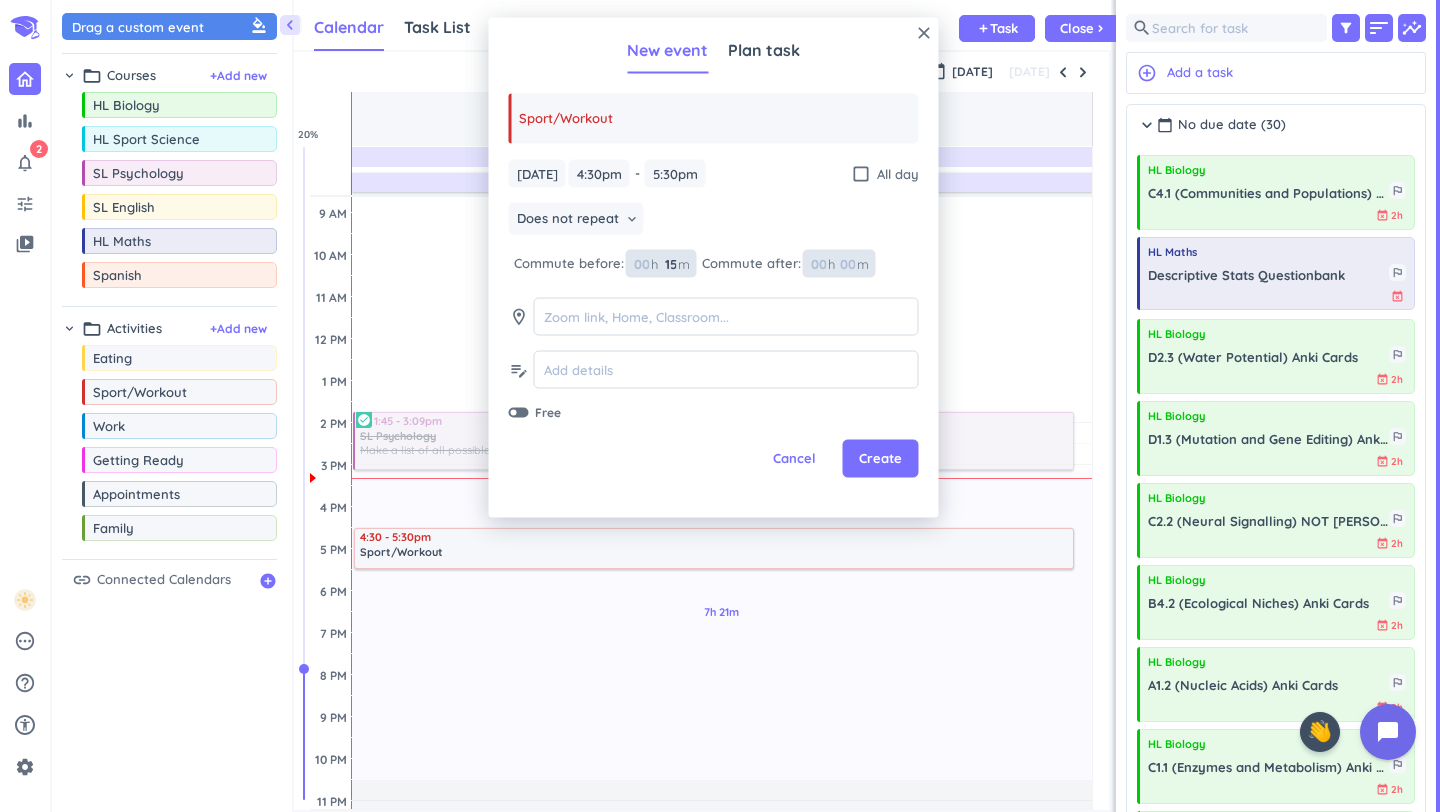 type on "15" 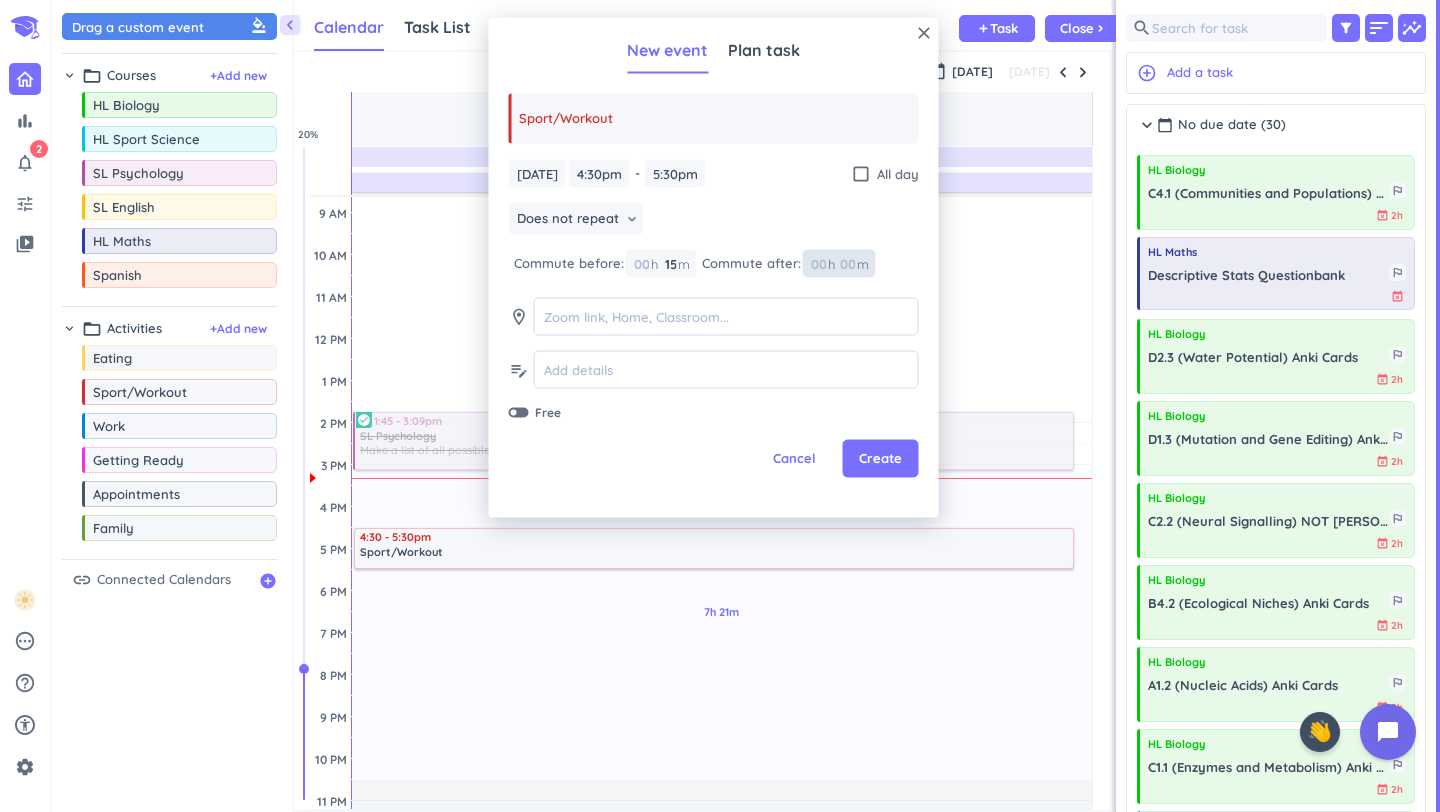 click at bounding box center [847, 263] 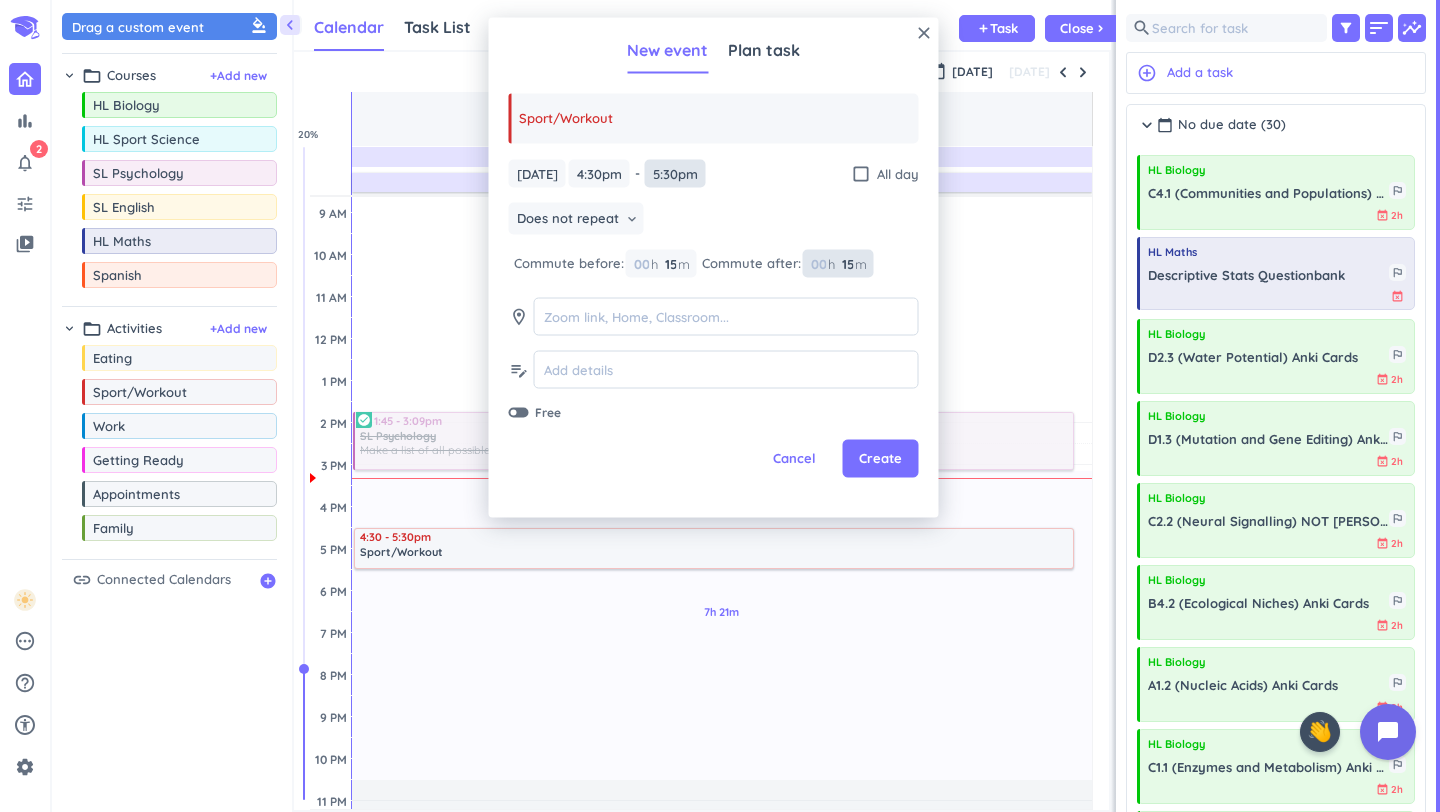 type on "15" 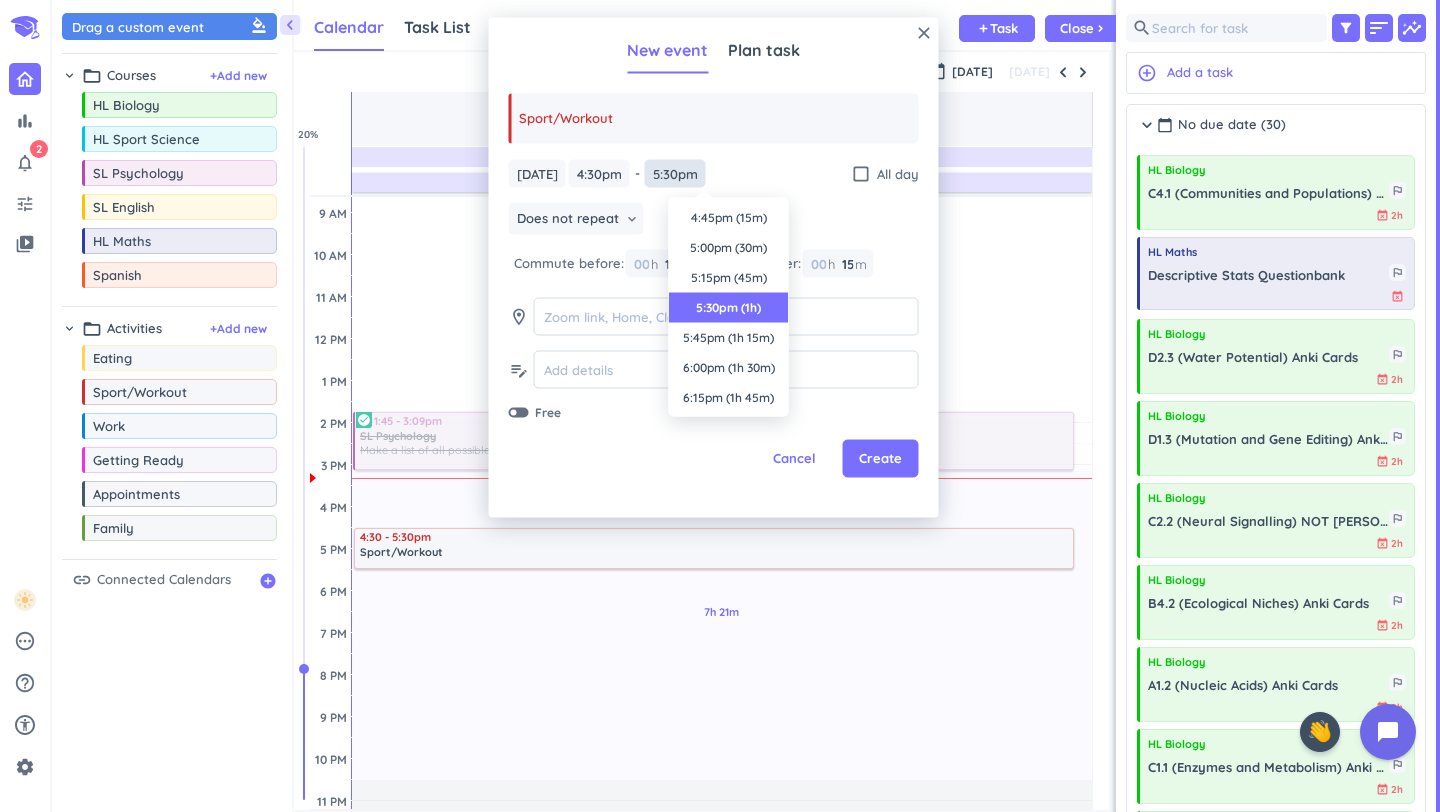 click on "5:30pm" at bounding box center [675, 173] 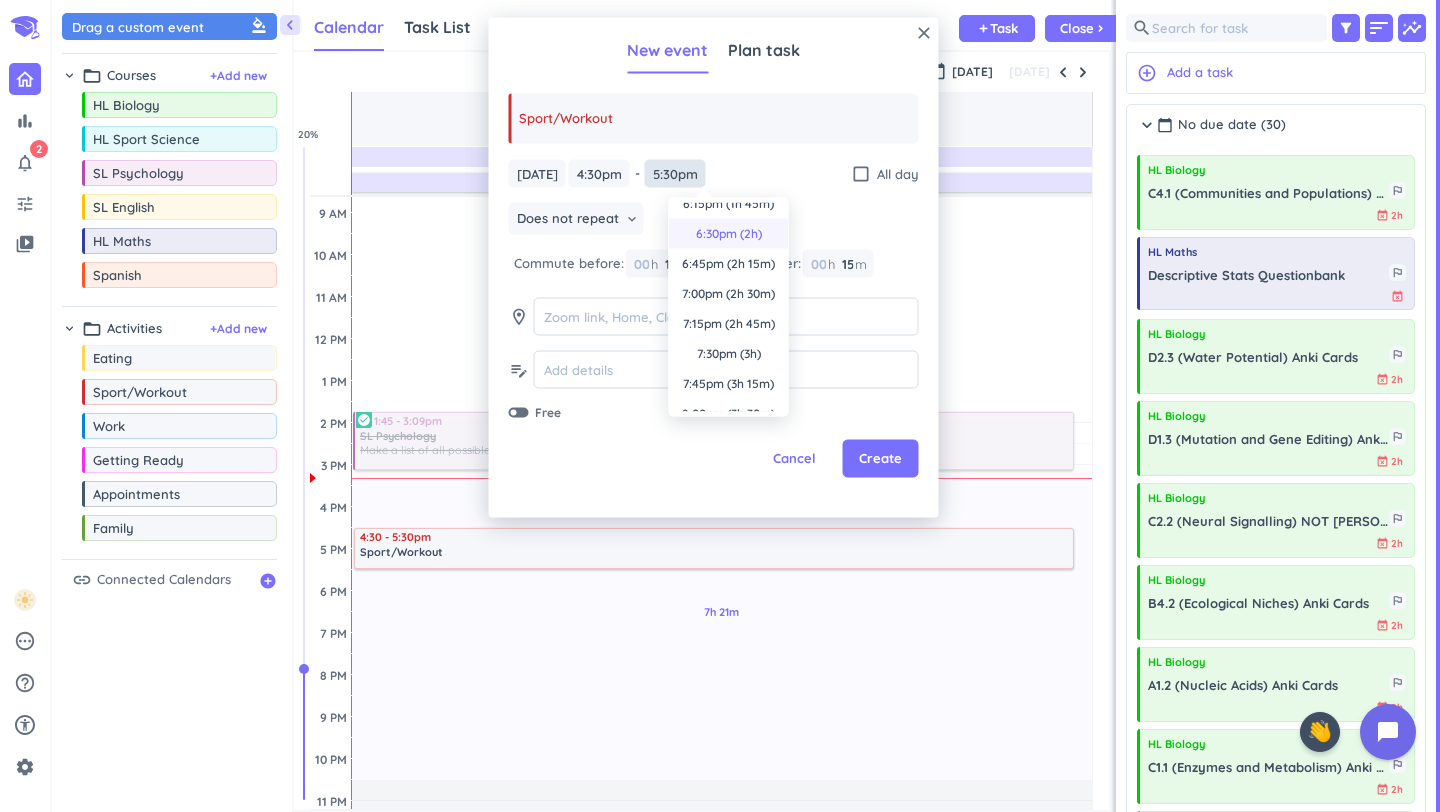 scroll, scrollTop: 223, scrollLeft: 0, axis: vertical 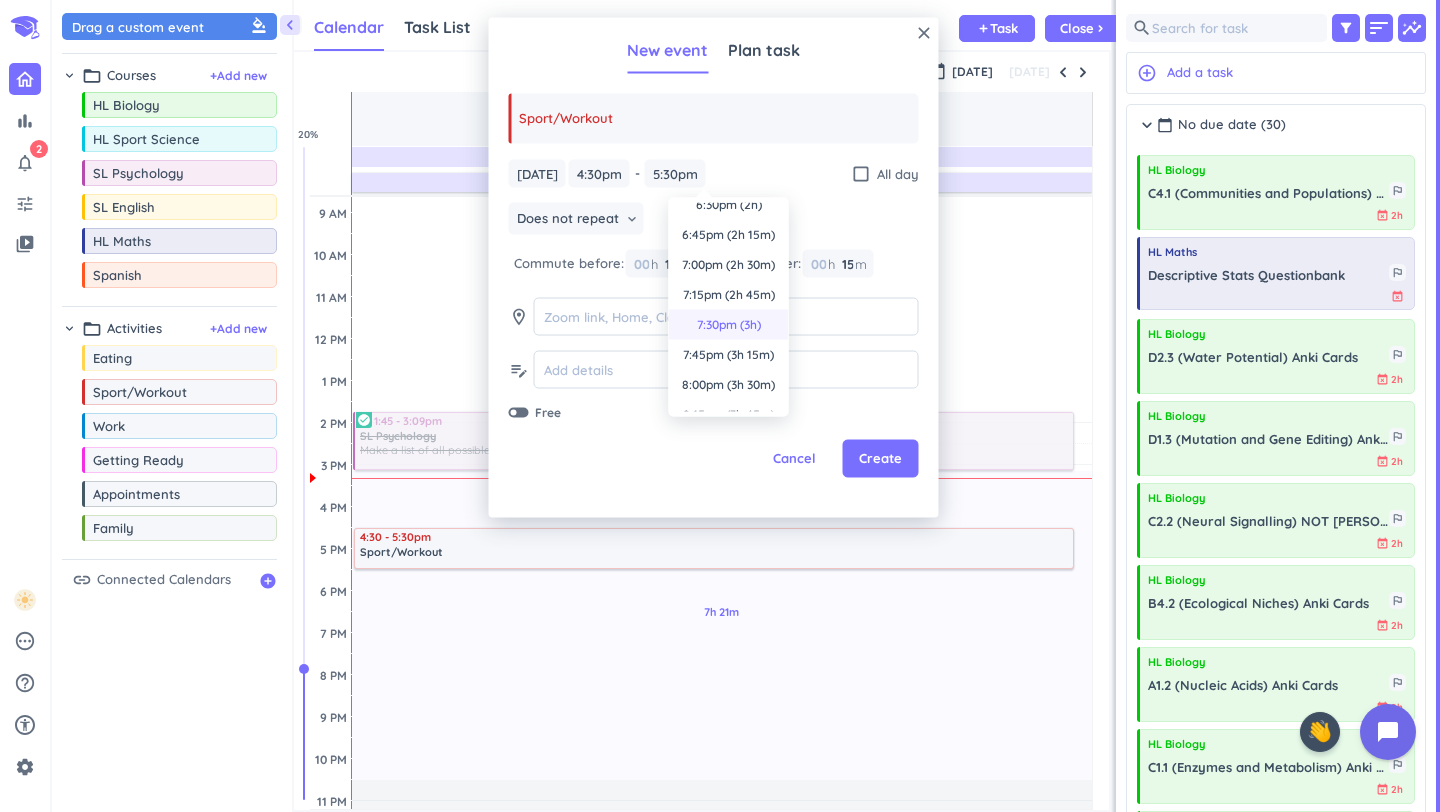 click on "7:30pm (3h)" at bounding box center [729, 325] 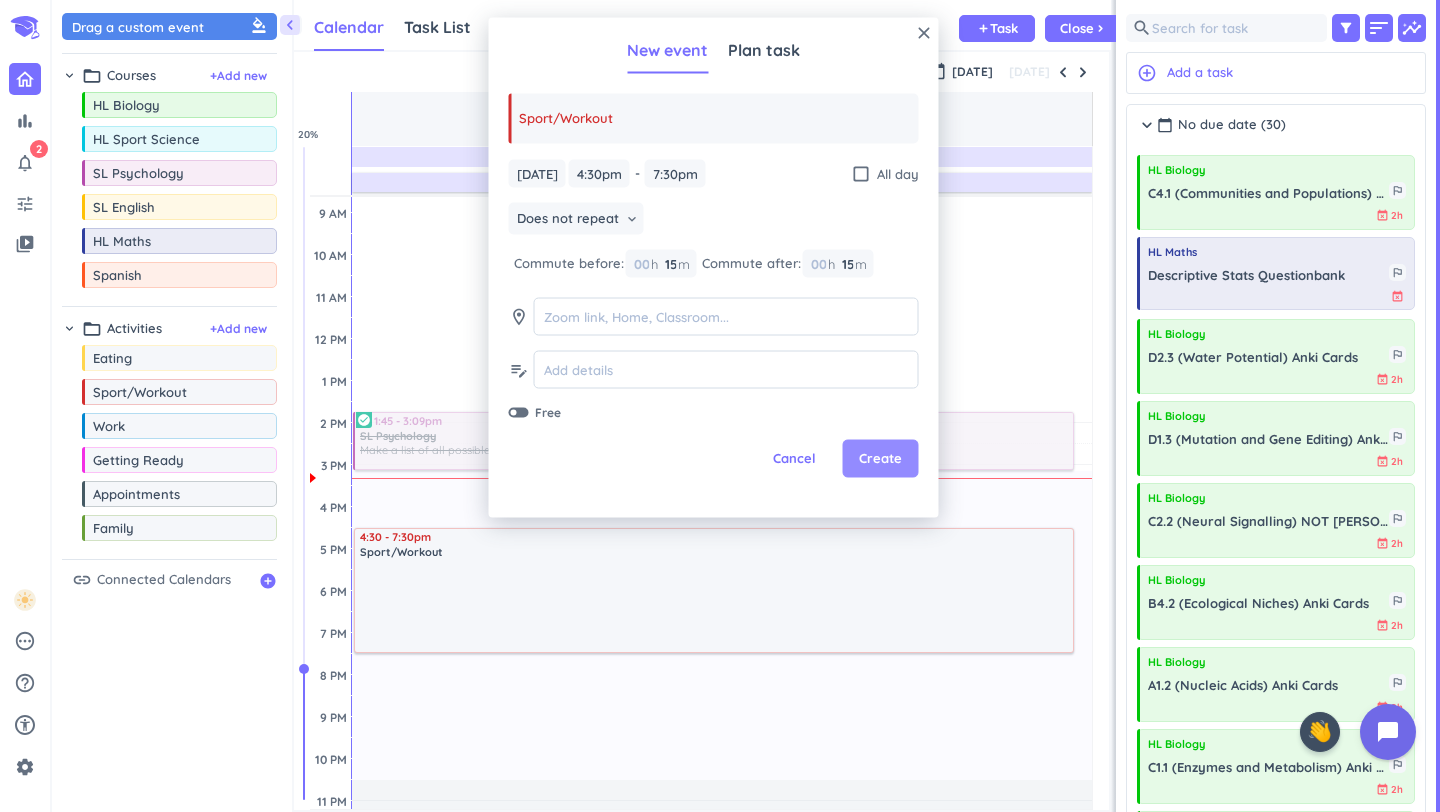 click on "Create" at bounding box center (880, 459) 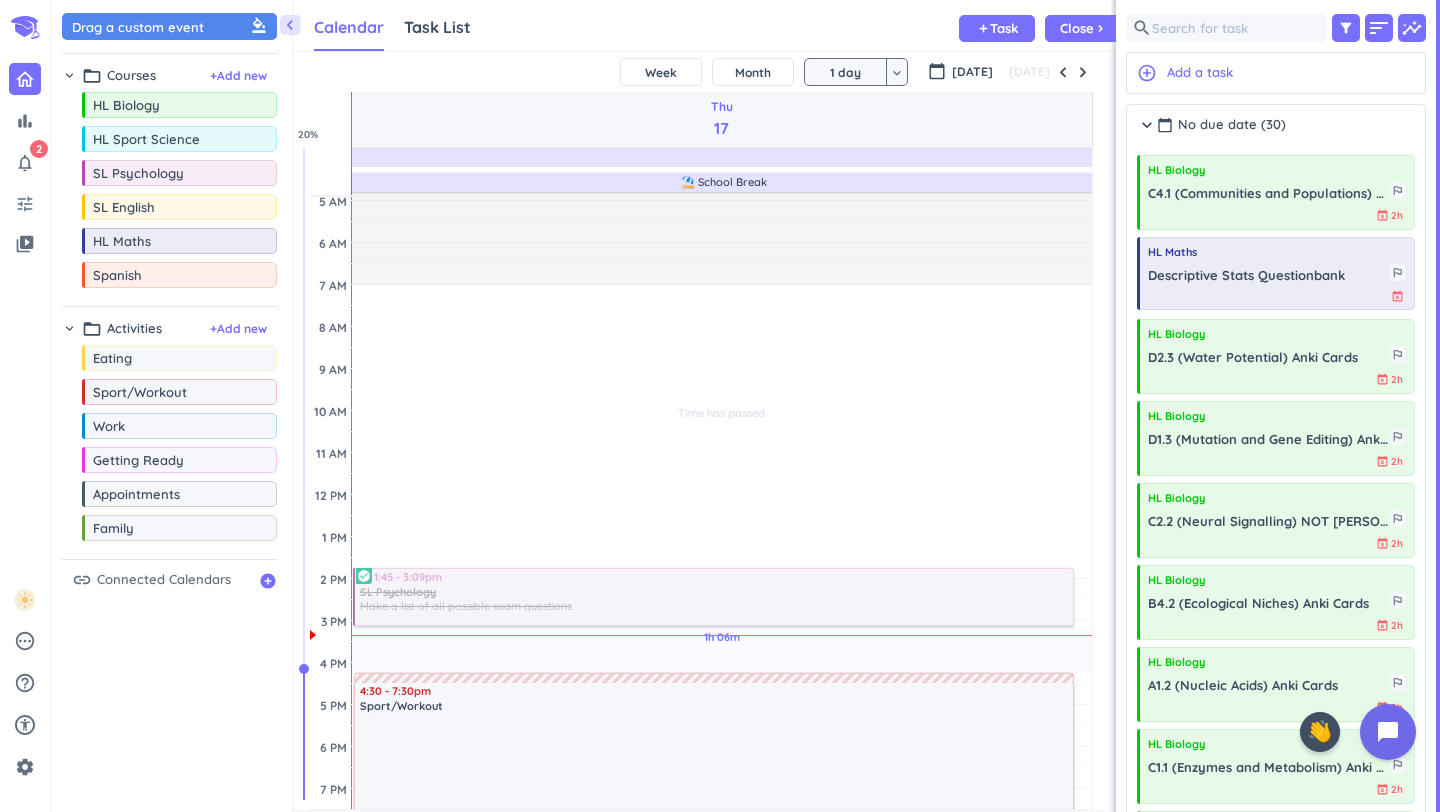scroll, scrollTop: 32, scrollLeft: 0, axis: vertical 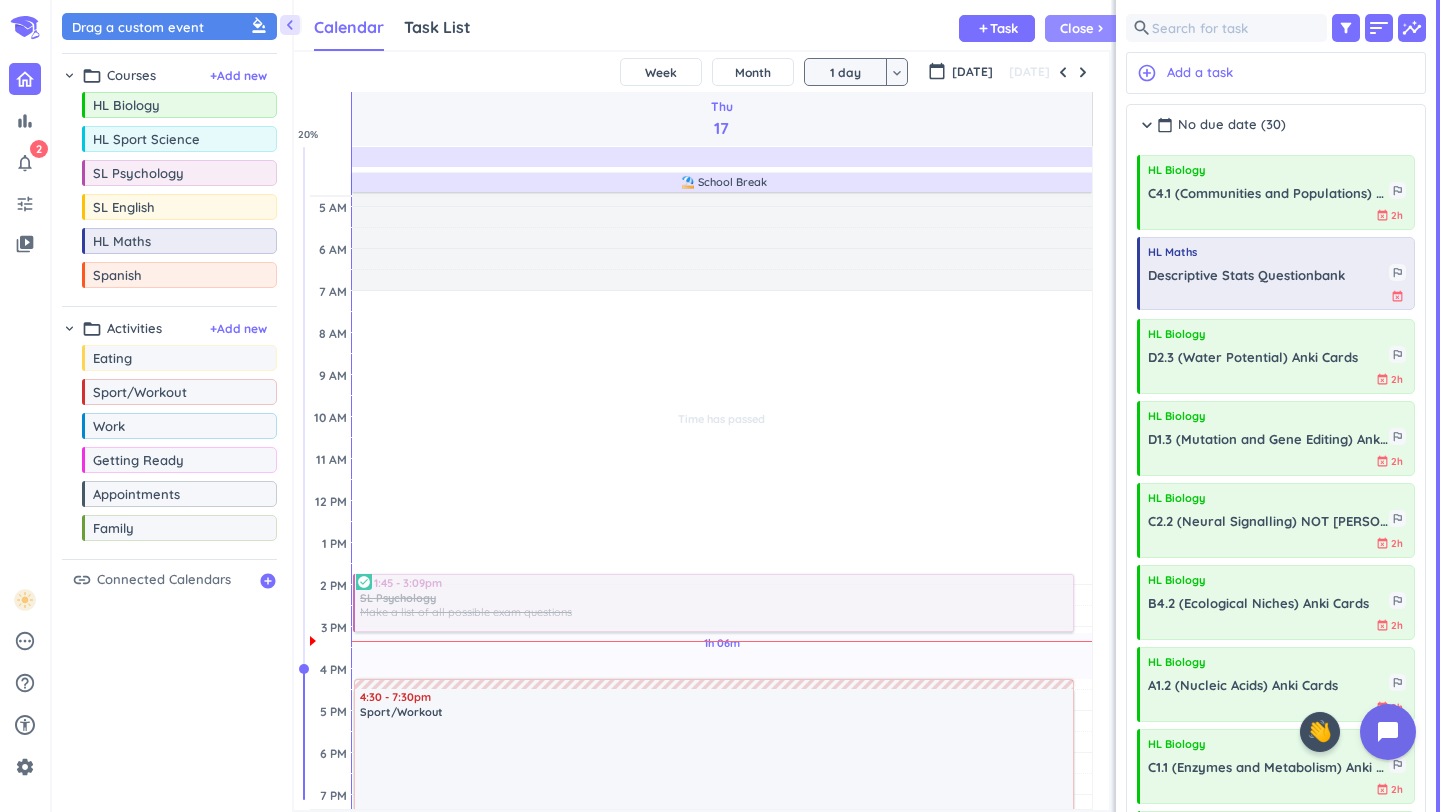 click on "chevron_right" at bounding box center (1100, 28) 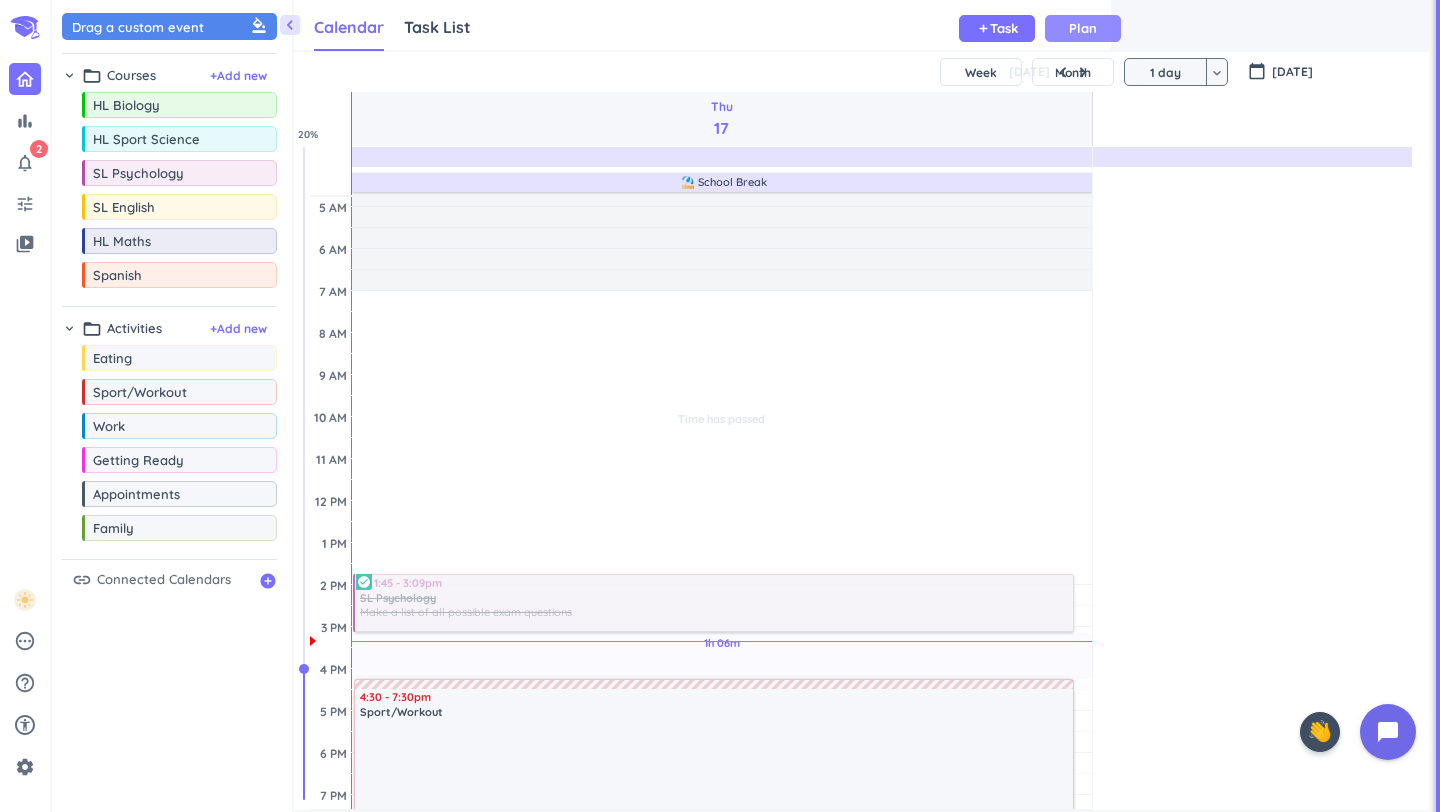 scroll, scrollTop: 1, scrollLeft: 0, axis: vertical 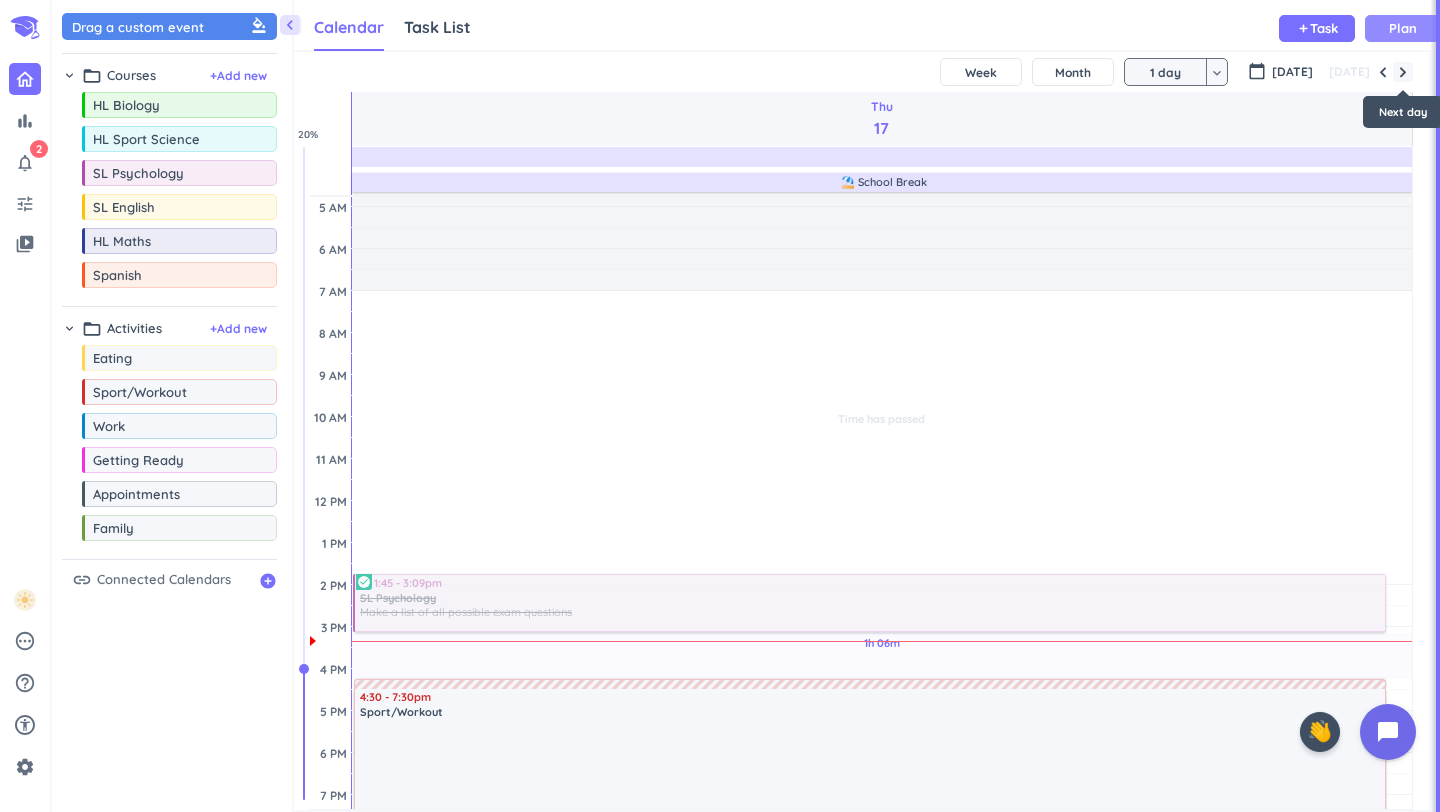 click at bounding box center [1403, 72] 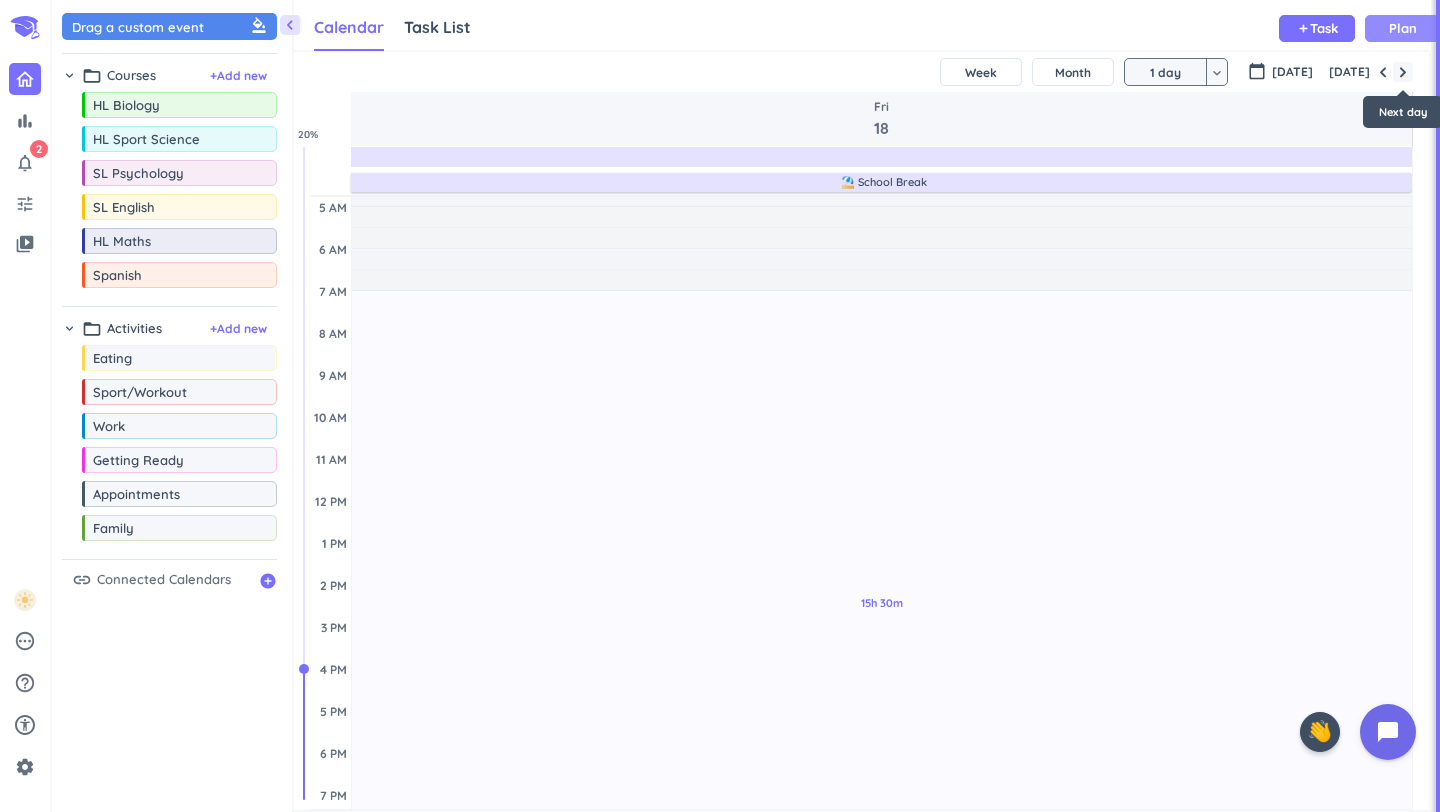 scroll, scrollTop: 85, scrollLeft: 0, axis: vertical 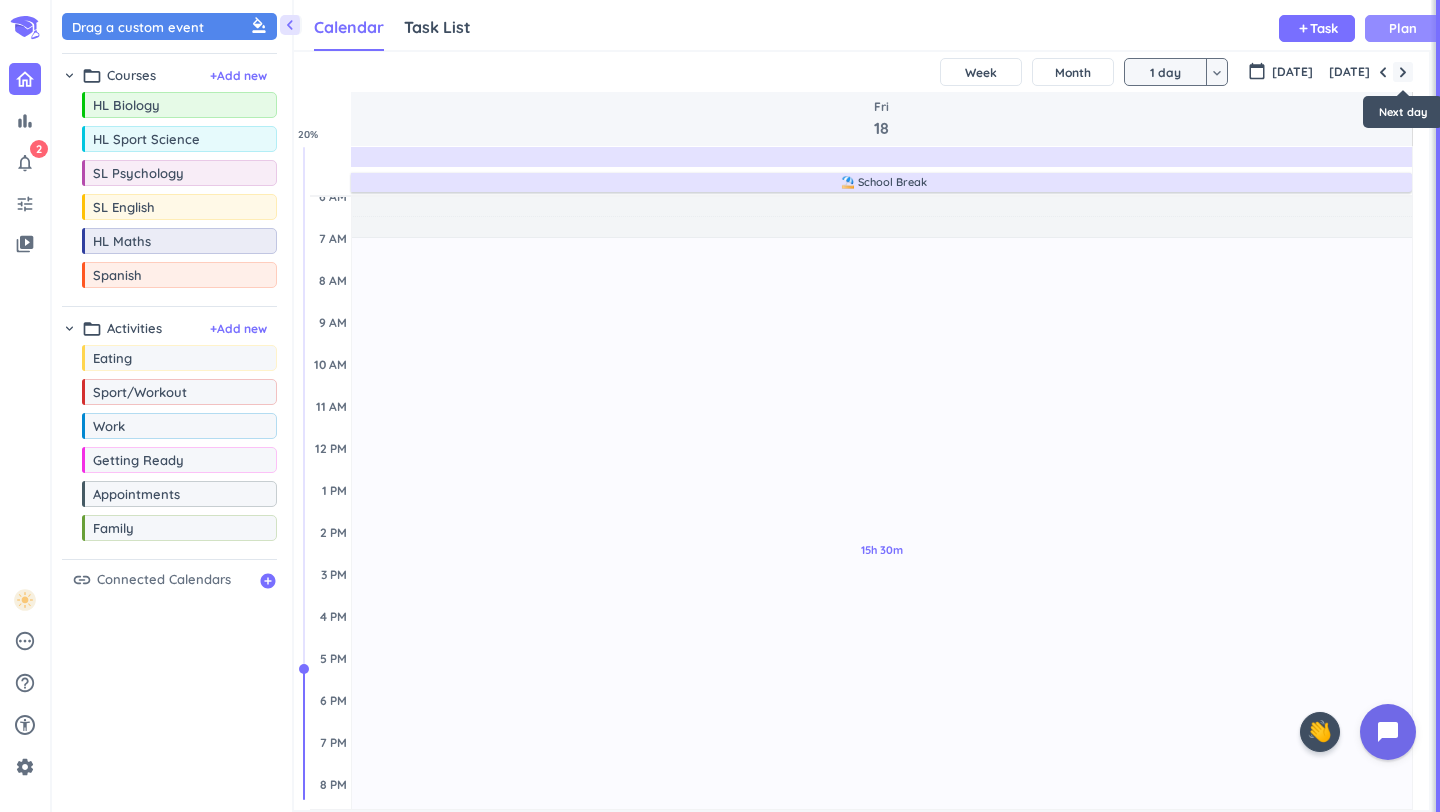 click at bounding box center [1403, 72] 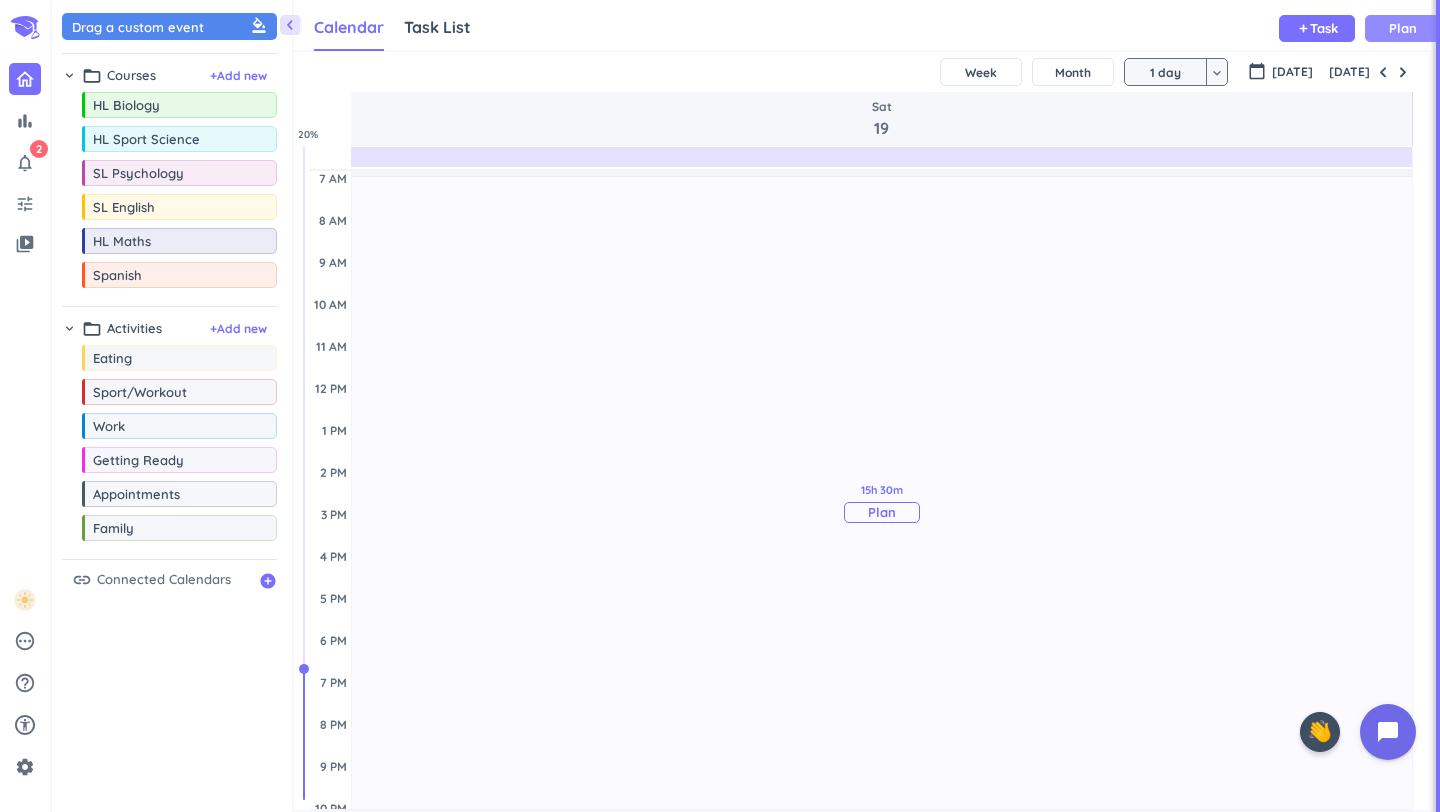 scroll, scrollTop: 81, scrollLeft: 0, axis: vertical 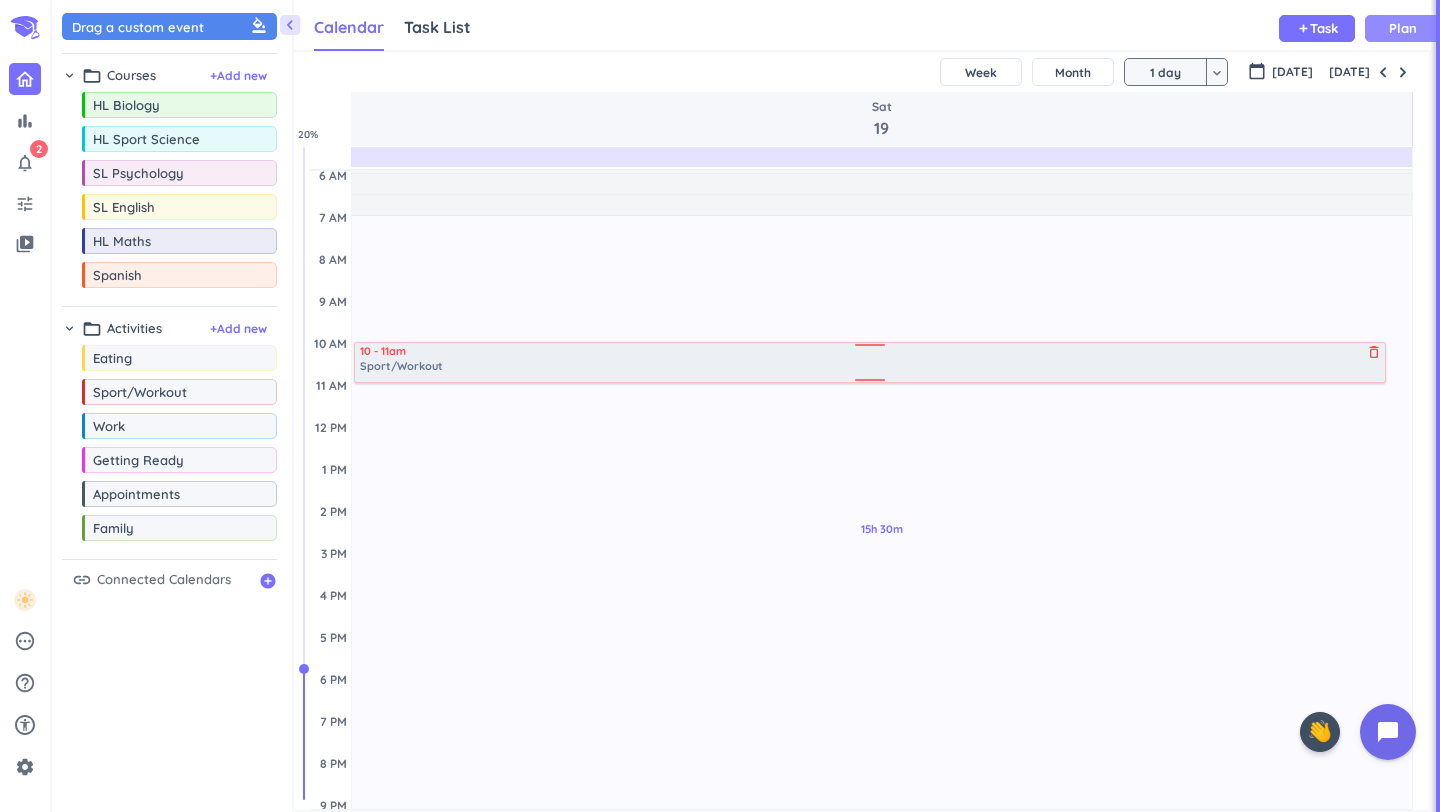 drag, startPoint x: 163, startPoint y: 402, endPoint x: 454, endPoint y: 343, distance: 296.92087 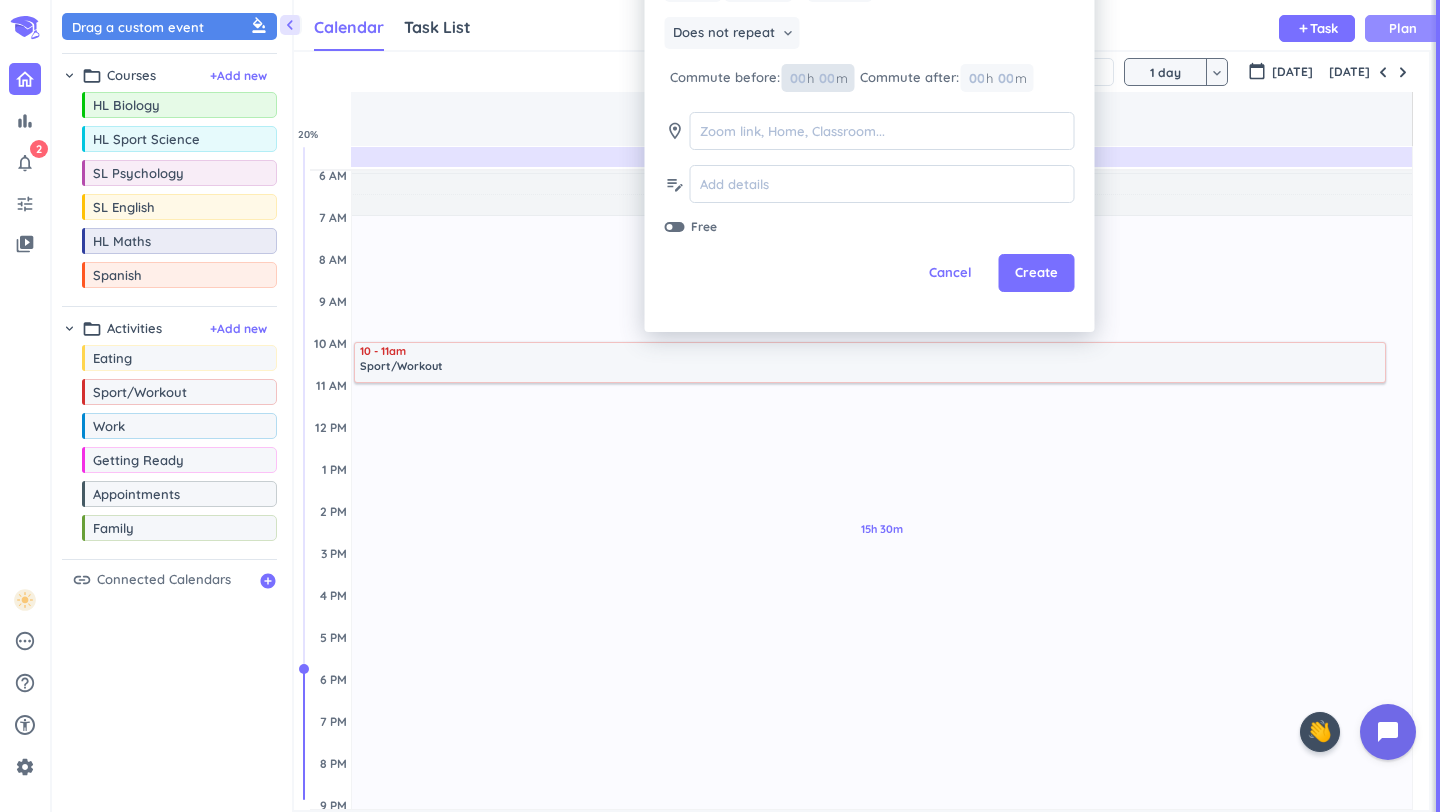 click on "00" at bounding box center (833, 78) 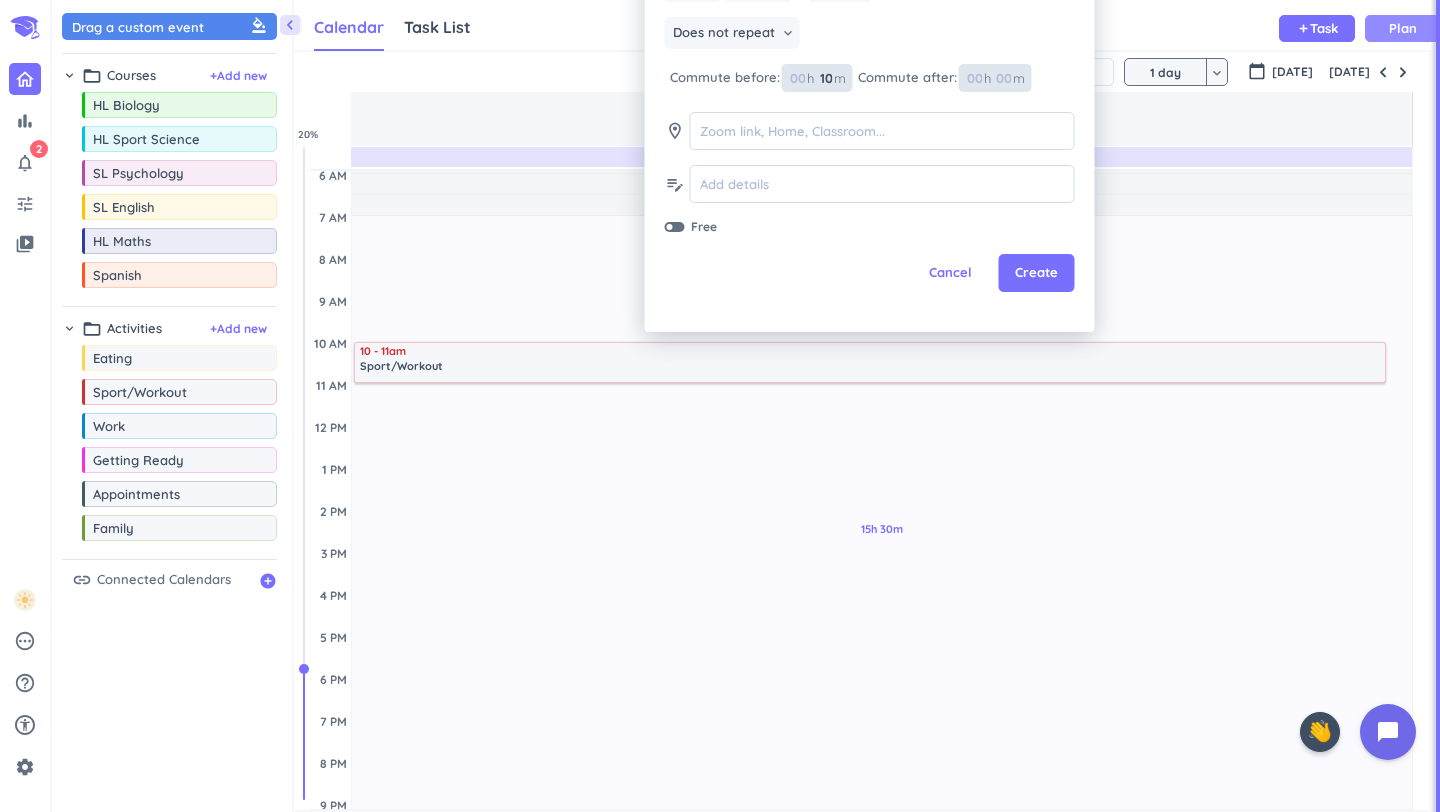 type on "10" 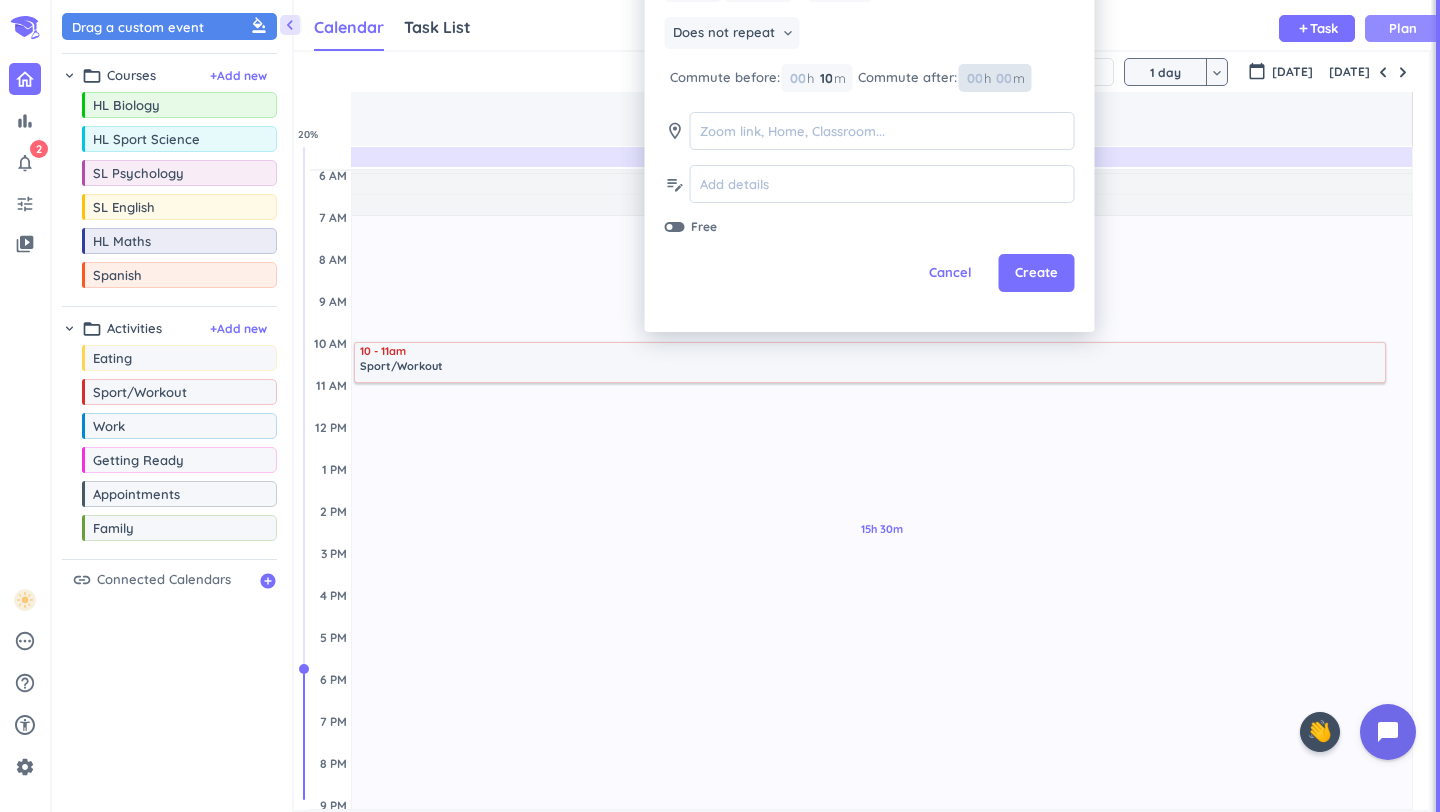 click at bounding box center [1003, 78] 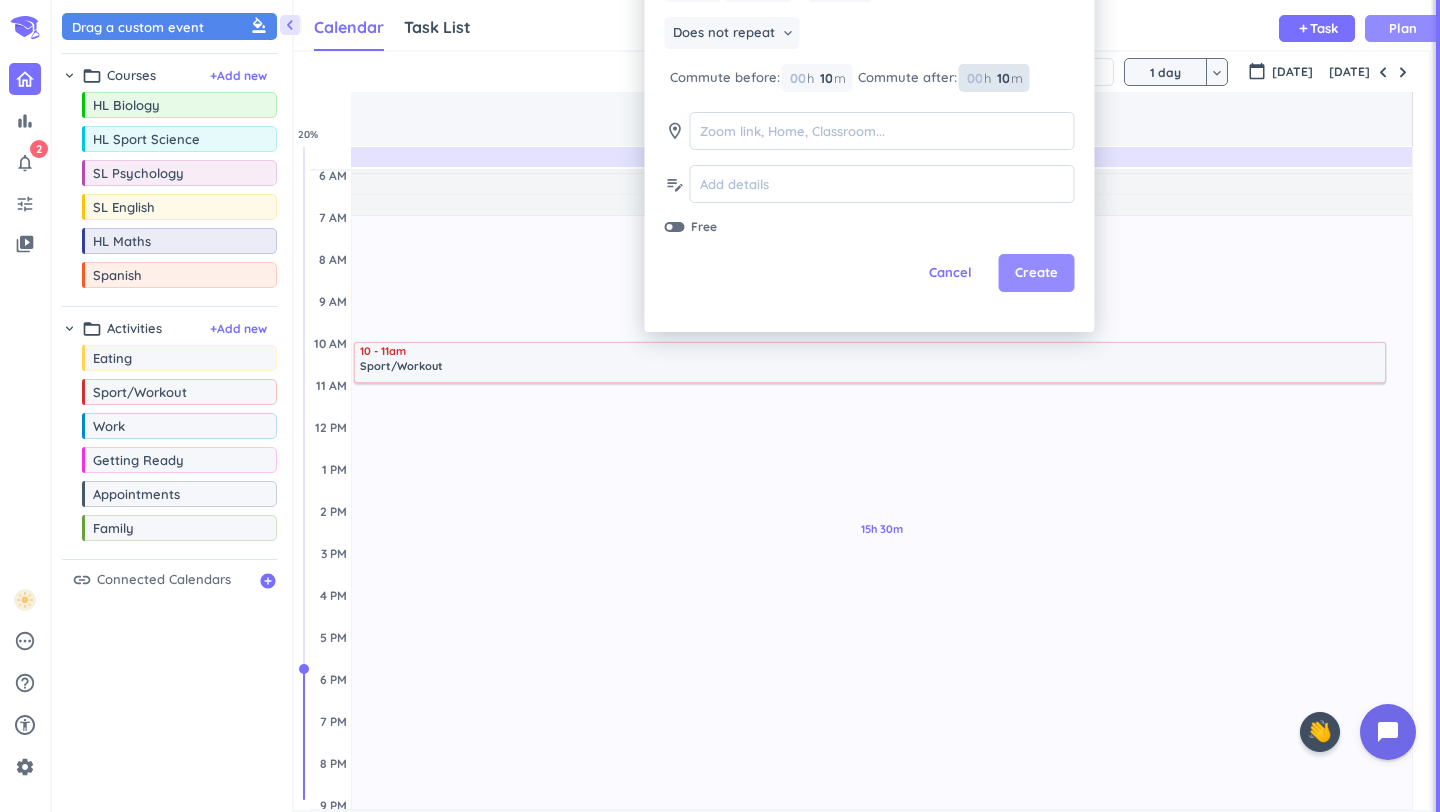 type on "10" 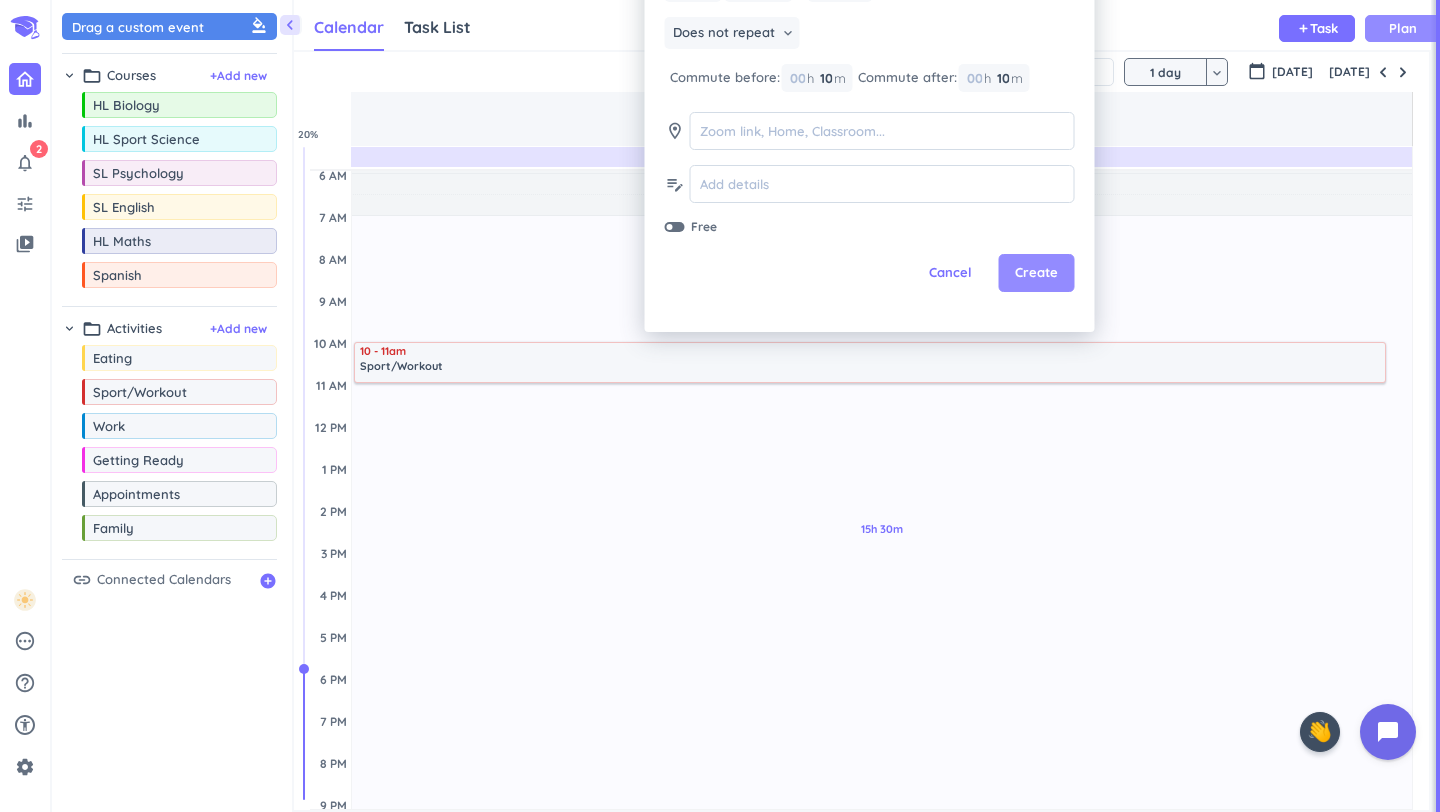 click on "Create" at bounding box center (1036, 273) 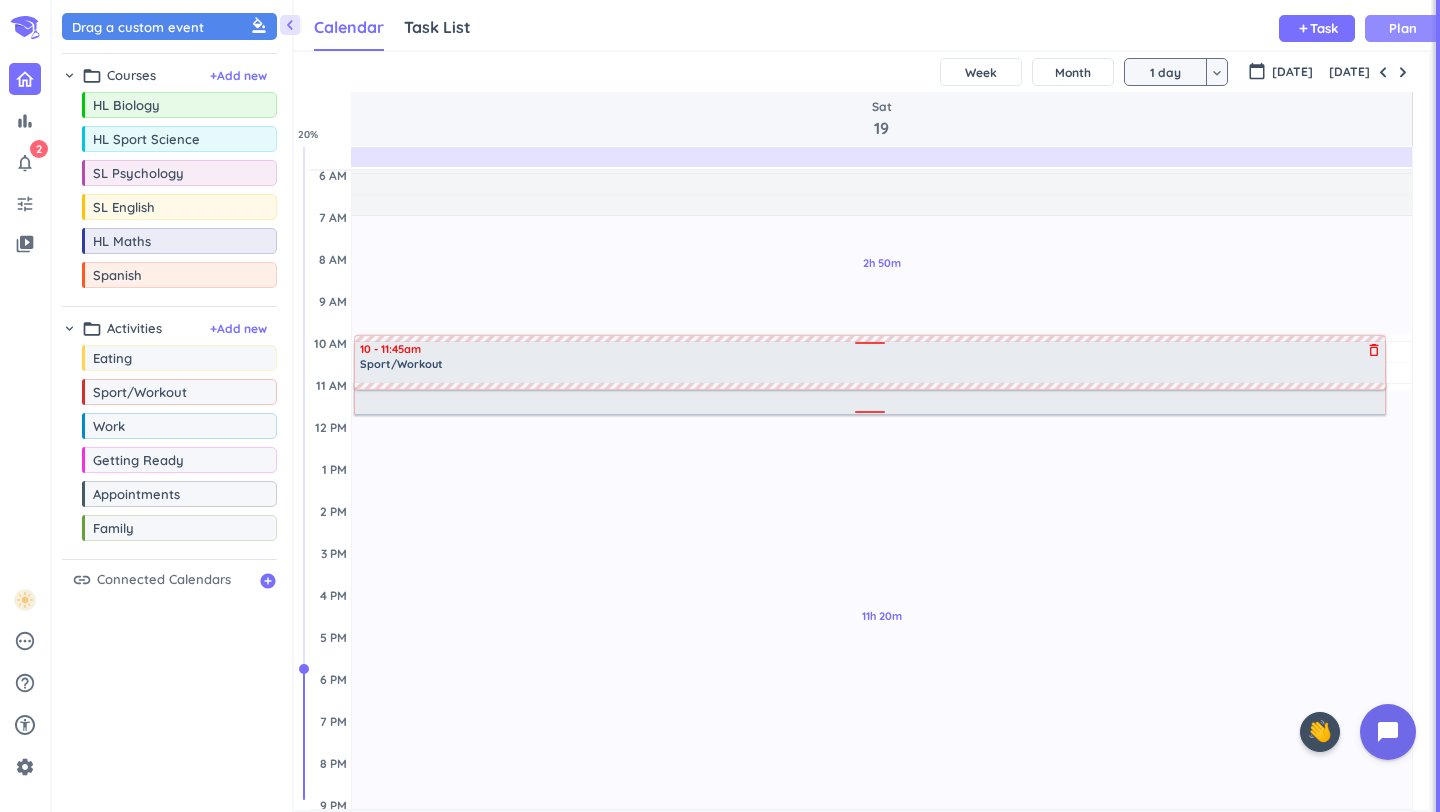 drag, startPoint x: 872, startPoint y: 380, endPoint x: 872, endPoint y: 409, distance: 29 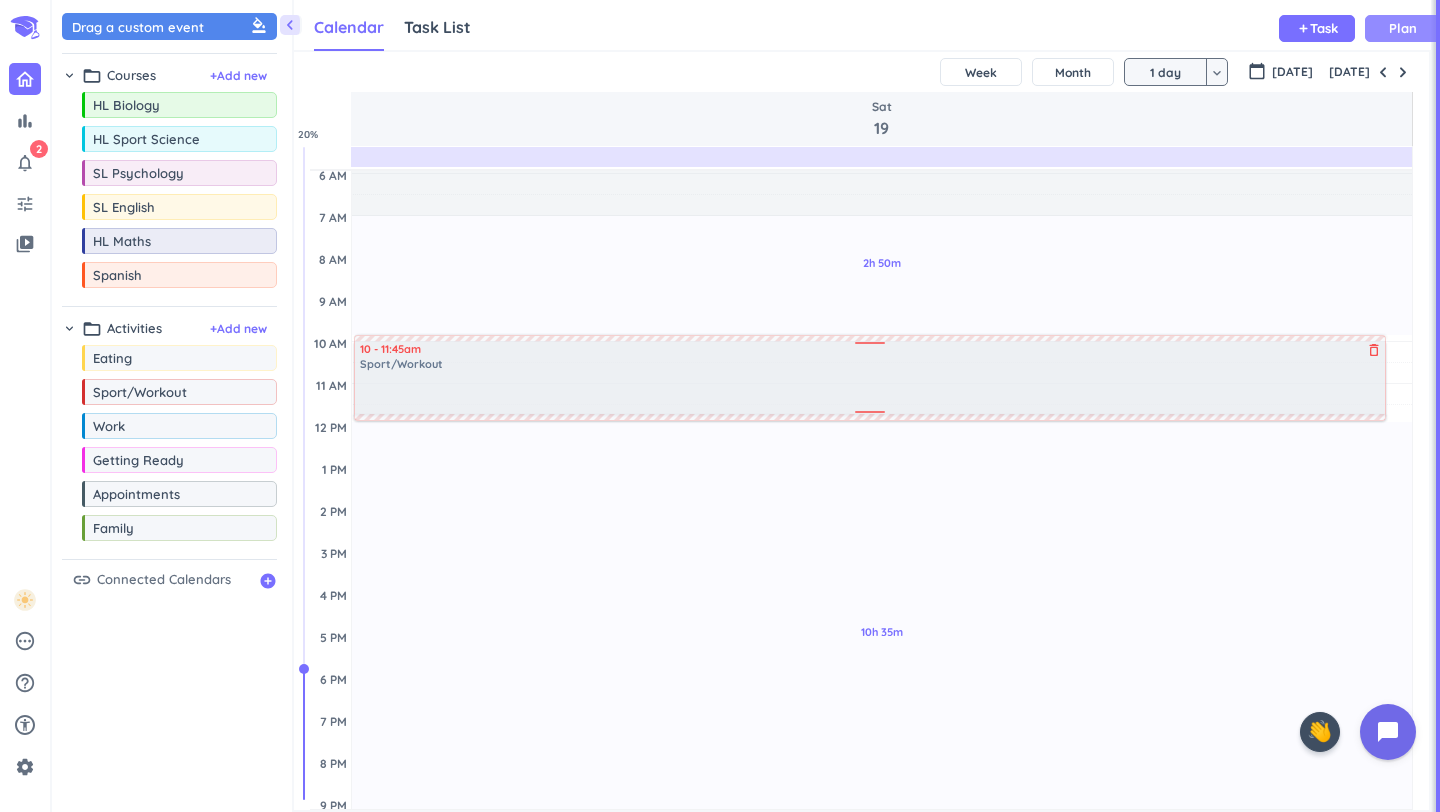 click on "2h 50m Past due Plan 10h 35m Past due Plan Adjust Awake Time Adjust Awake Time 10 - 11:45am Sport/Workout delete_outline 10 - 11:45am Sport/Workout delete_outline" at bounding box center (882, 594) 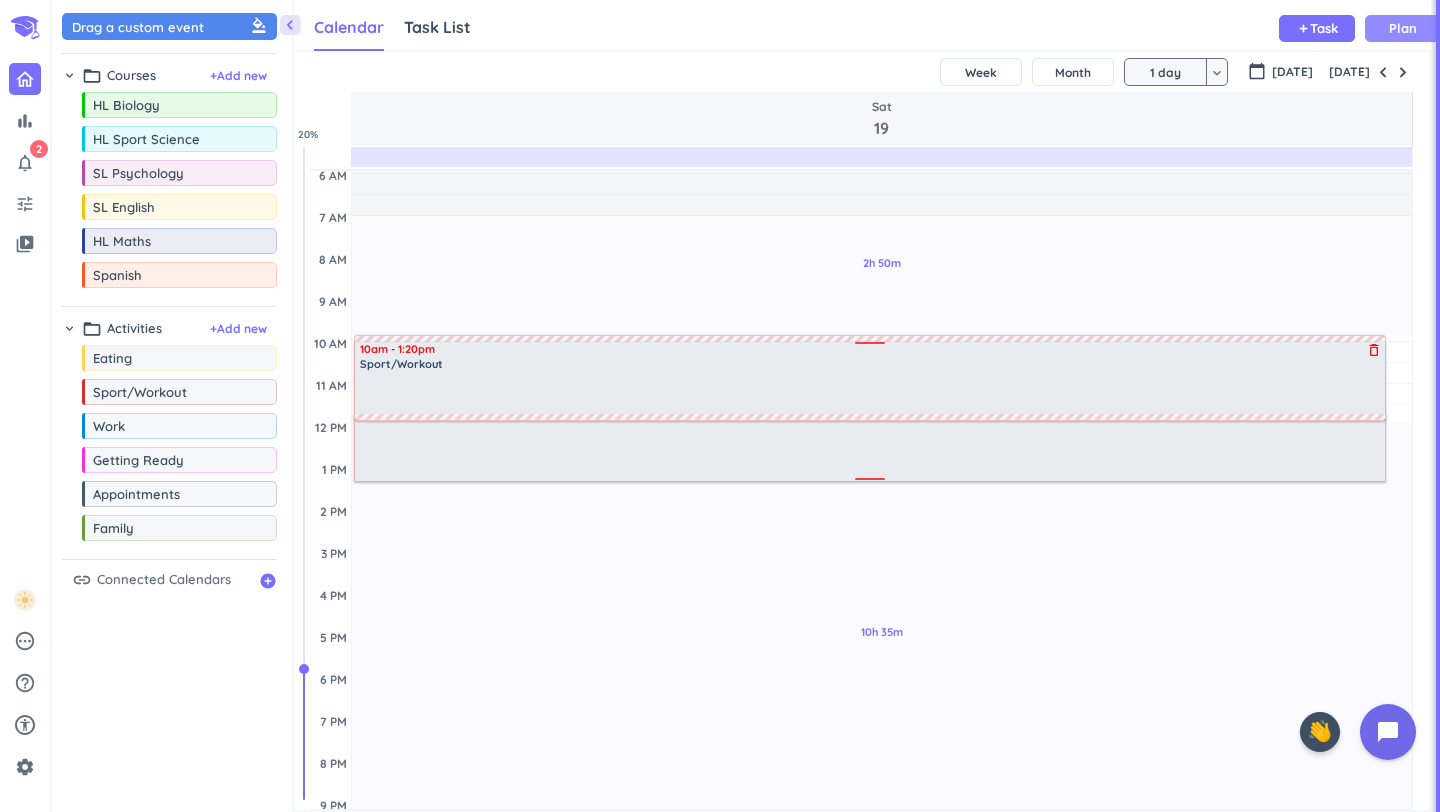 drag, startPoint x: 868, startPoint y: 412, endPoint x: 867, endPoint y: 479, distance: 67.00746 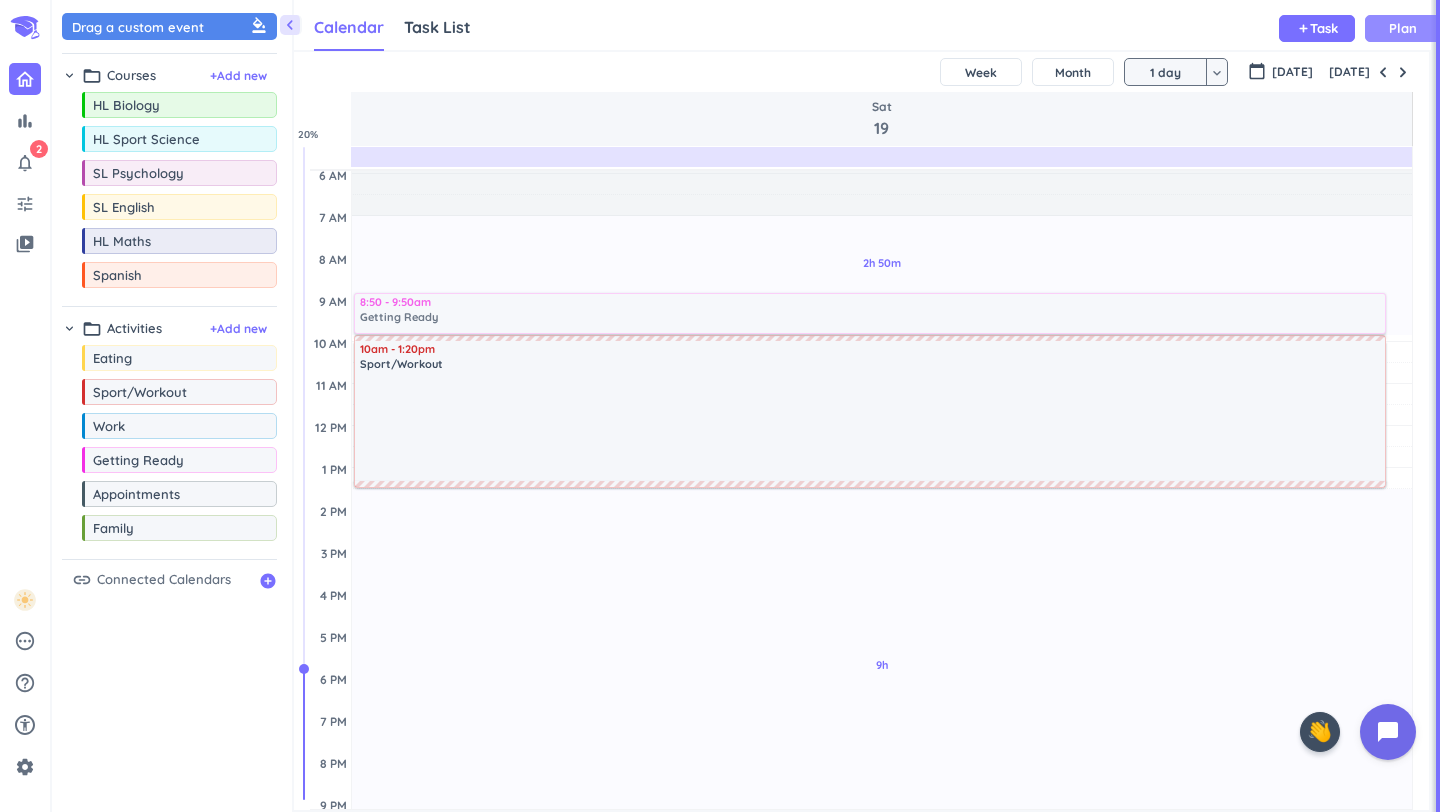 drag, startPoint x: 187, startPoint y: 460, endPoint x: 470, endPoint y: 296, distance: 327.0856 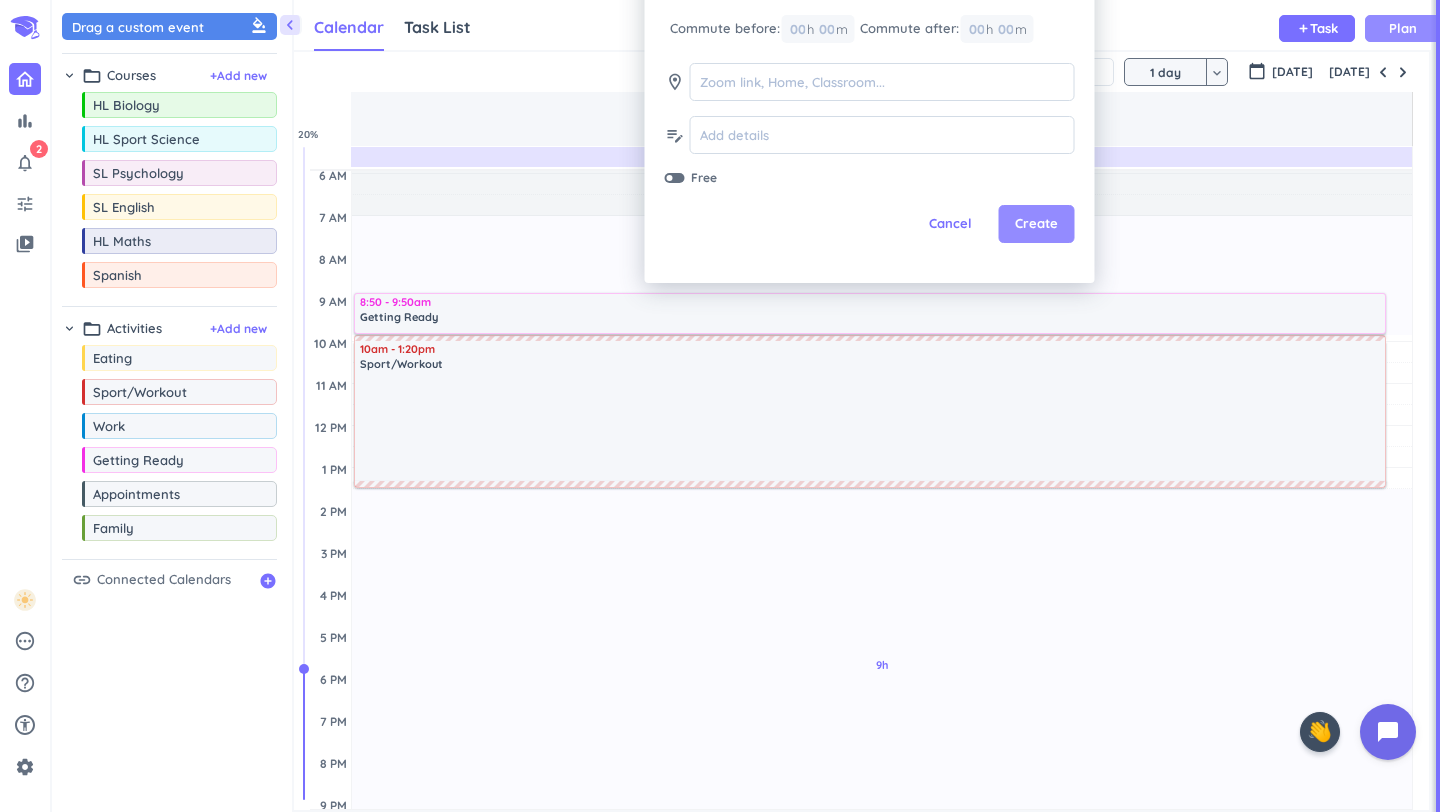 click on "Create" at bounding box center [1036, 224] 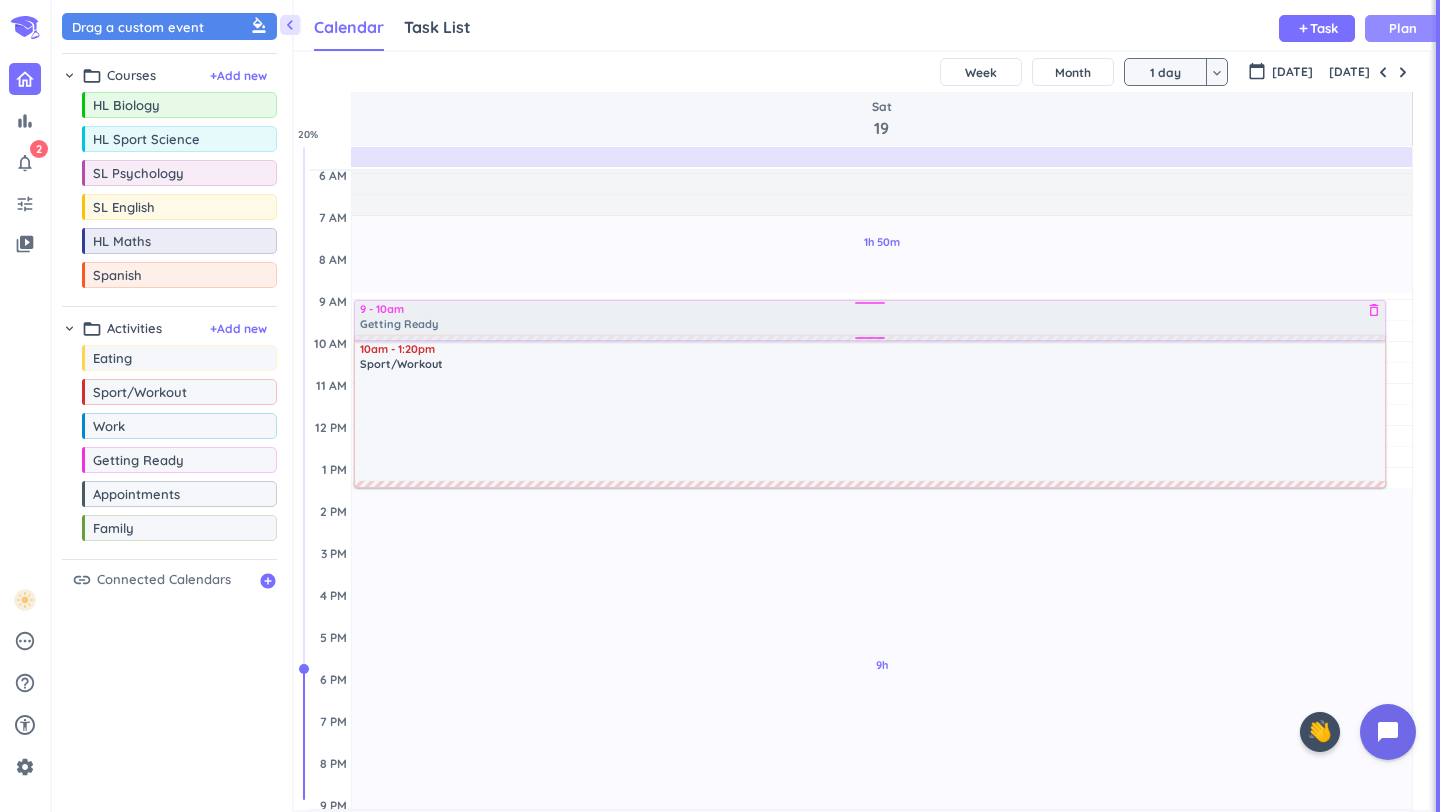 click on "1h 50m Past due Plan 9h  Past due Plan Adjust Awake Time Adjust Awake Time 8:50 - 9:50am Getting Ready delete_outline 10am - 1:20pm Sport/Workout delete_outline 9 - 10am Getting Ready delete_outline" at bounding box center (882, 594) 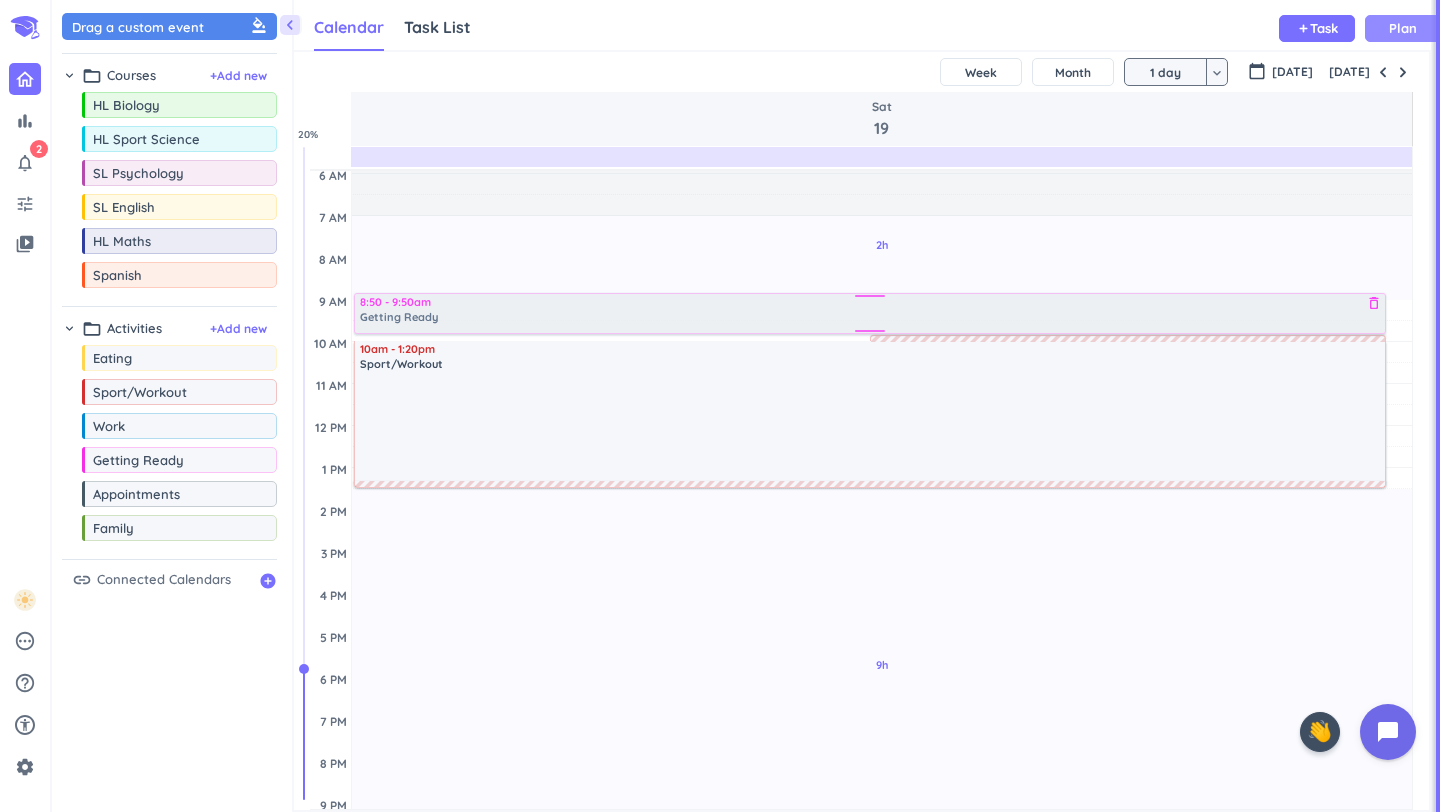 drag, startPoint x: 839, startPoint y: 325, endPoint x: 839, endPoint y: 314, distance: 11 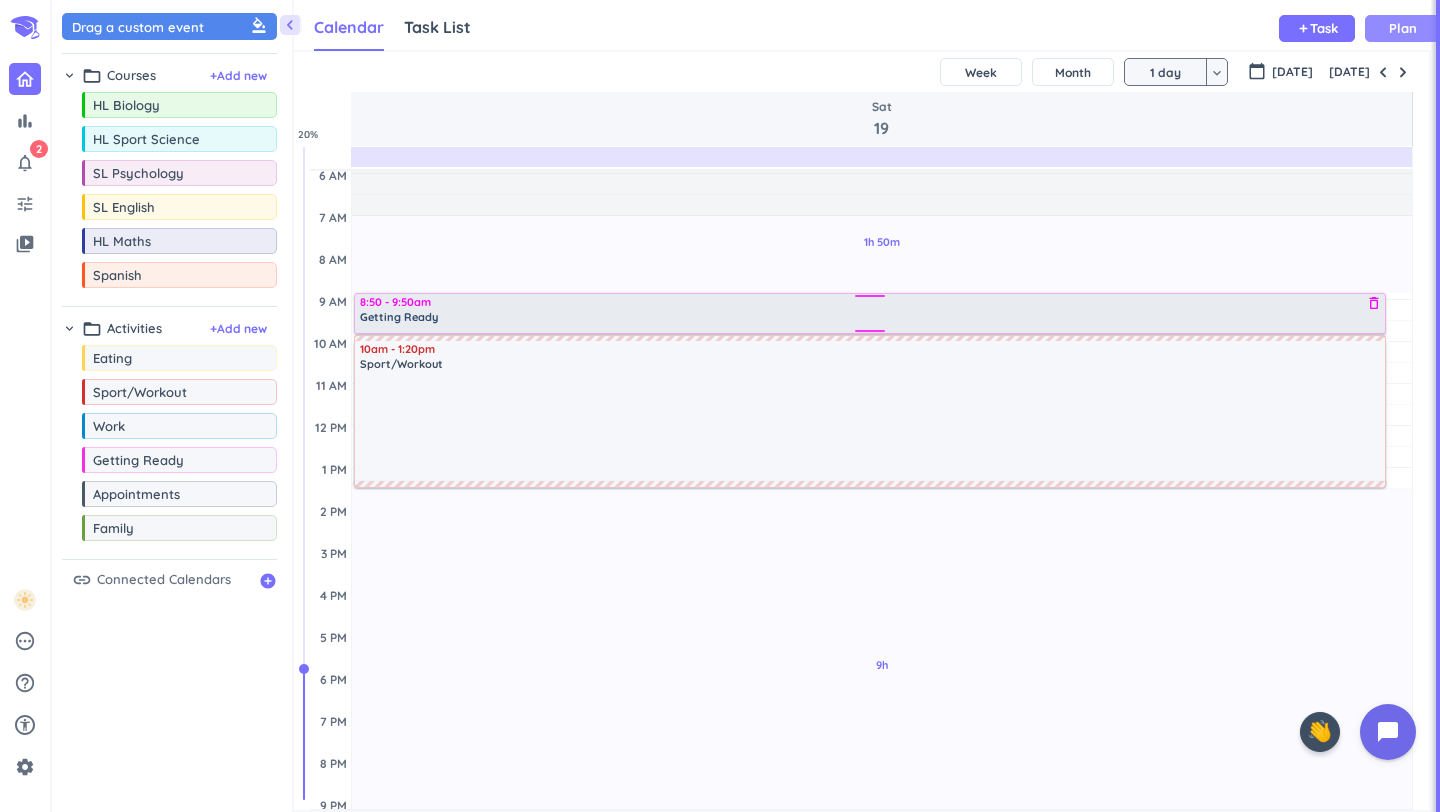 click on "8:50 - 9:50am" at bounding box center [871, 302] 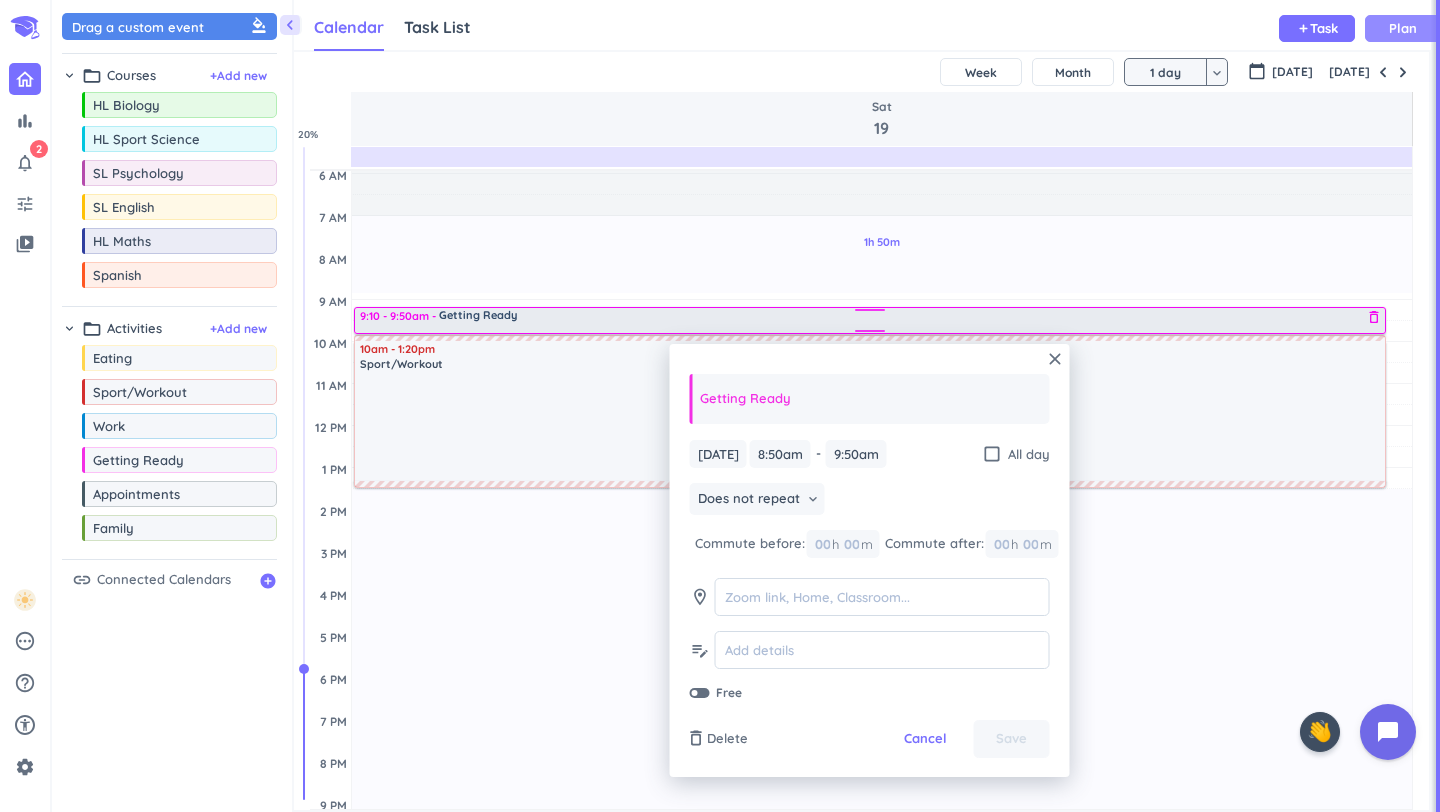 drag, startPoint x: 867, startPoint y: 295, endPoint x: 867, endPoint y: 307, distance: 12 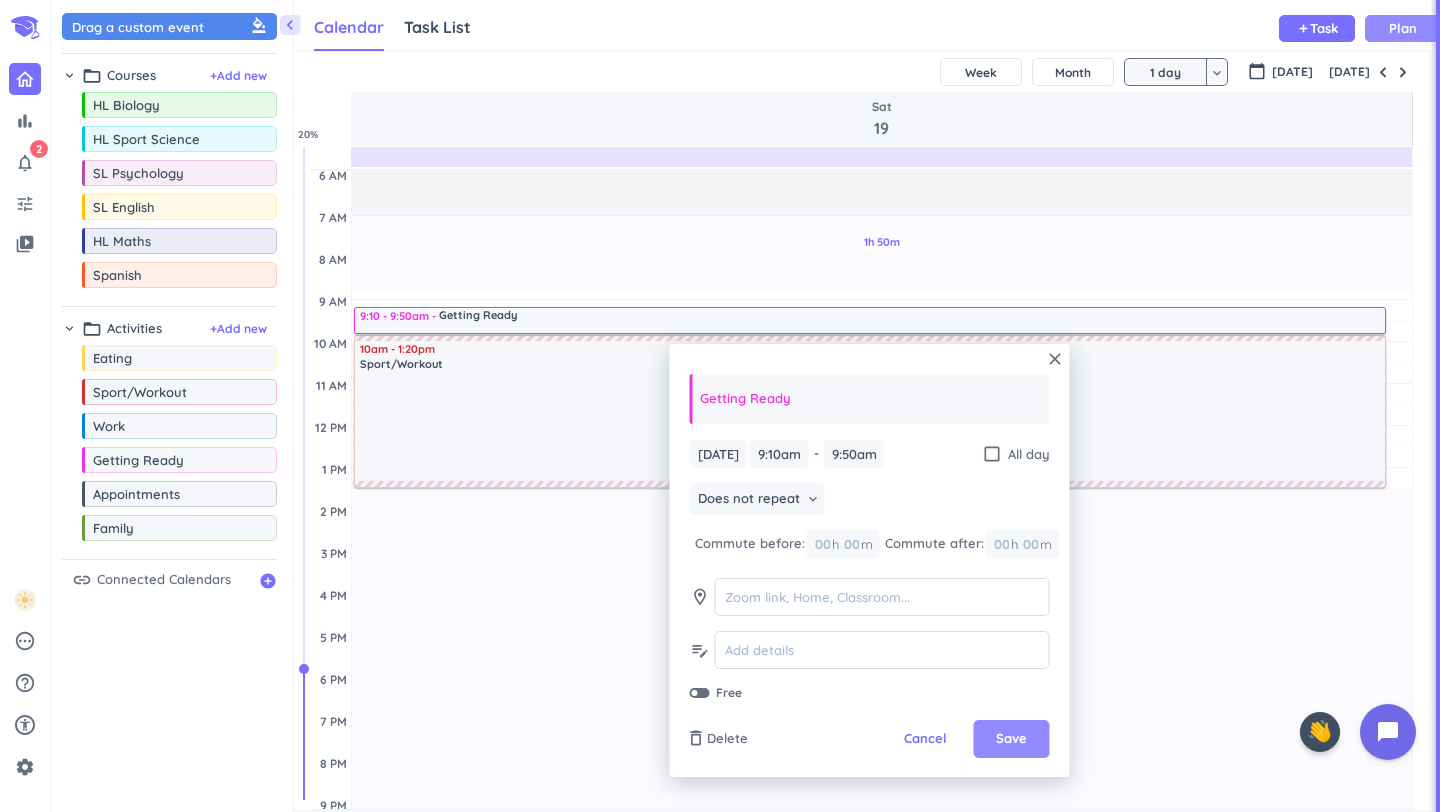 click on "Save" at bounding box center [1011, 739] 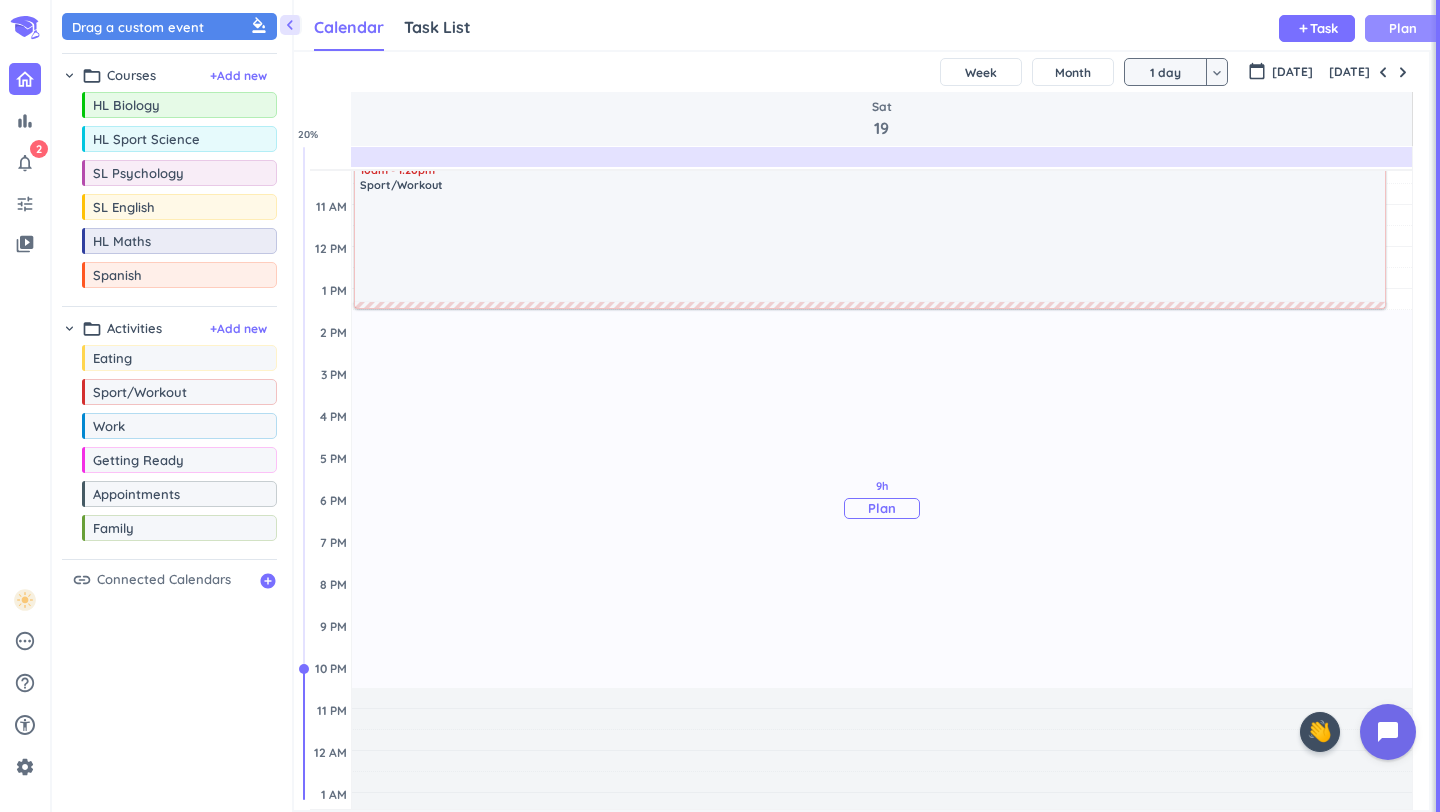 scroll, scrollTop: 220, scrollLeft: 0, axis: vertical 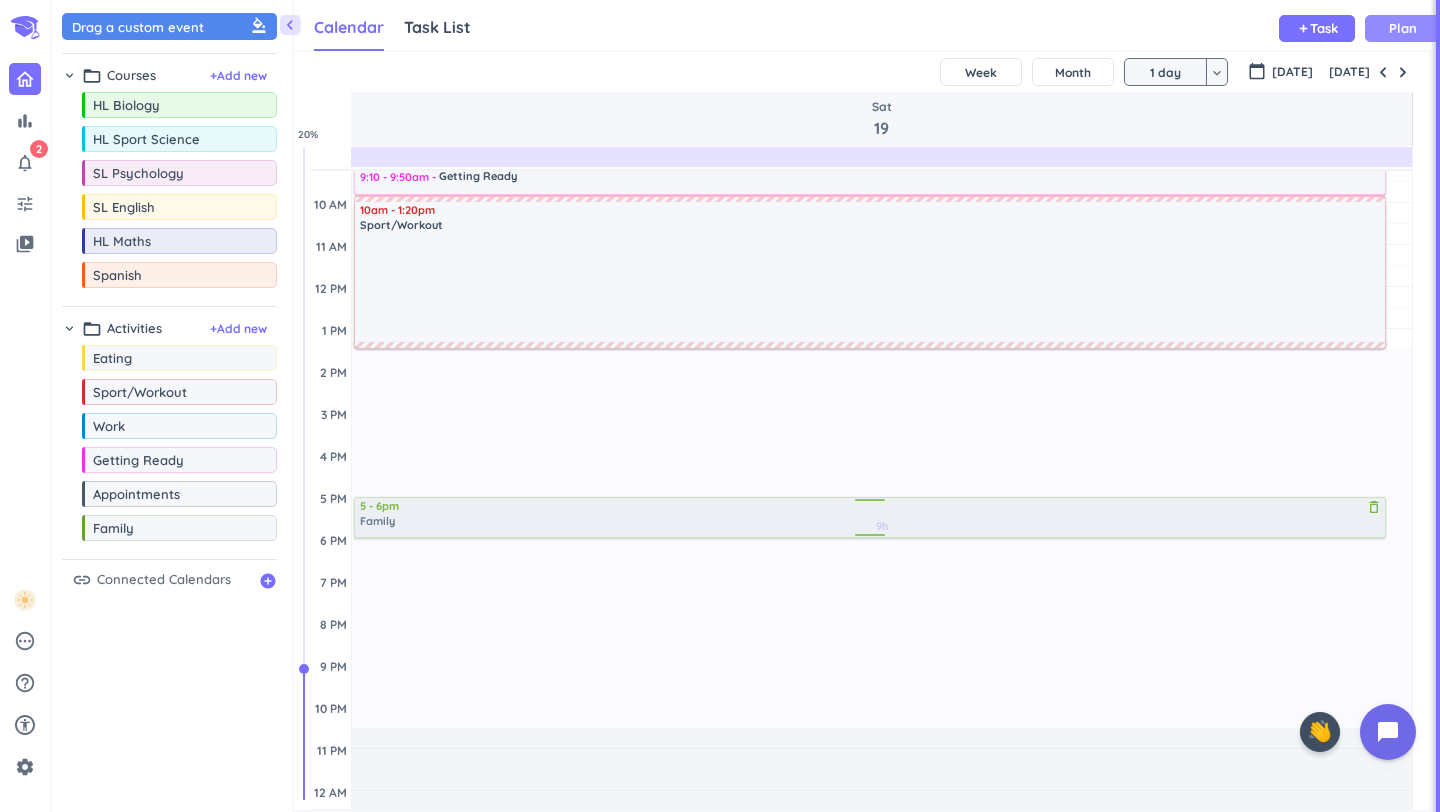 drag, startPoint x: 202, startPoint y: 534, endPoint x: 467, endPoint y: 499, distance: 267.30133 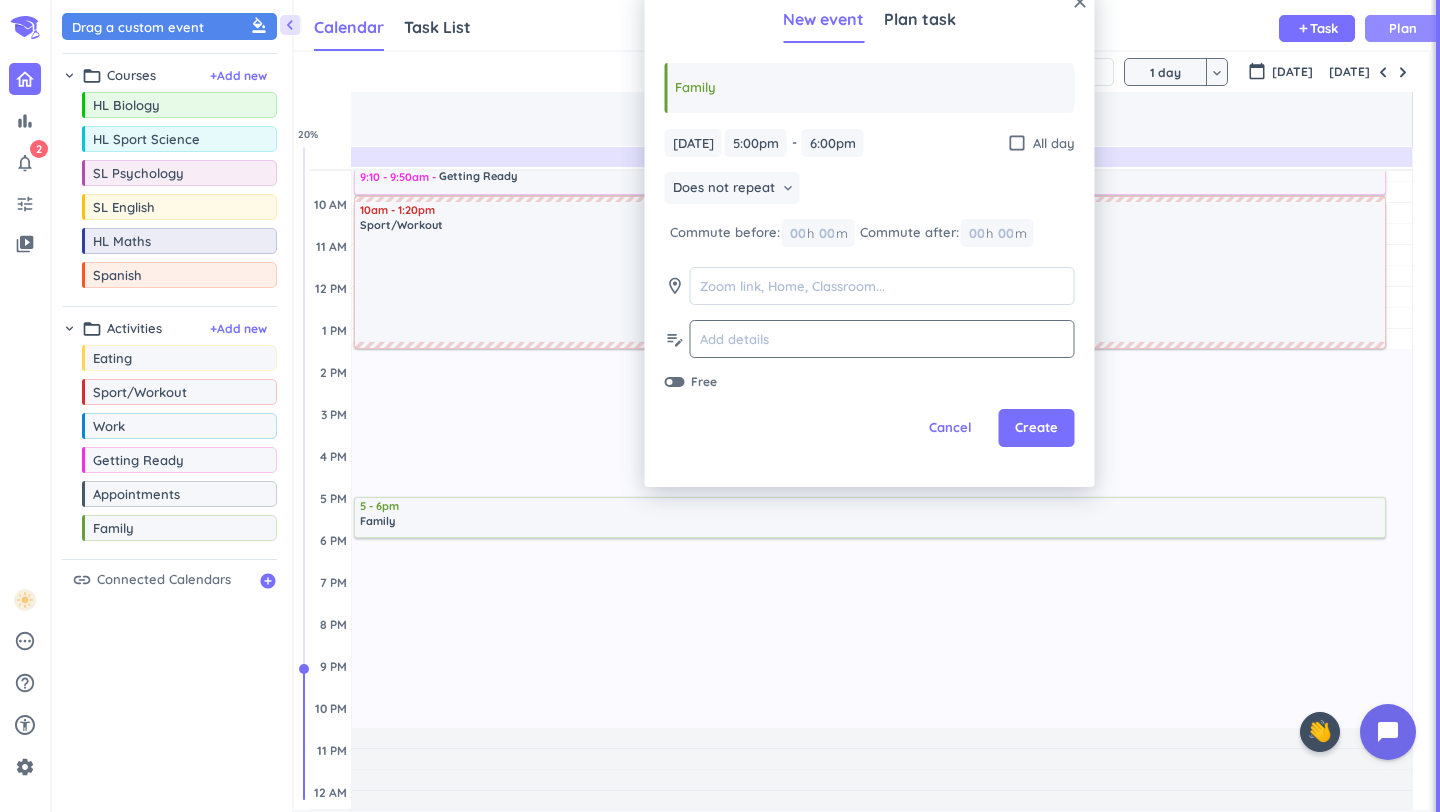 click 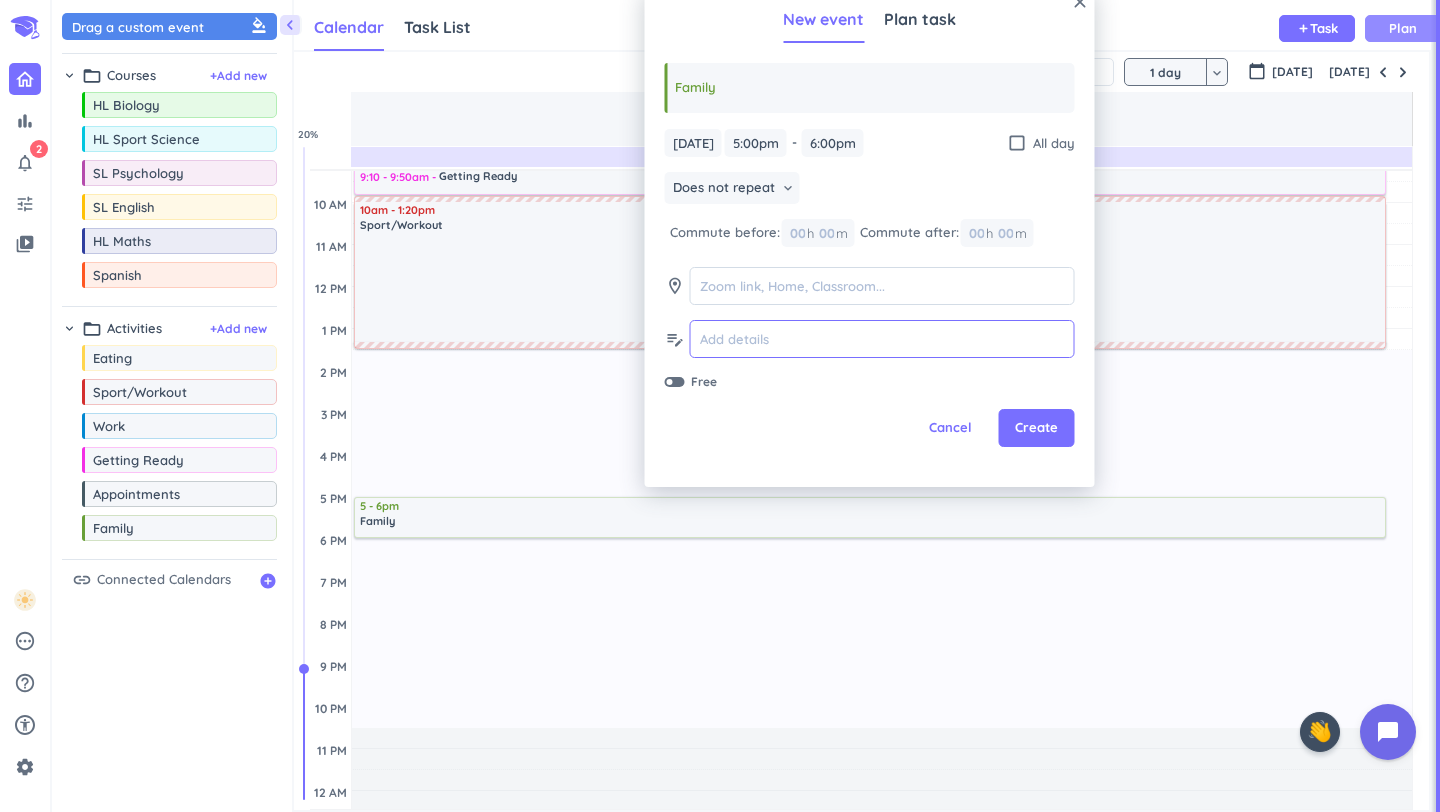 click at bounding box center (882, 339) 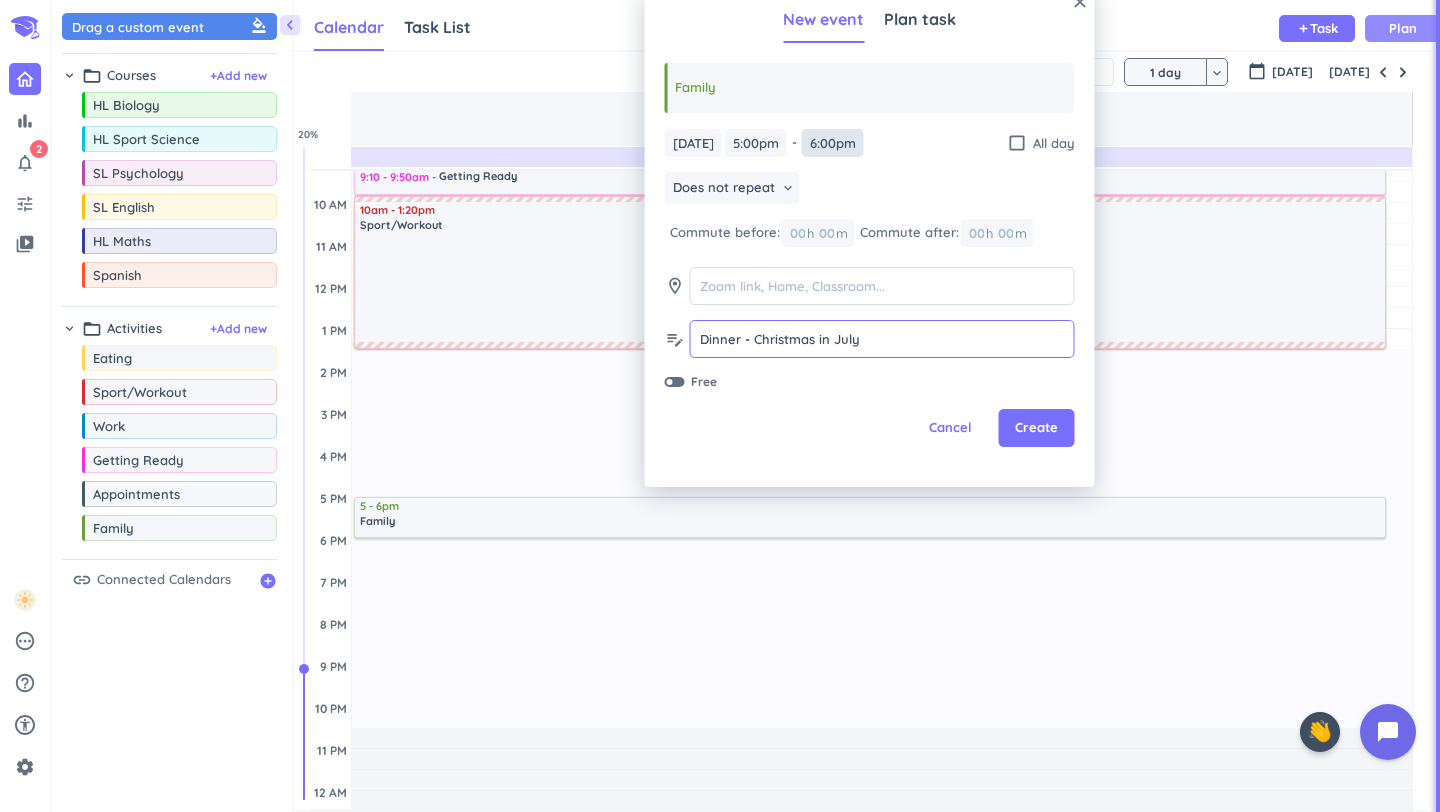 type on "Dinner - Christmas in July" 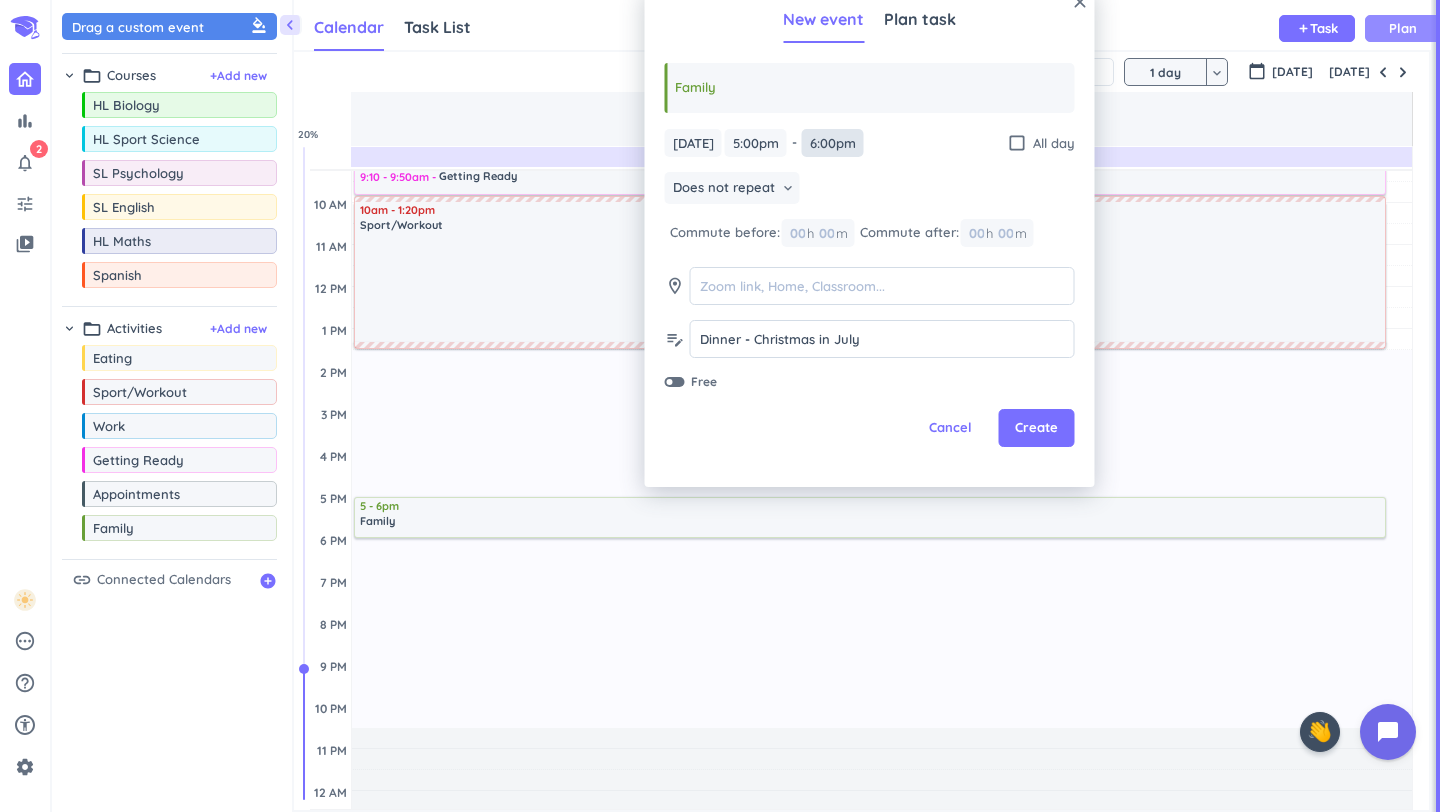 click on "6:00pm" at bounding box center [833, 143] 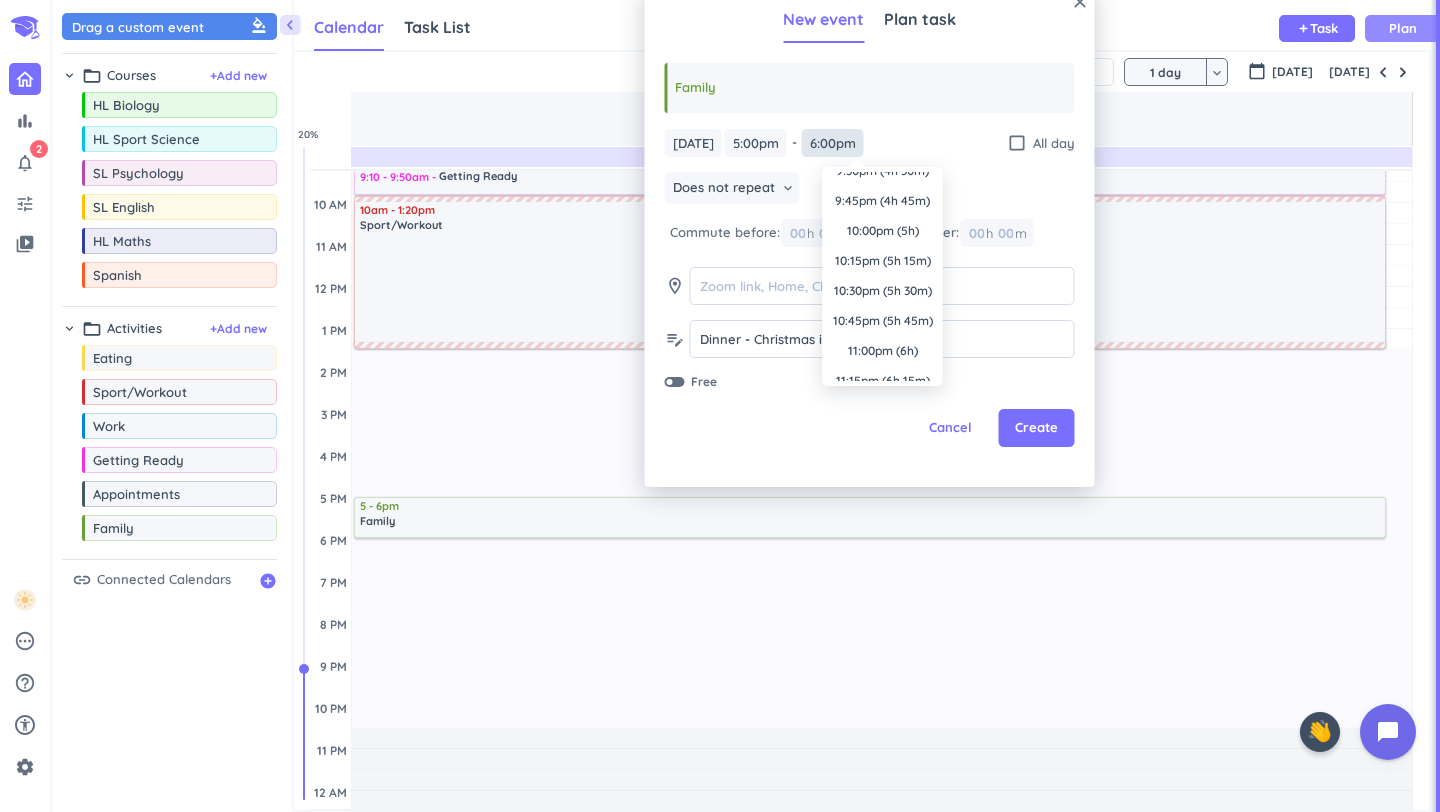 scroll, scrollTop: 538, scrollLeft: 0, axis: vertical 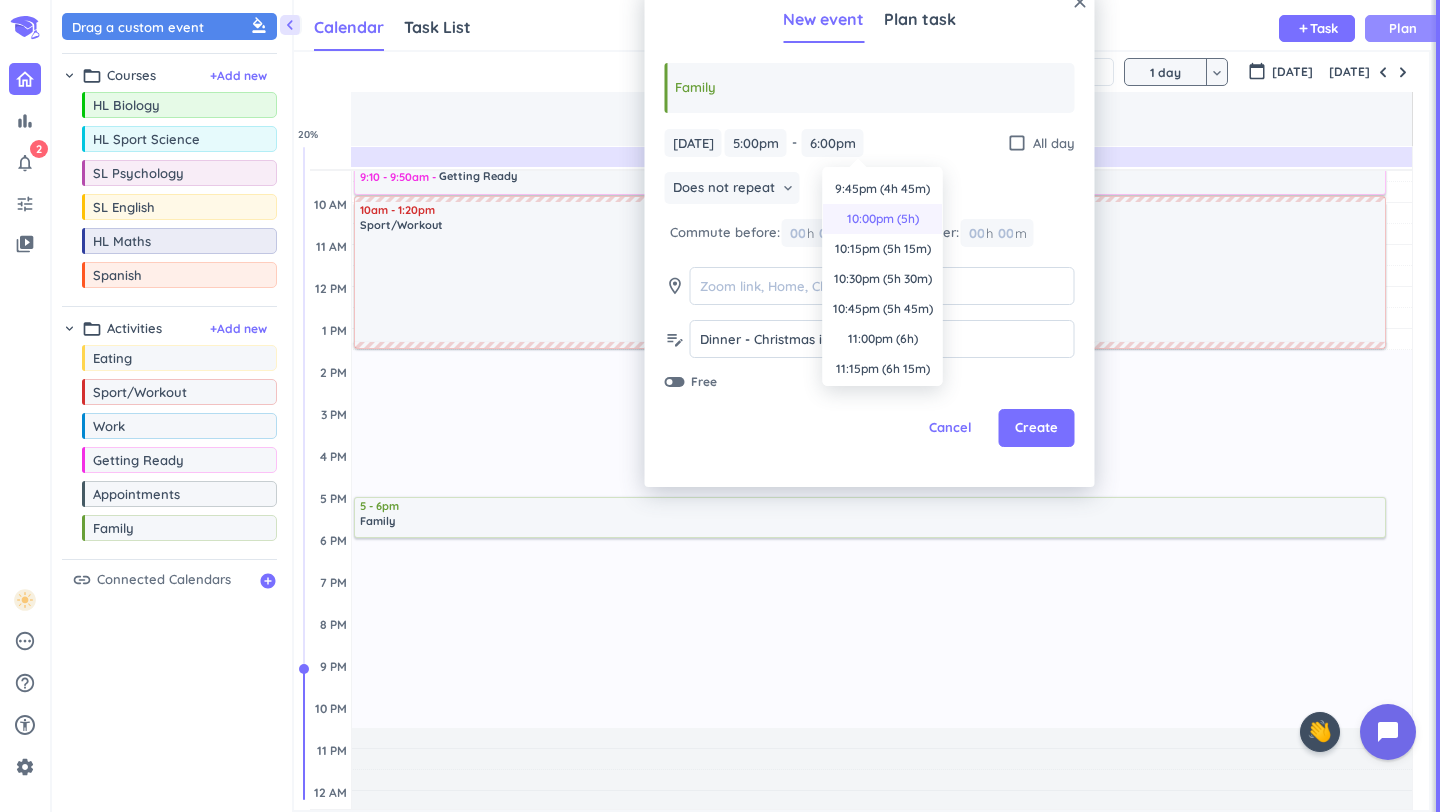 click on "10:00pm (5h)" at bounding box center [883, 219] 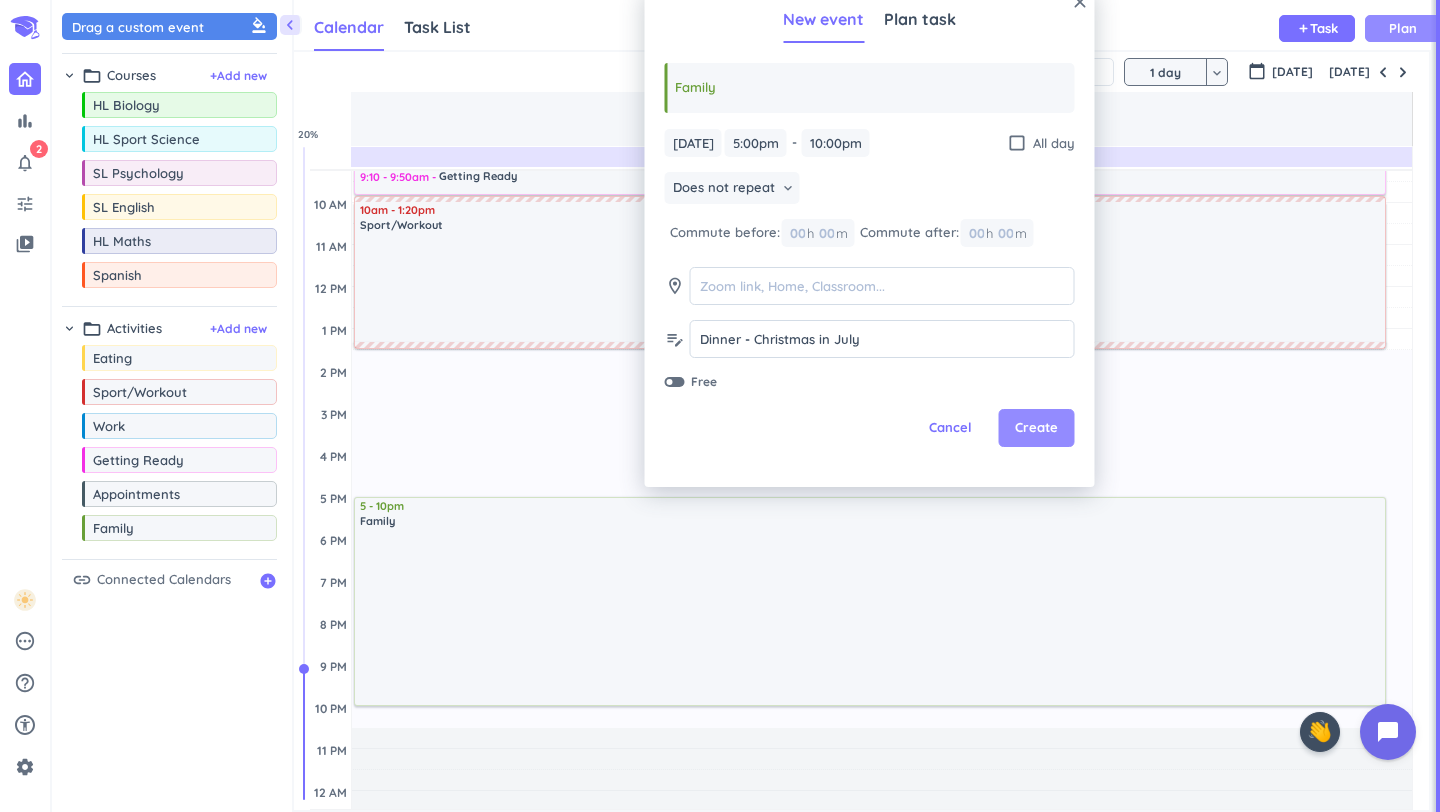 click on "Create" at bounding box center (1036, 428) 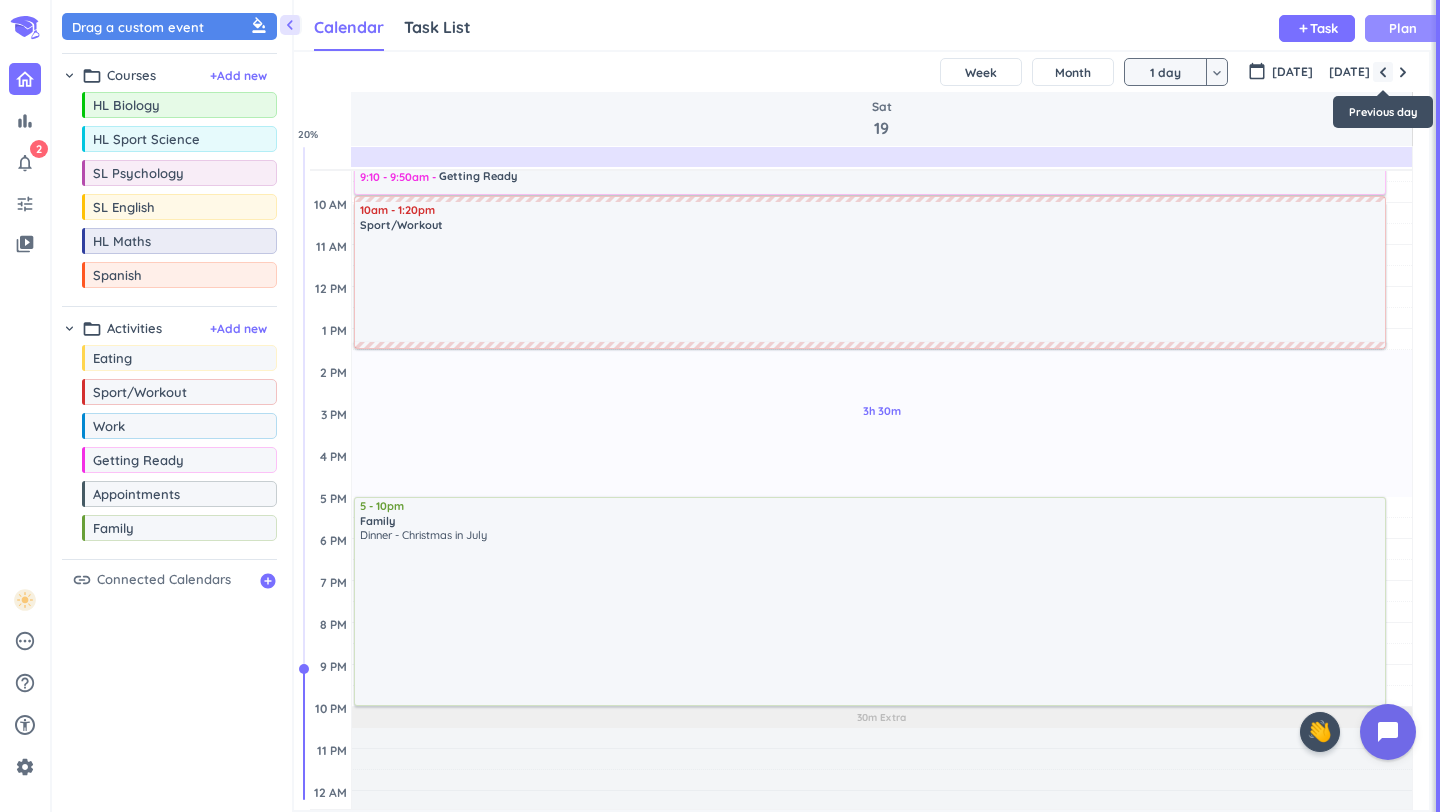 click at bounding box center [1383, 72] 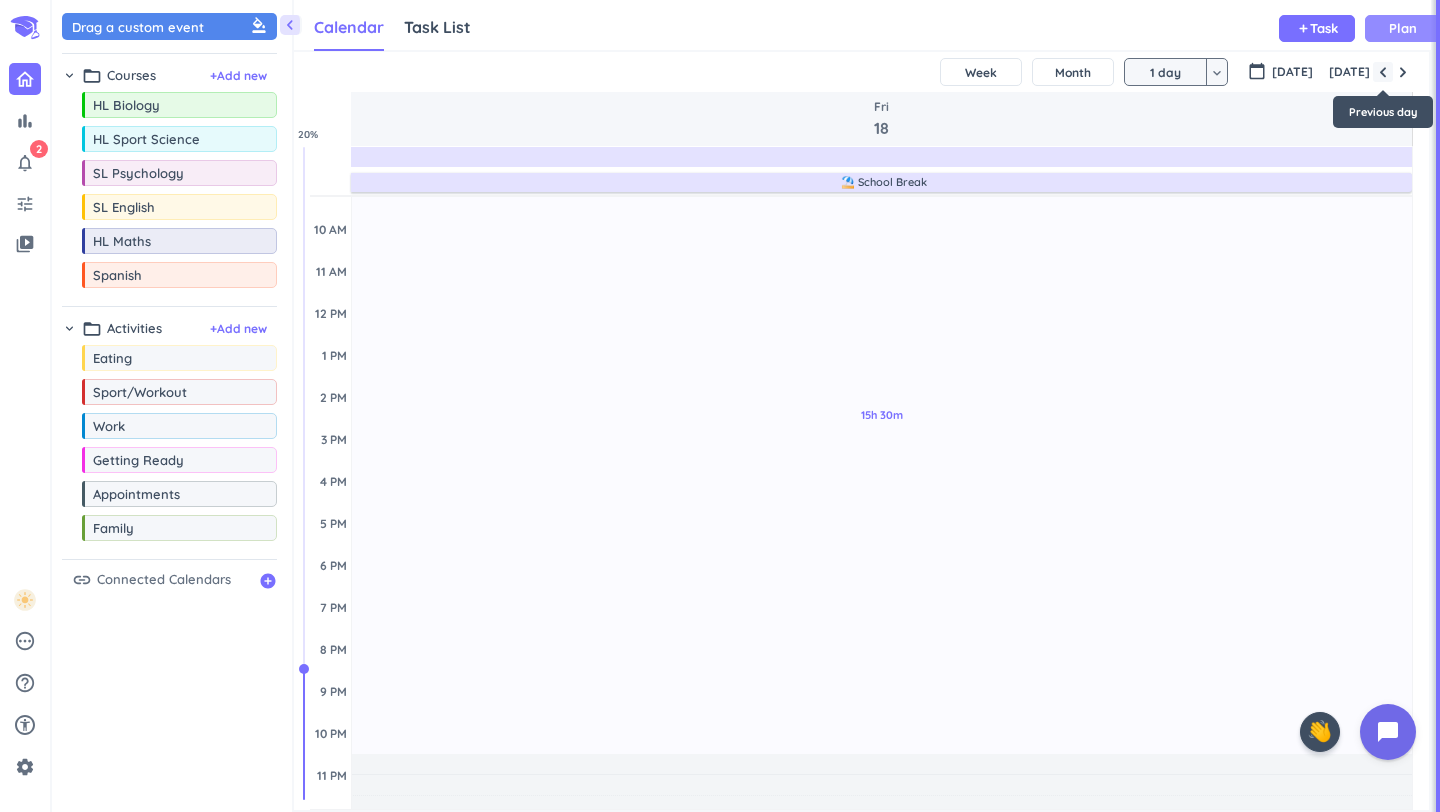 scroll, scrollTop: 85, scrollLeft: 0, axis: vertical 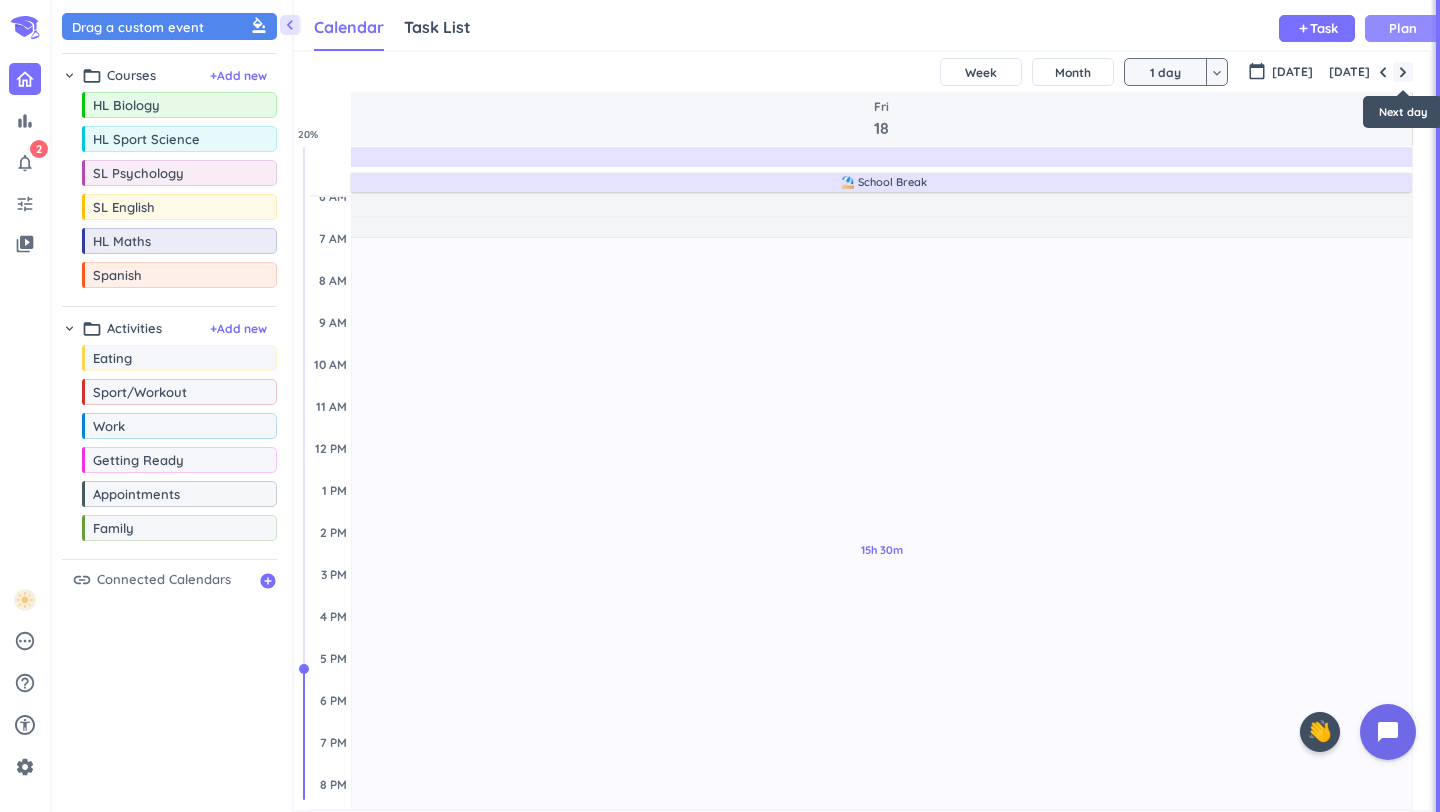 click at bounding box center [1403, 72] 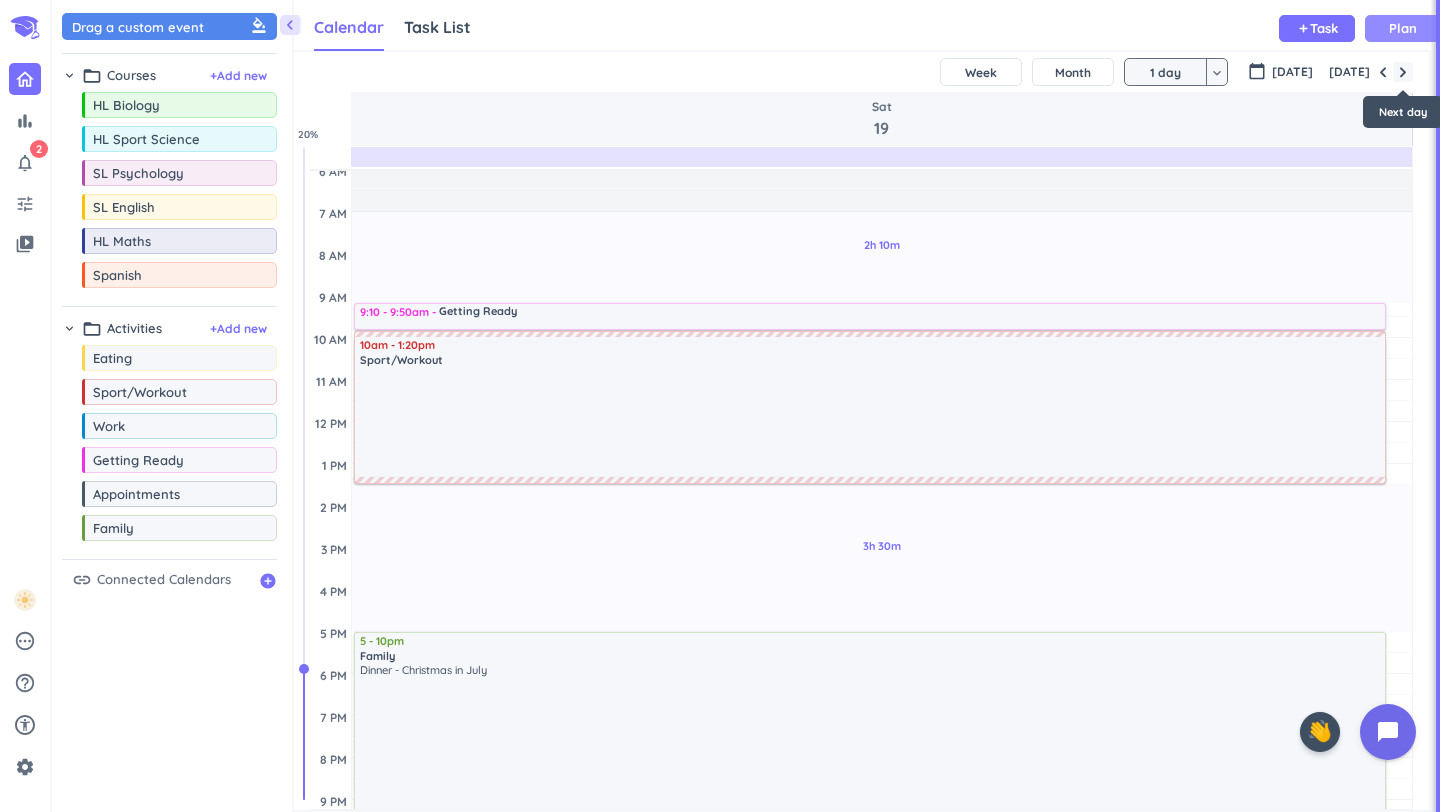 click at bounding box center (1403, 72) 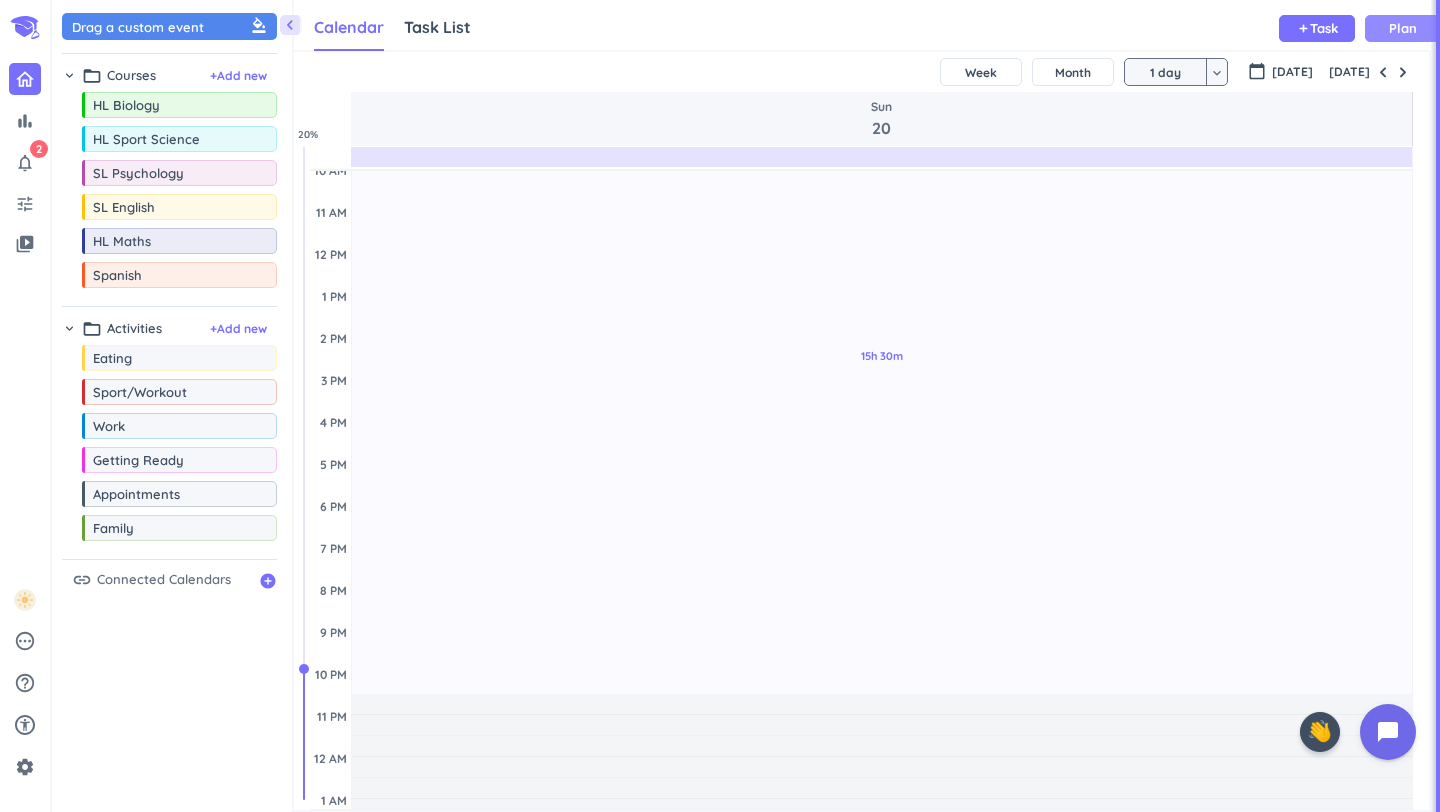 scroll, scrollTop: 311, scrollLeft: 0, axis: vertical 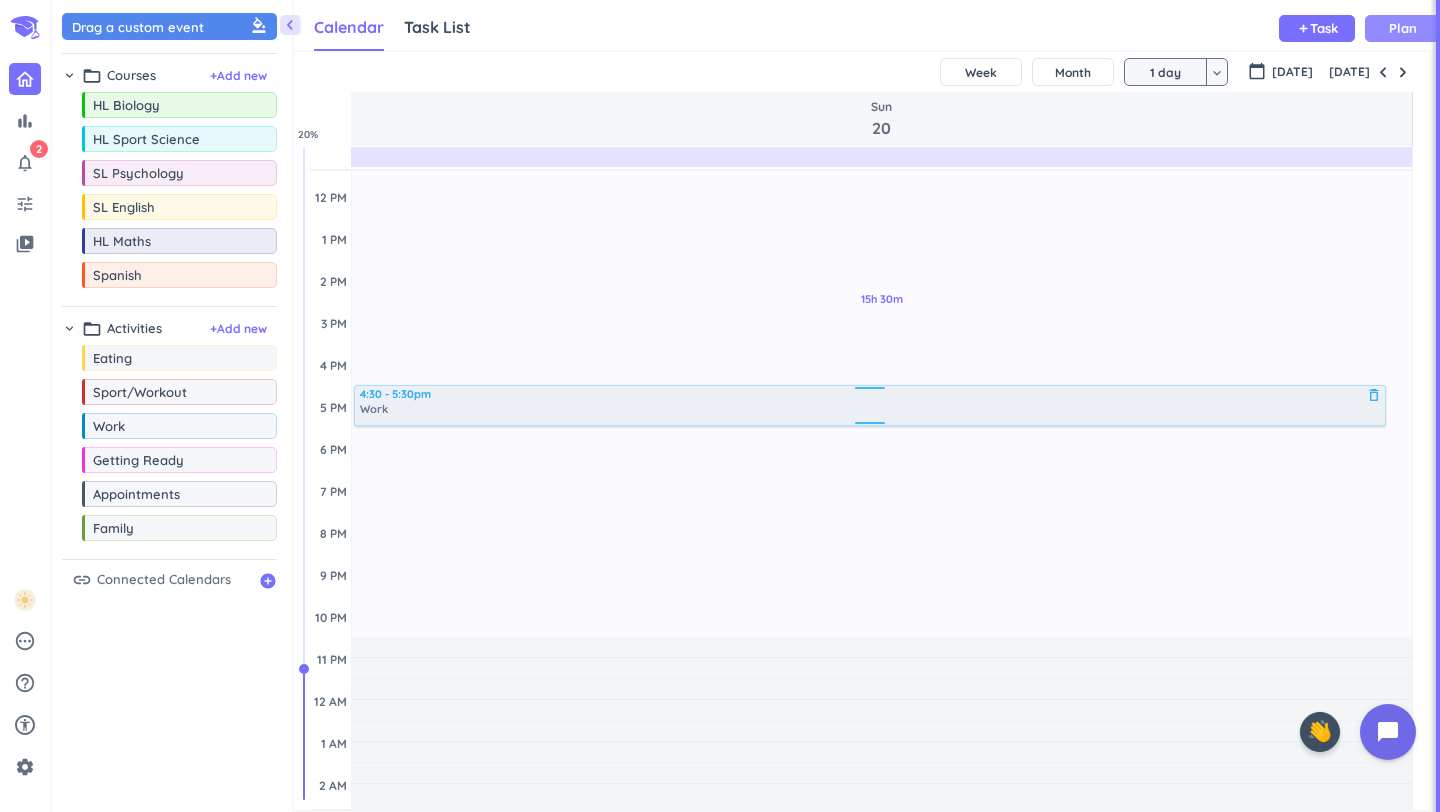 drag, startPoint x: 201, startPoint y: 434, endPoint x: 592, endPoint y: 385, distance: 394.05838 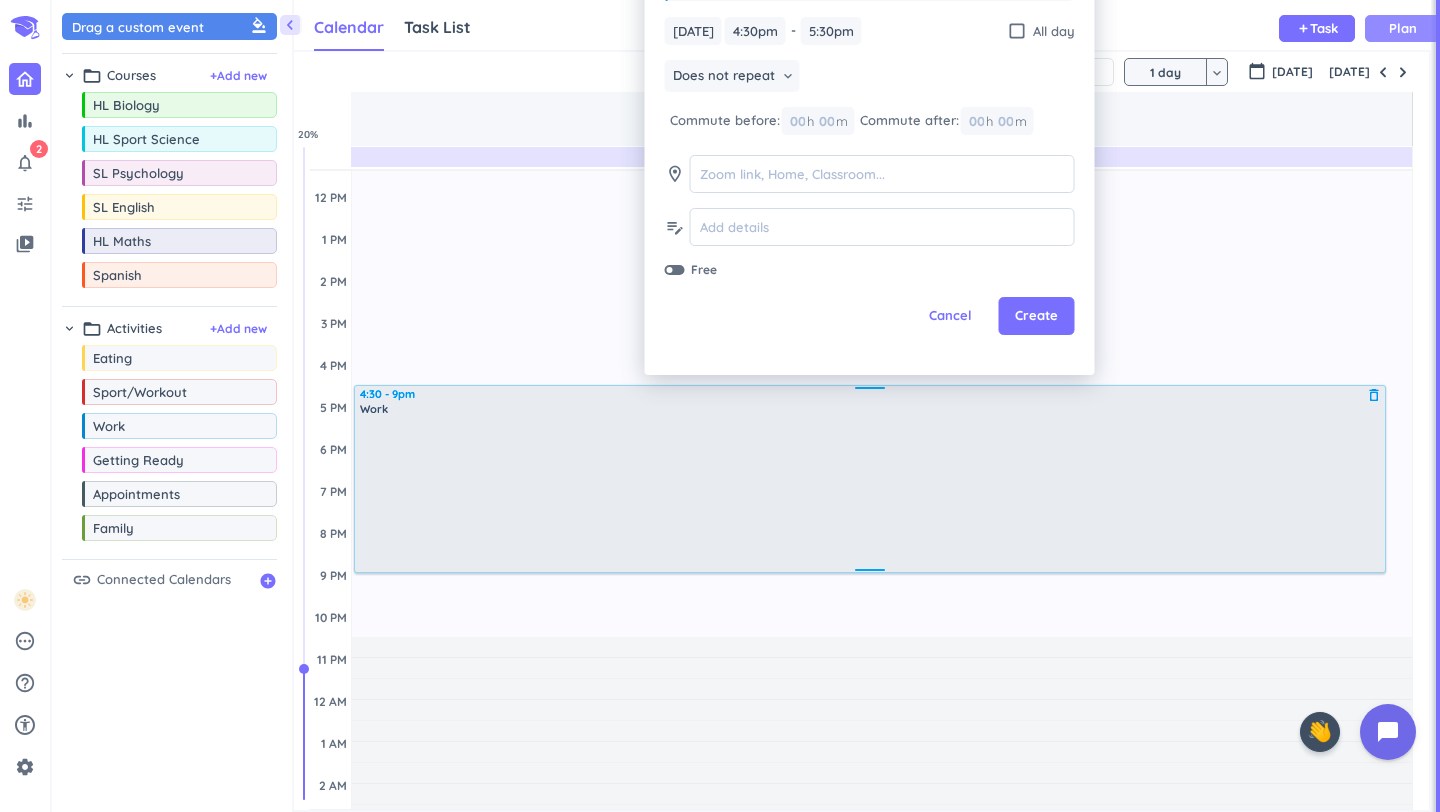drag, startPoint x: 866, startPoint y: 423, endPoint x: 861, endPoint y: 567, distance: 144.08678 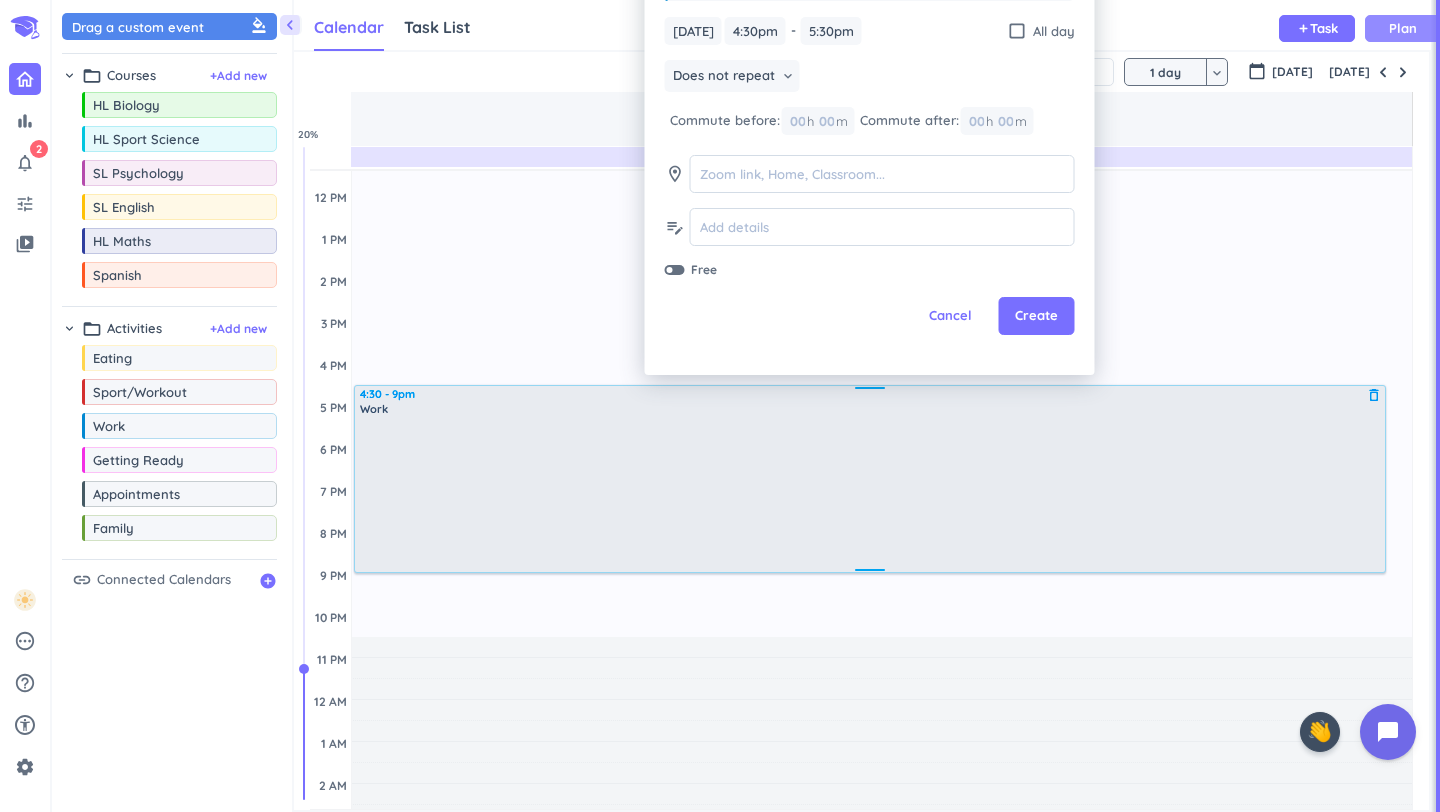 click on "15h 30m Past due Plan Adjust Awake Time Adjust Awake Time 4:30 - 5:30pm Work delete_outline 4:30 - 9pm Work delete_outline" at bounding box center (882, 364) 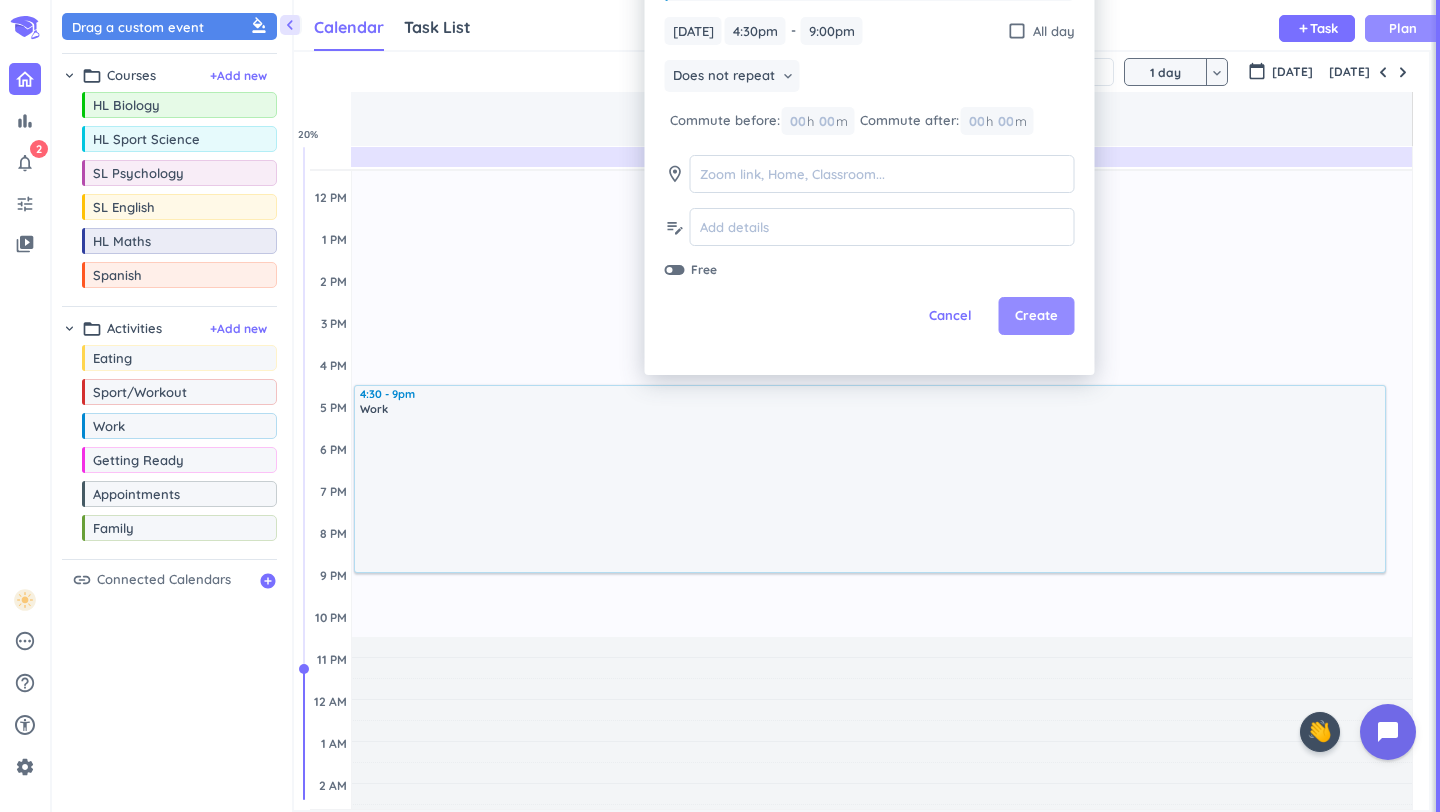 click on "Create" at bounding box center (1036, 316) 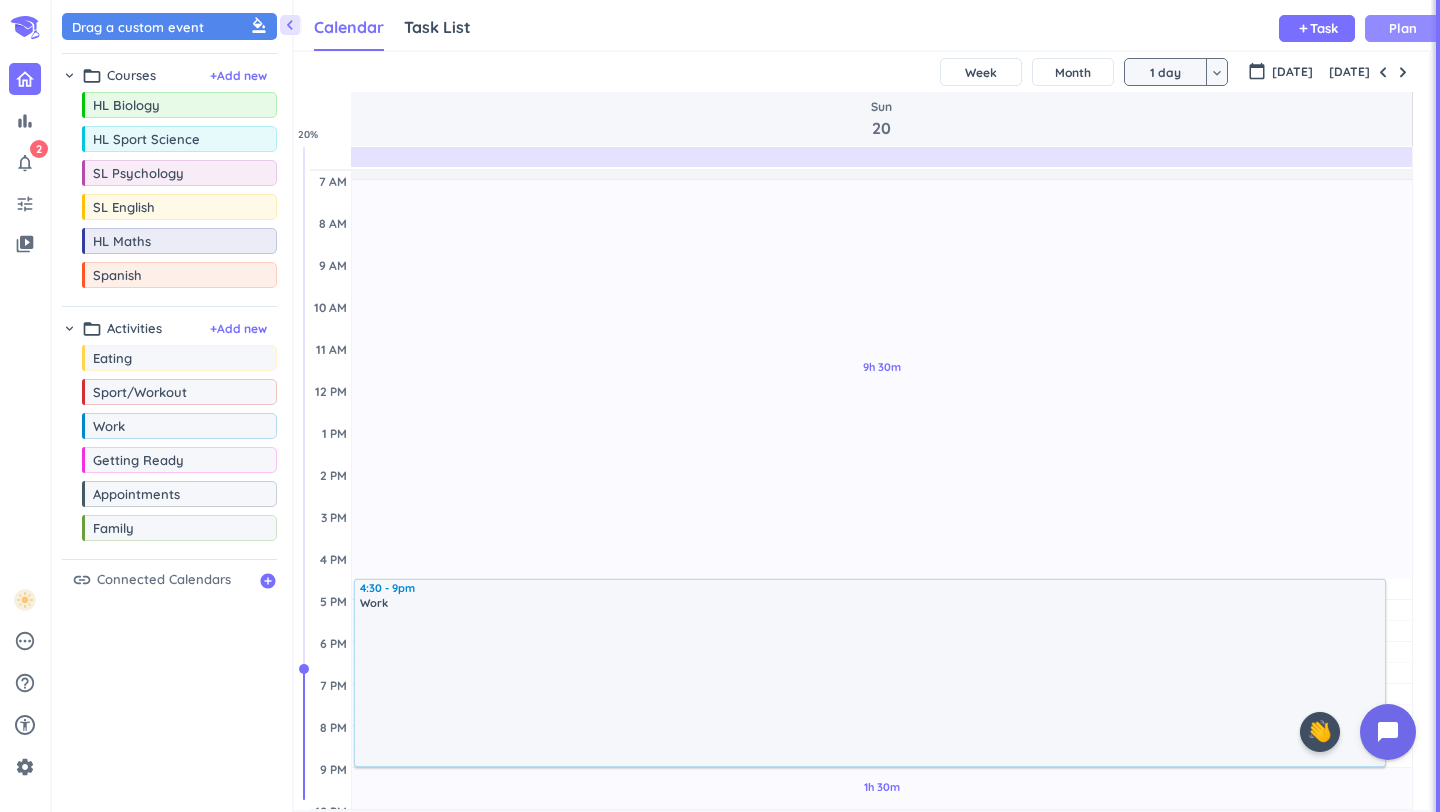 scroll, scrollTop: 124, scrollLeft: 0, axis: vertical 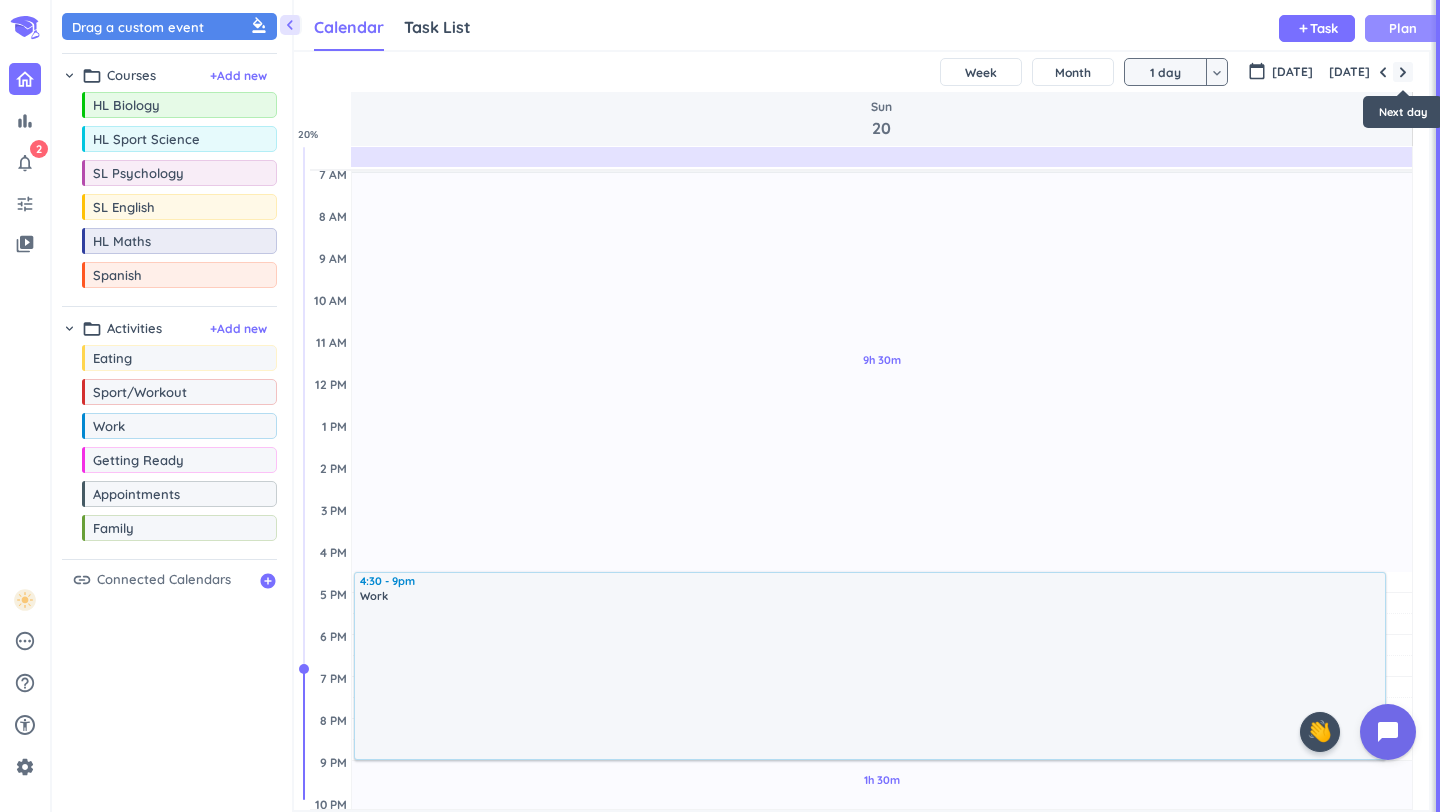 click at bounding box center (1403, 72) 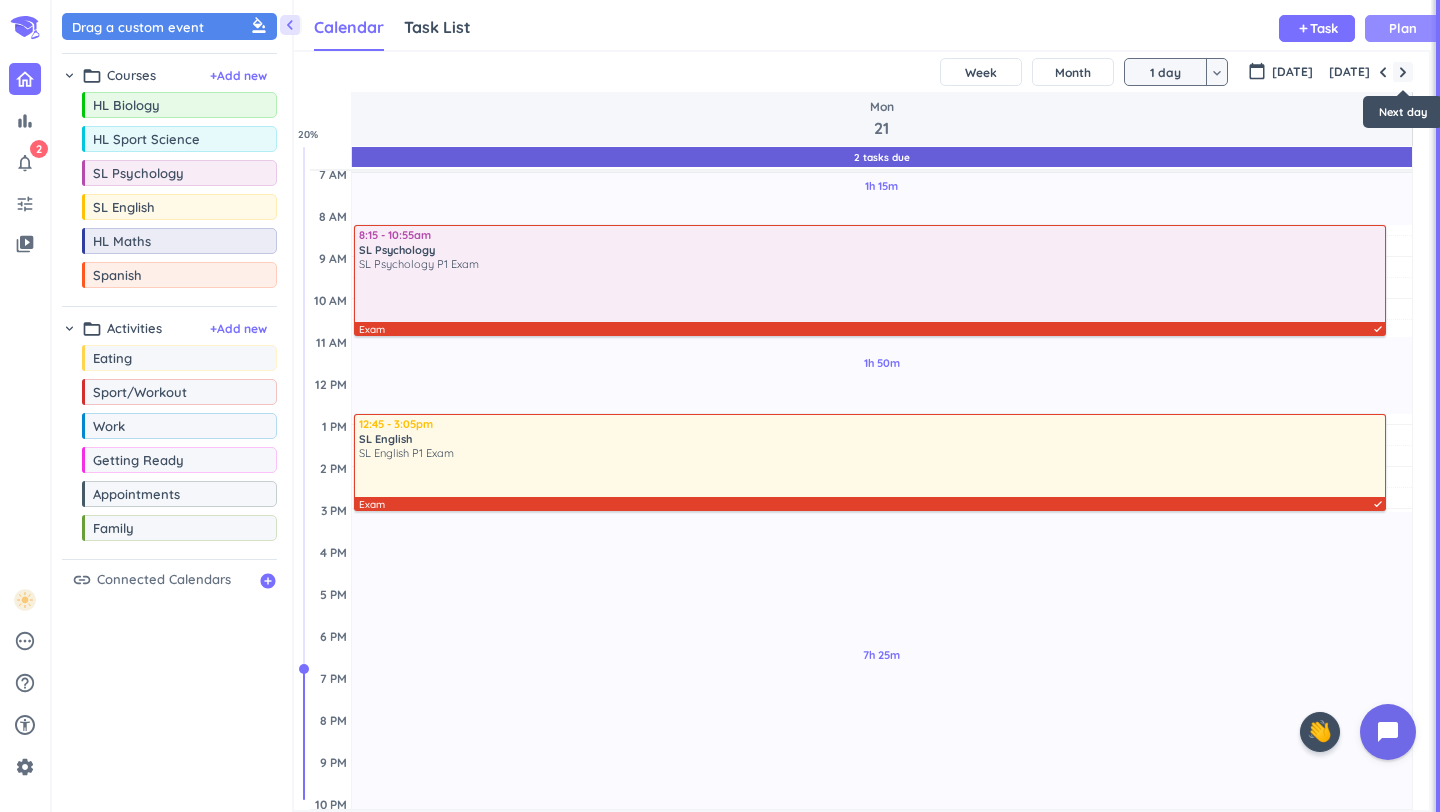 scroll, scrollTop: 85, scrollLeft: 0, axis: vertical 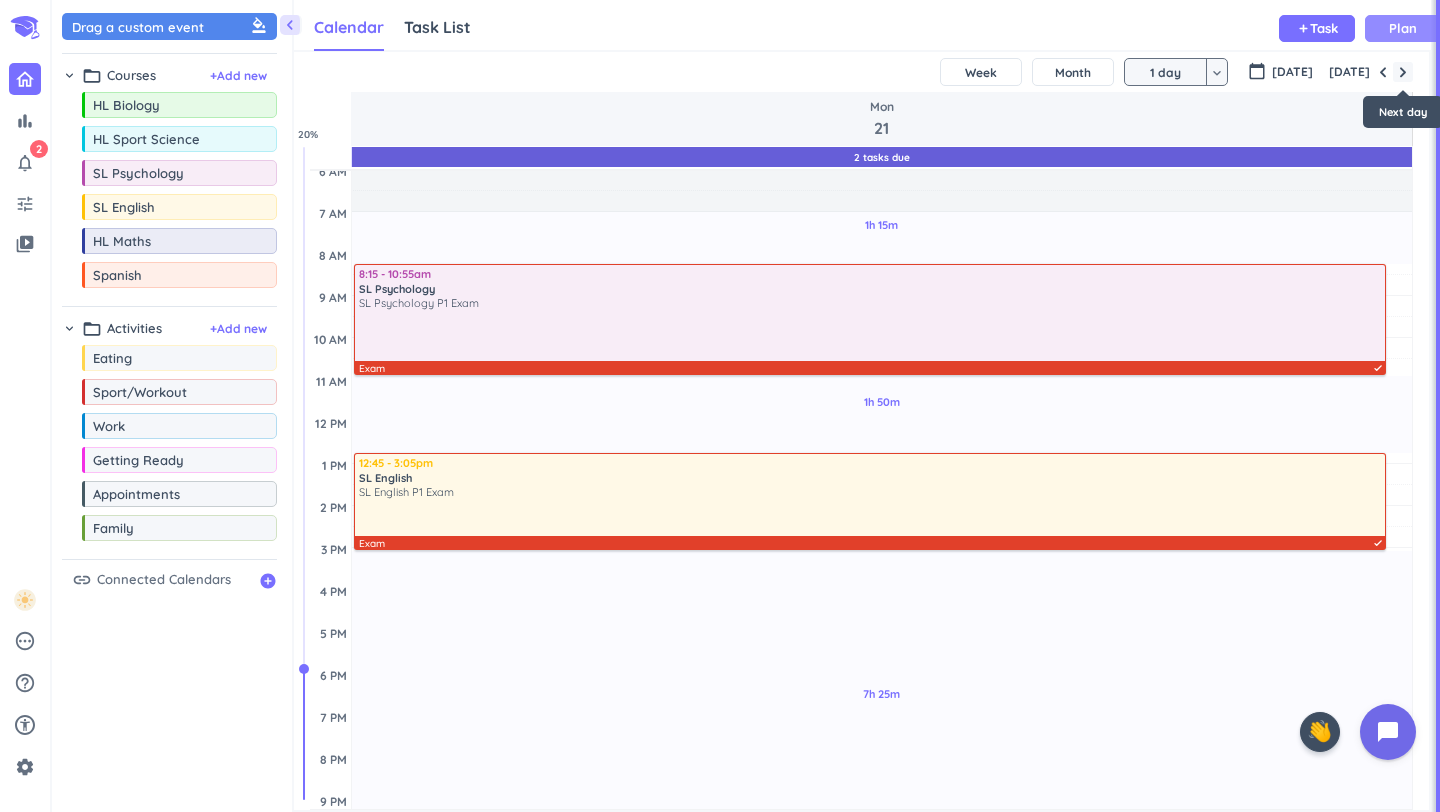 click at bounding box center (1403, 72) 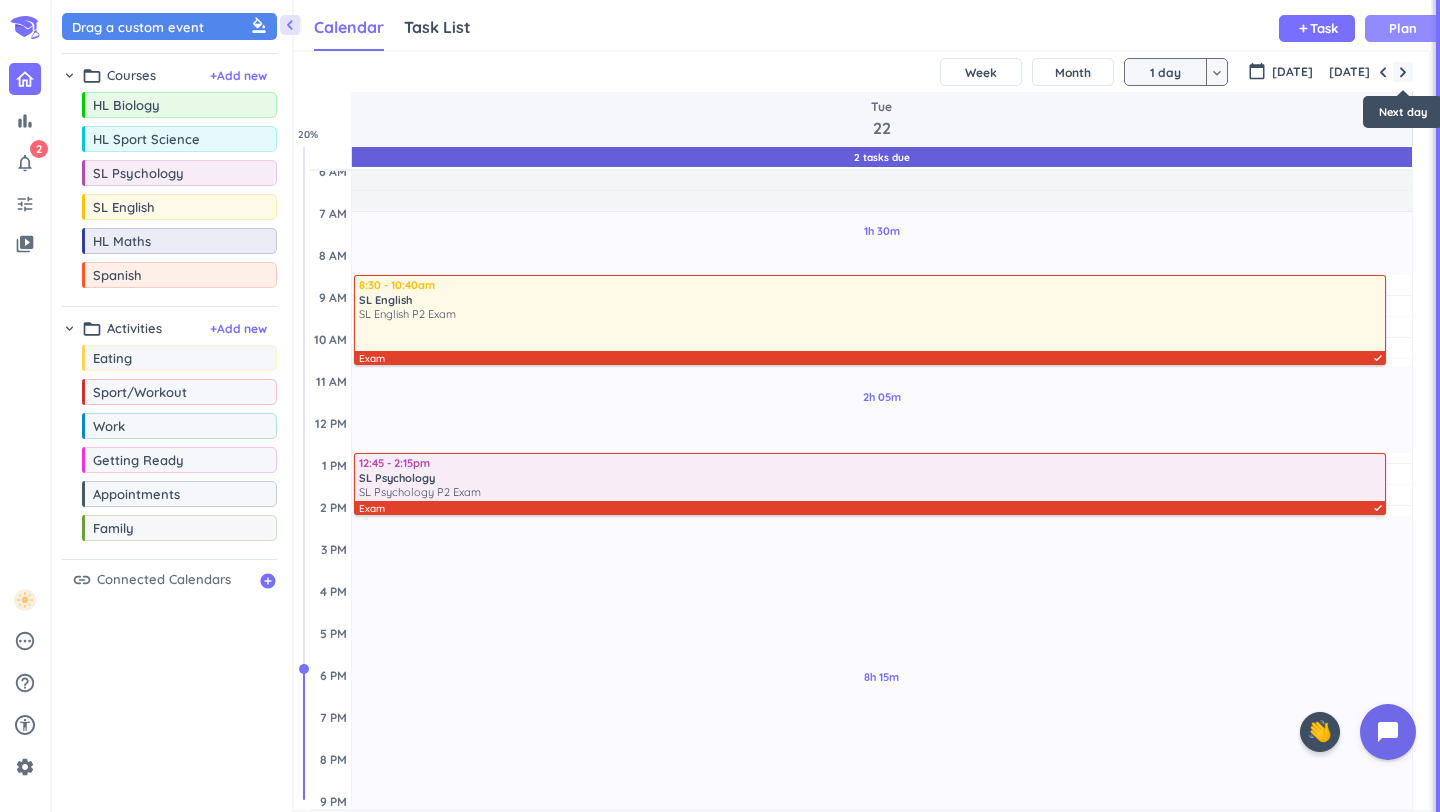 click at bounding box center [1403, 72] 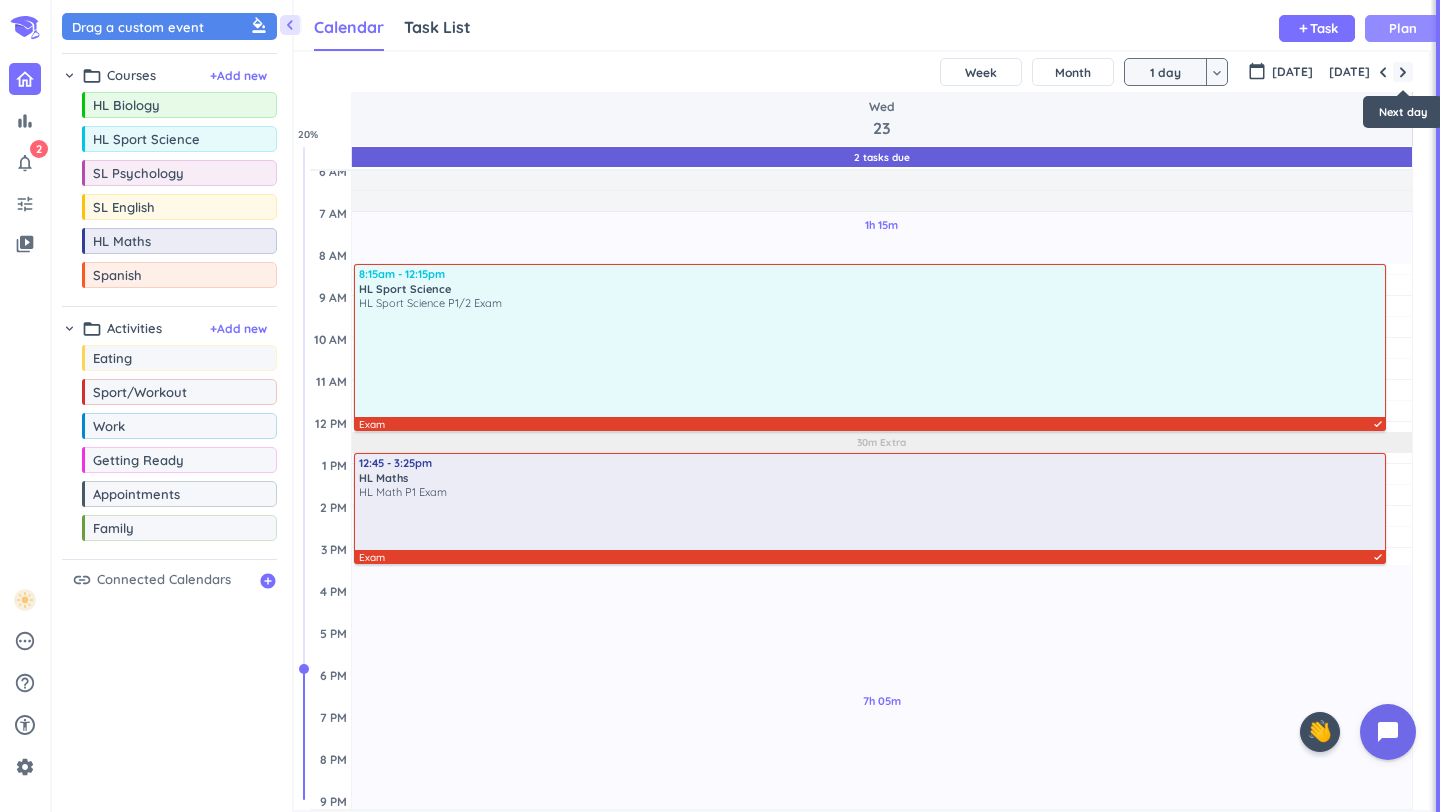 click at bounding box center [1403, 72] 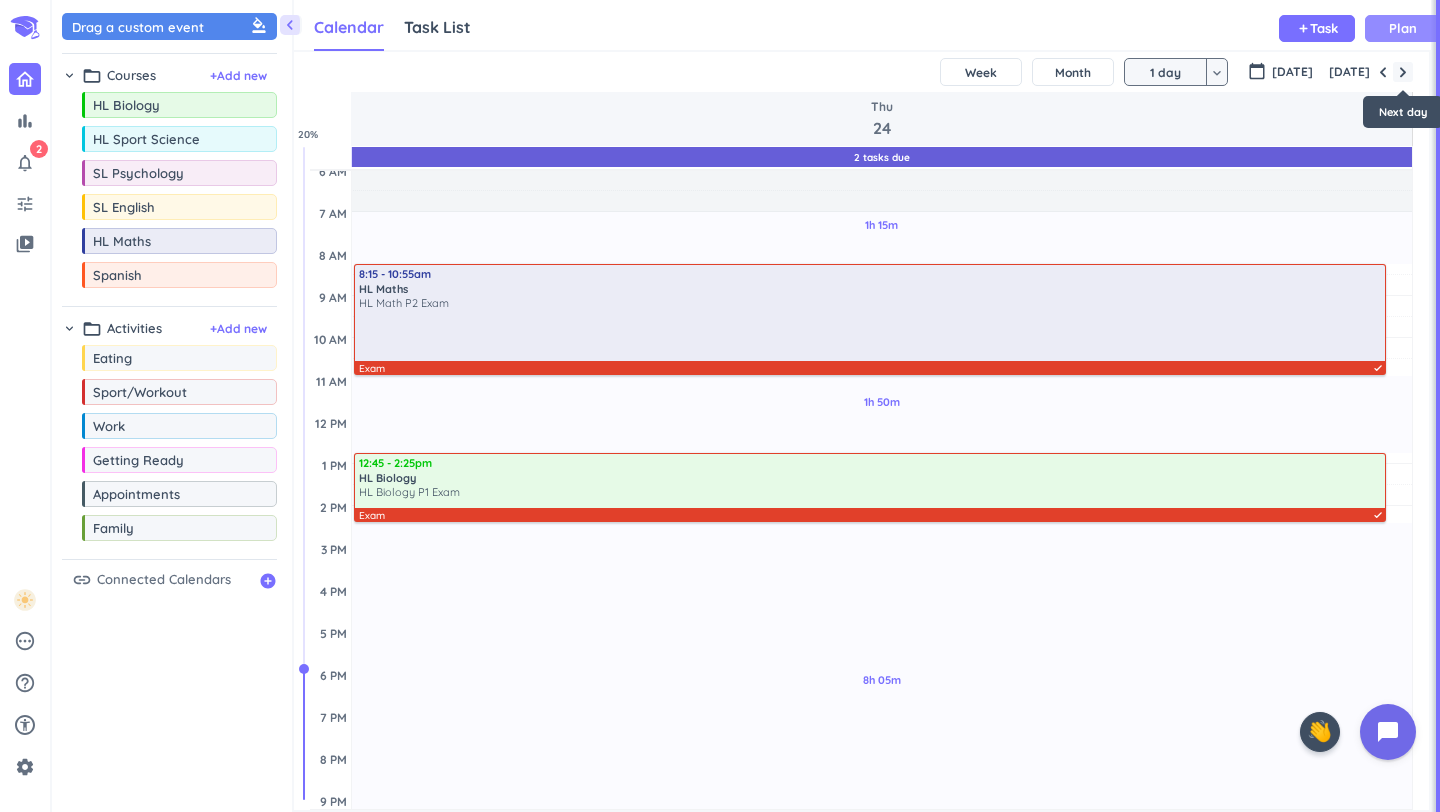 click at bounding box center (1403, 72) 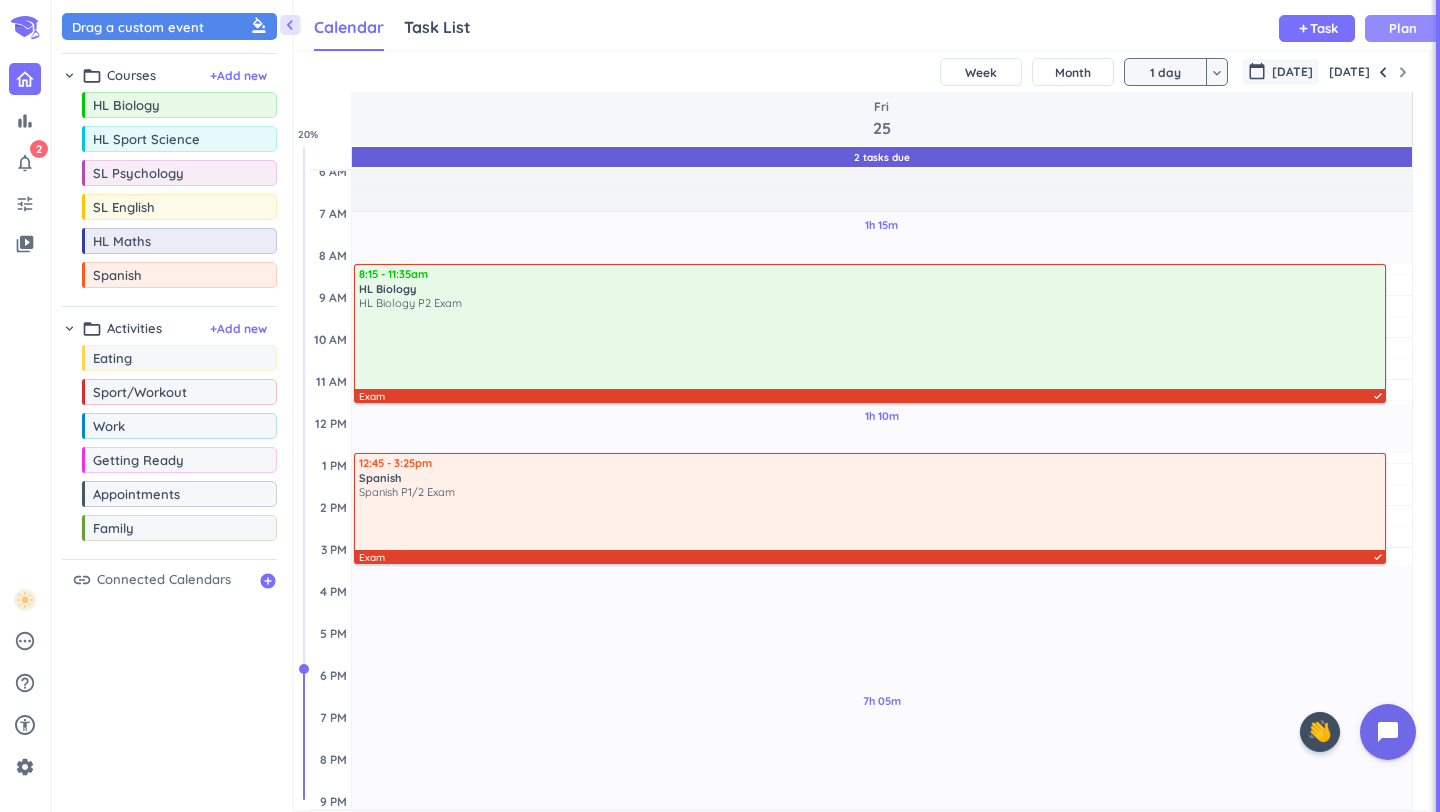 click on "calendar_today" at bounding box center [1257, 71] 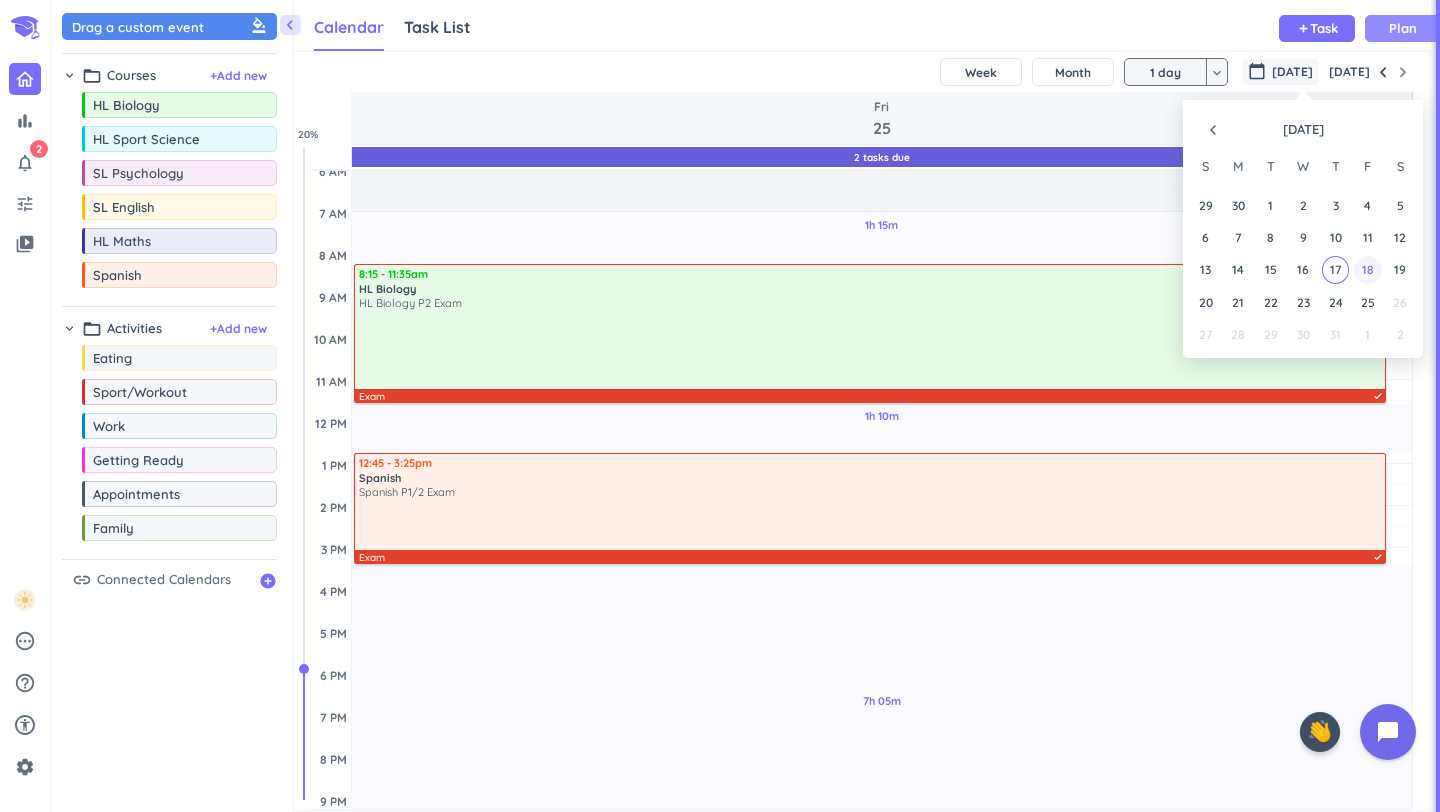 click on "18" at bounding box center [1367, 269] 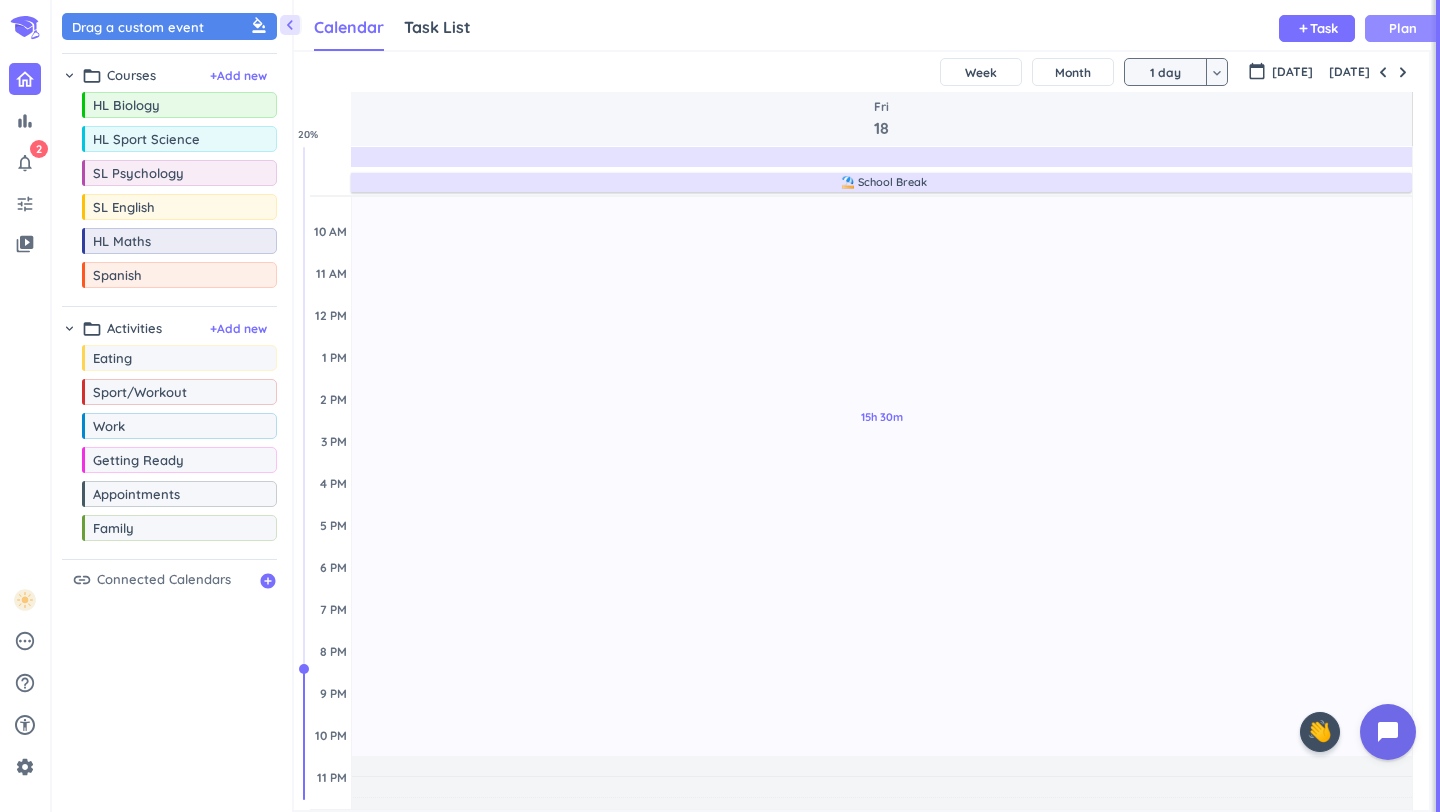 scroll, scrollTop: 236, scrollLeft: 0, axis: vertical 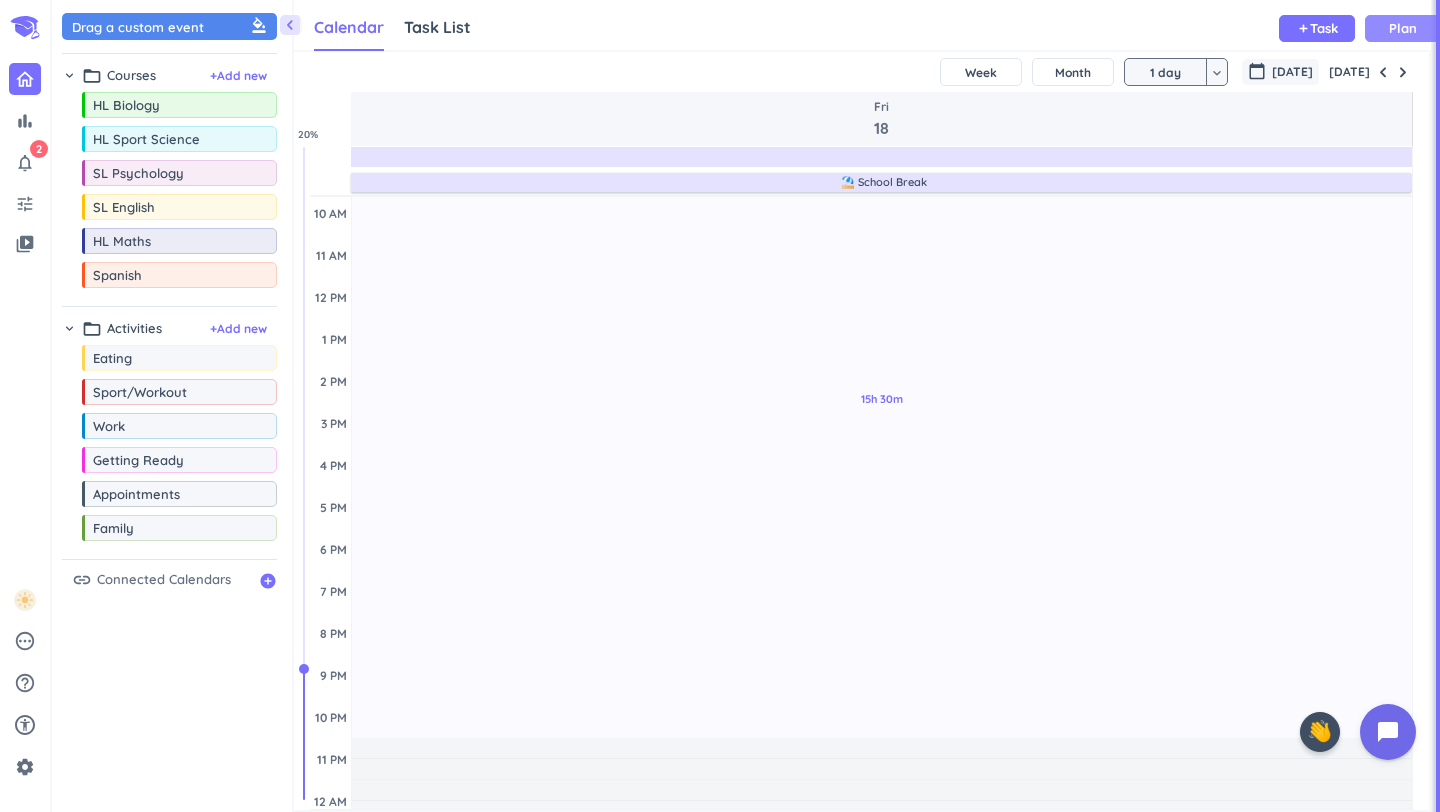 click on "[DATE]" at bounding box center (1292, 72) 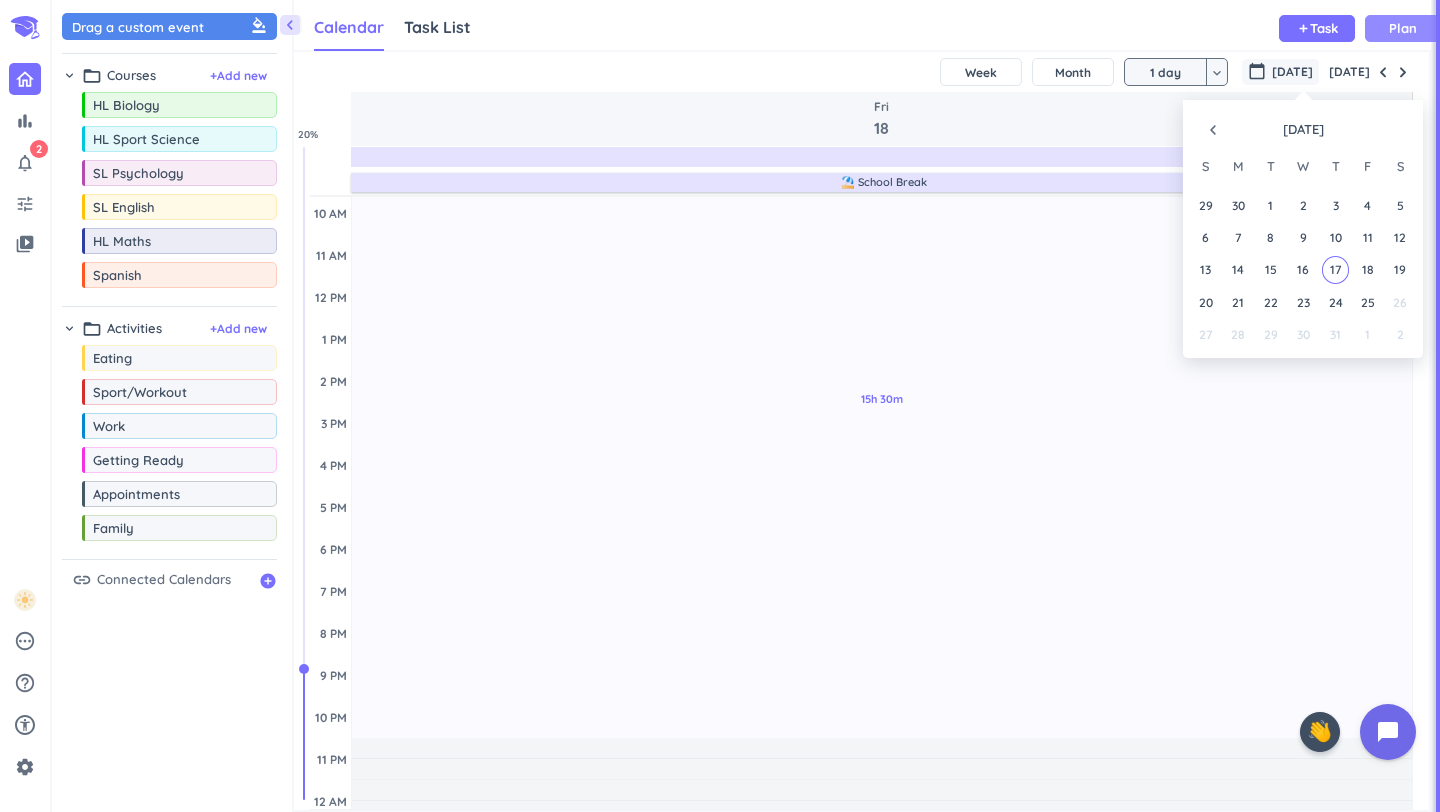 click on "26" at bounding box center (1400, 301) 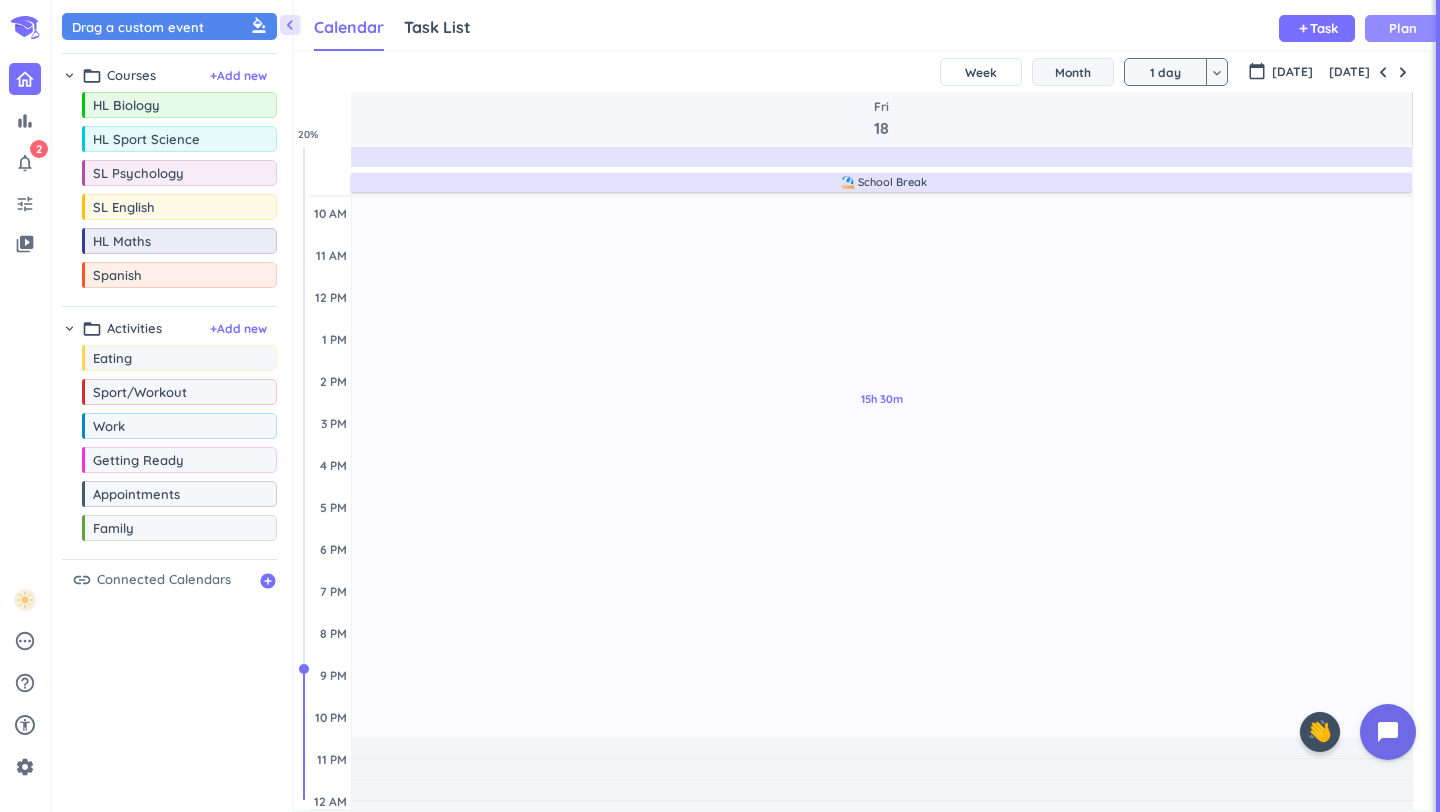 click on "Month" at bounding box center (1073, 72) 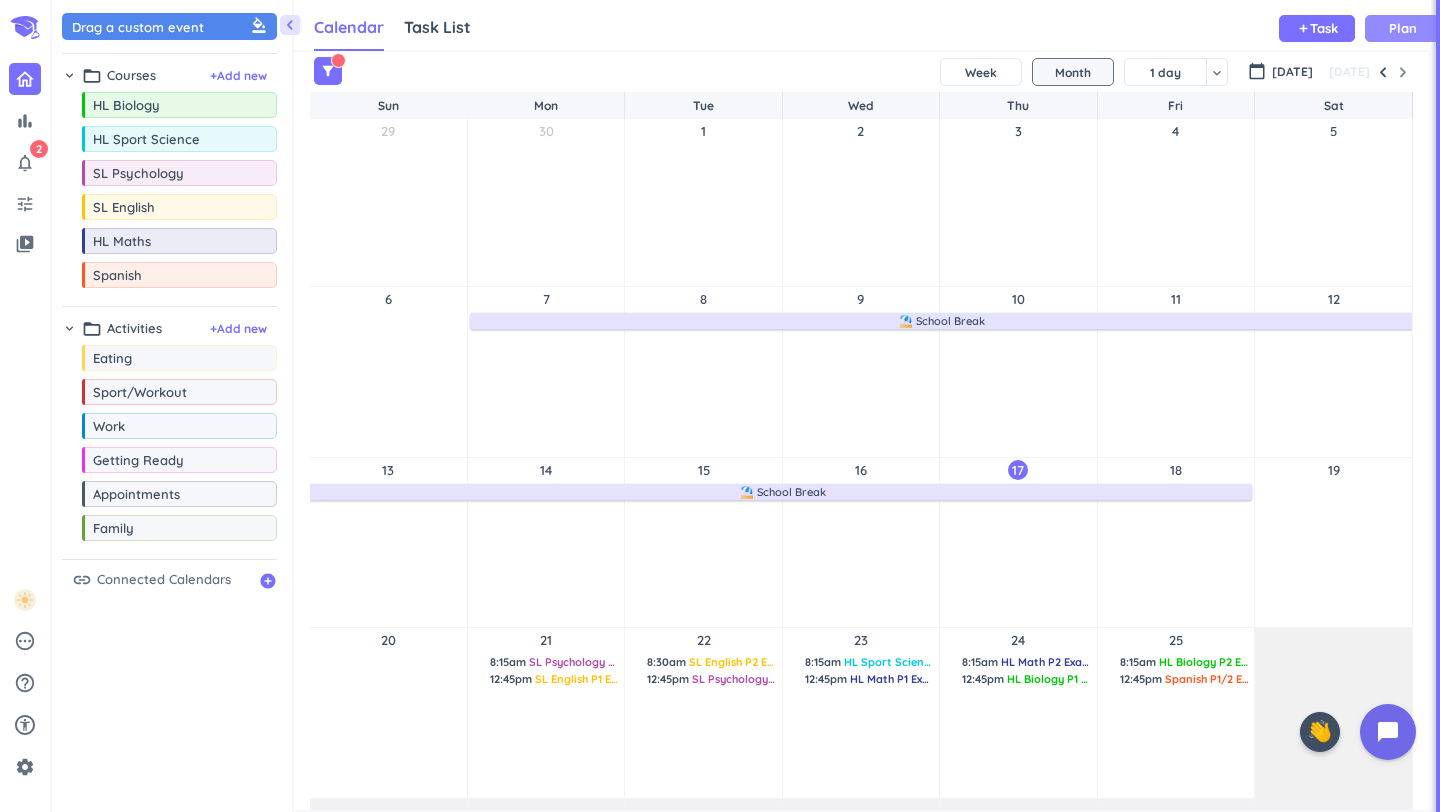 click at bounding box center [1333, 713] 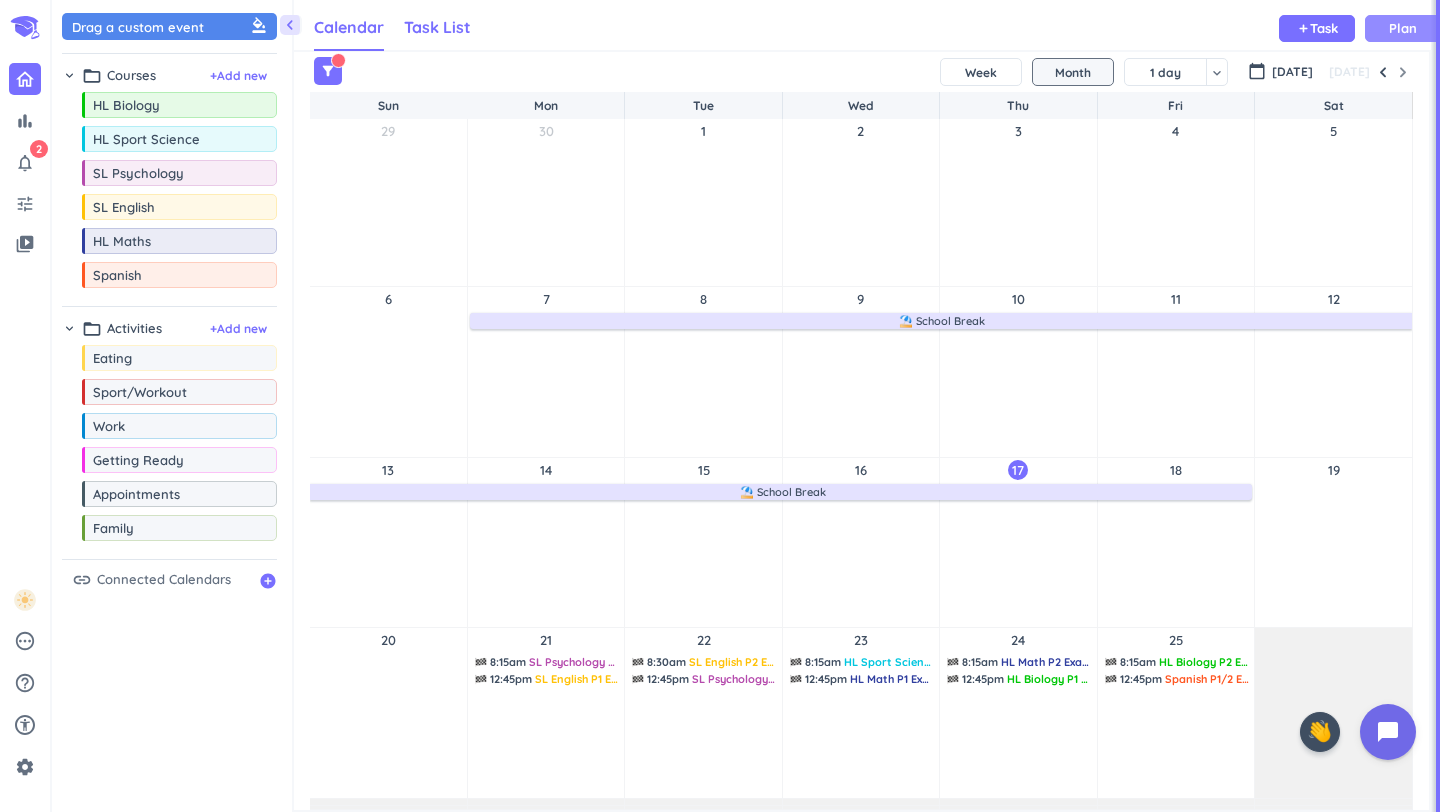 click on "Task List" at bounding box center [437, 27] 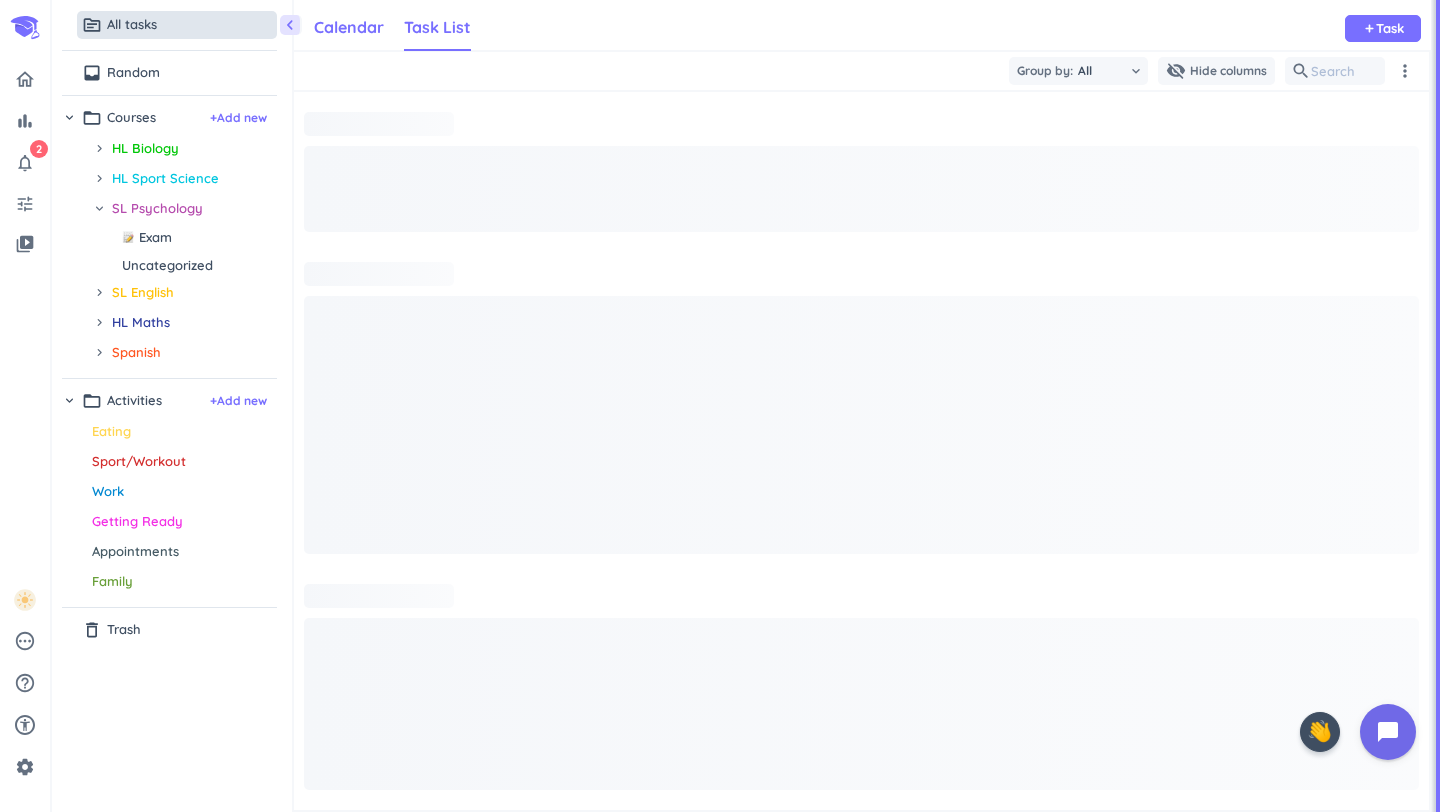 scroll, scrollTop: 1, scrollLeft: 1, axis: both 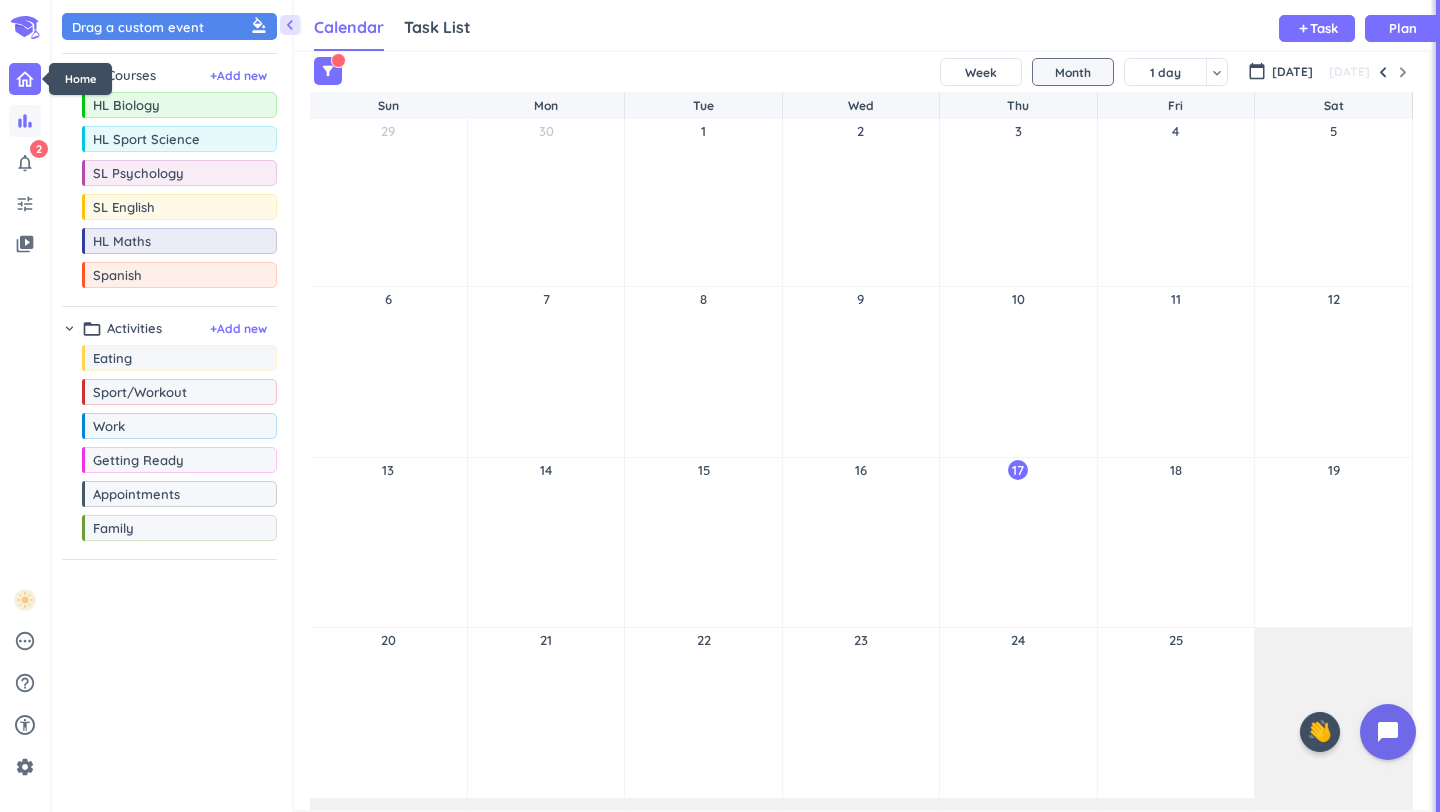 click on "bar_chart" at bounding box center (25, 121) 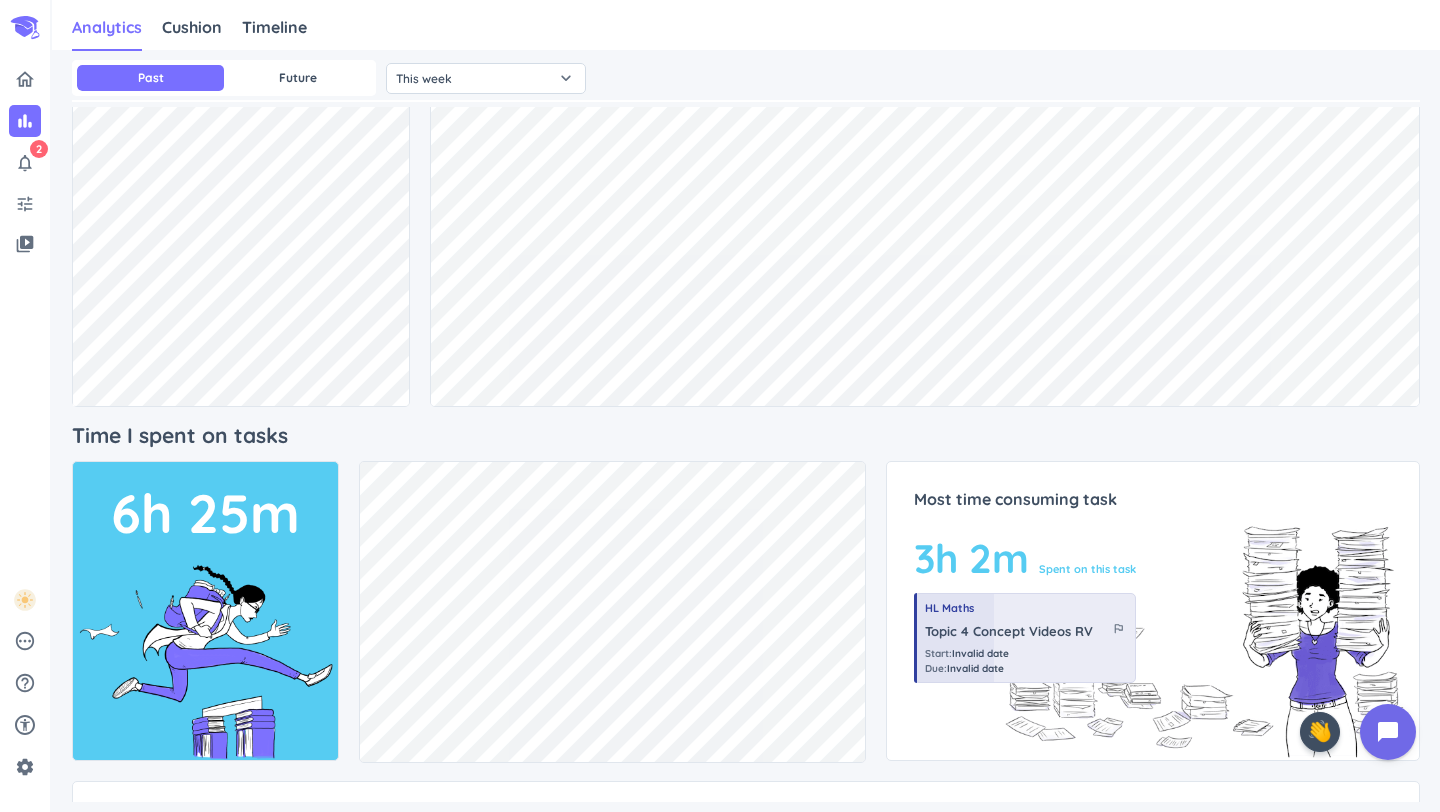 scroll, scrollTop: 0, scrollLeft: 0, axis: both 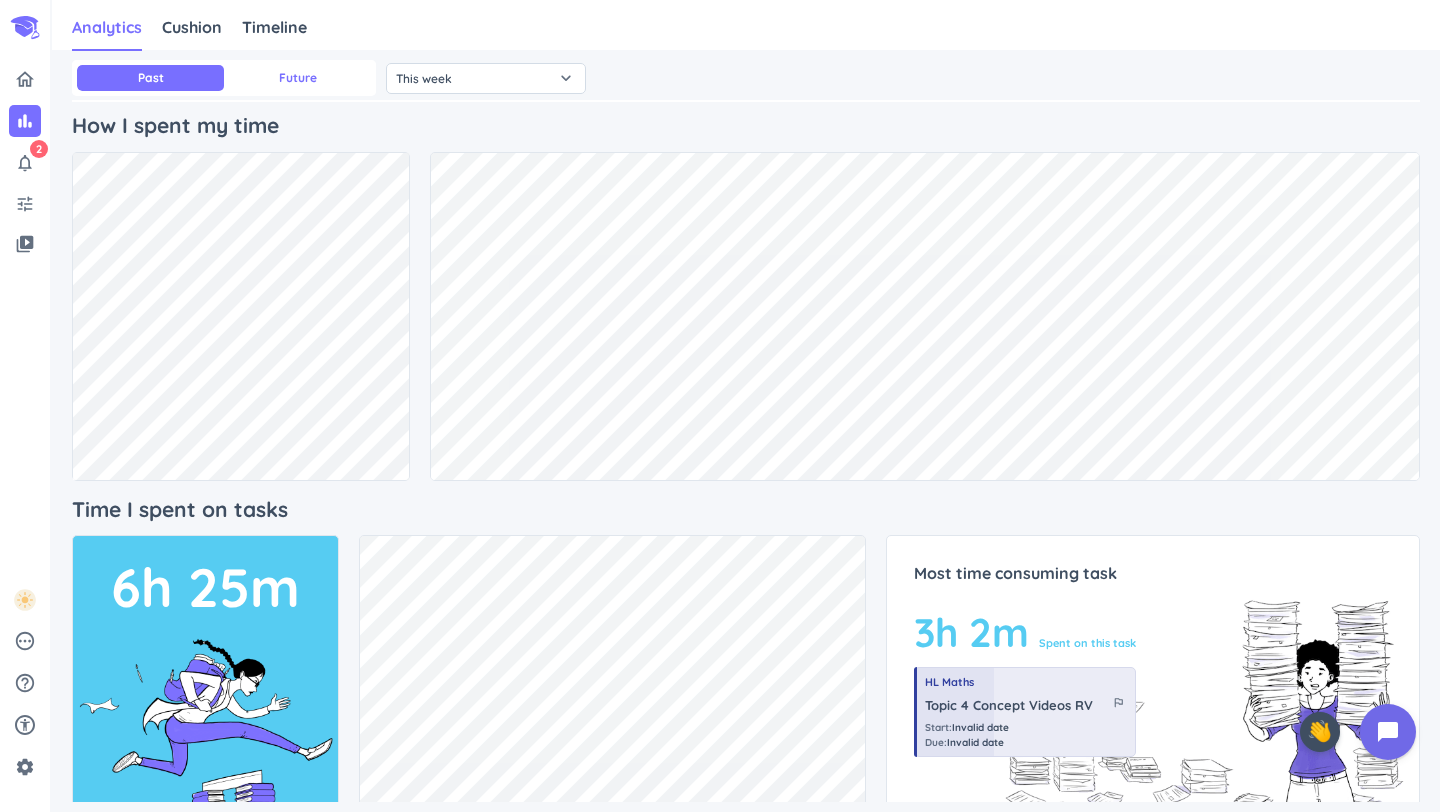 click on "Future" at bounding box center (297, 78) 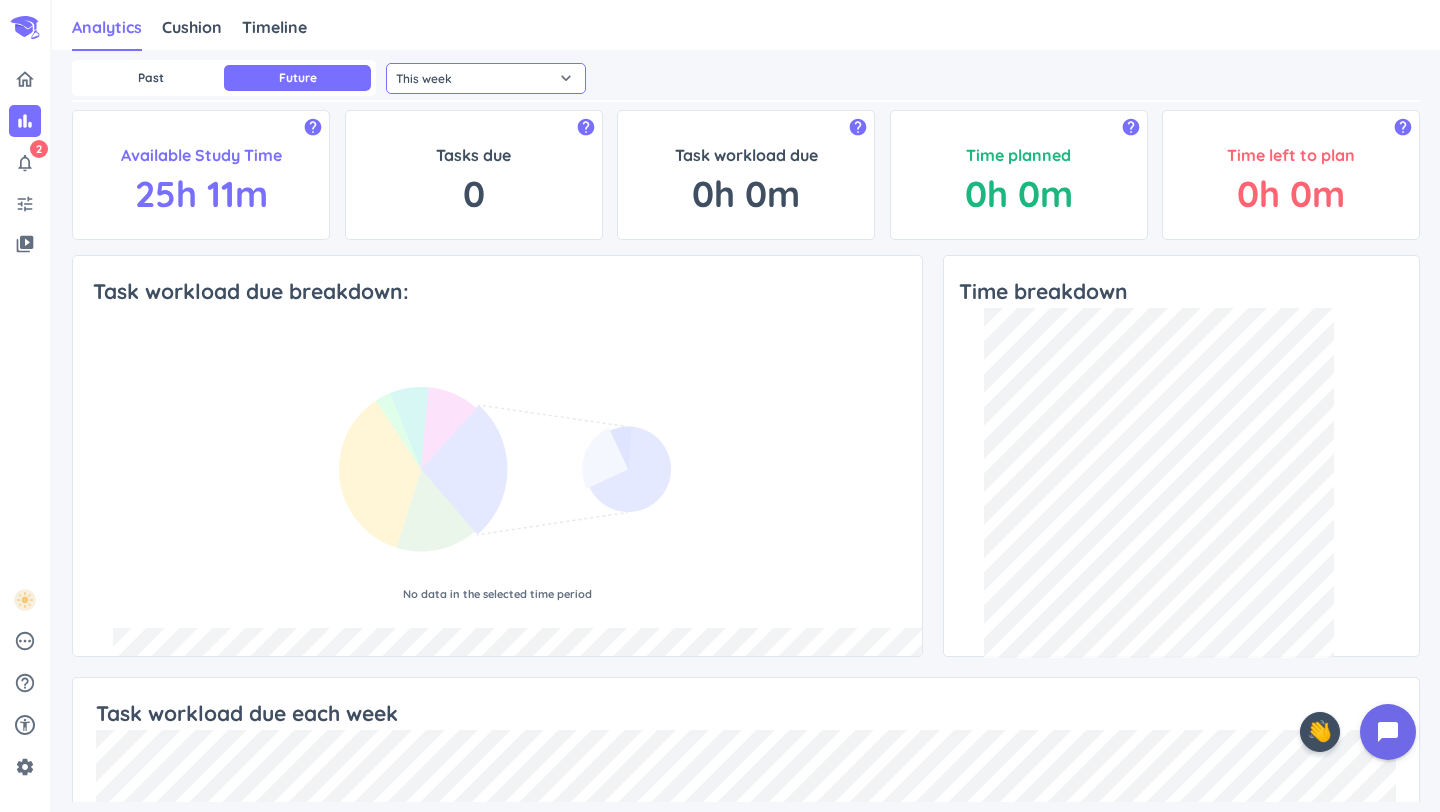 click on "This week" 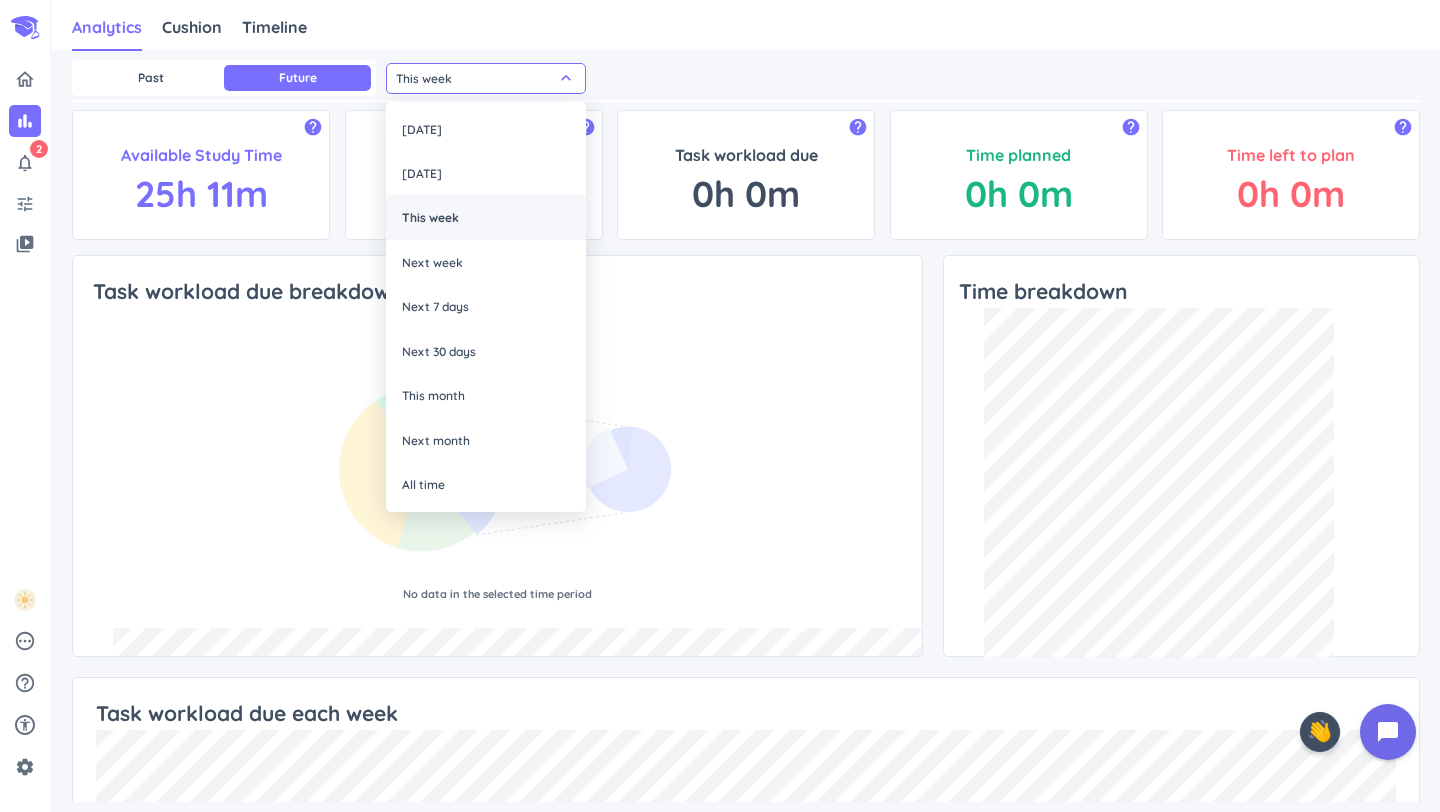 click on "This week" at bounding box center [486, 217] 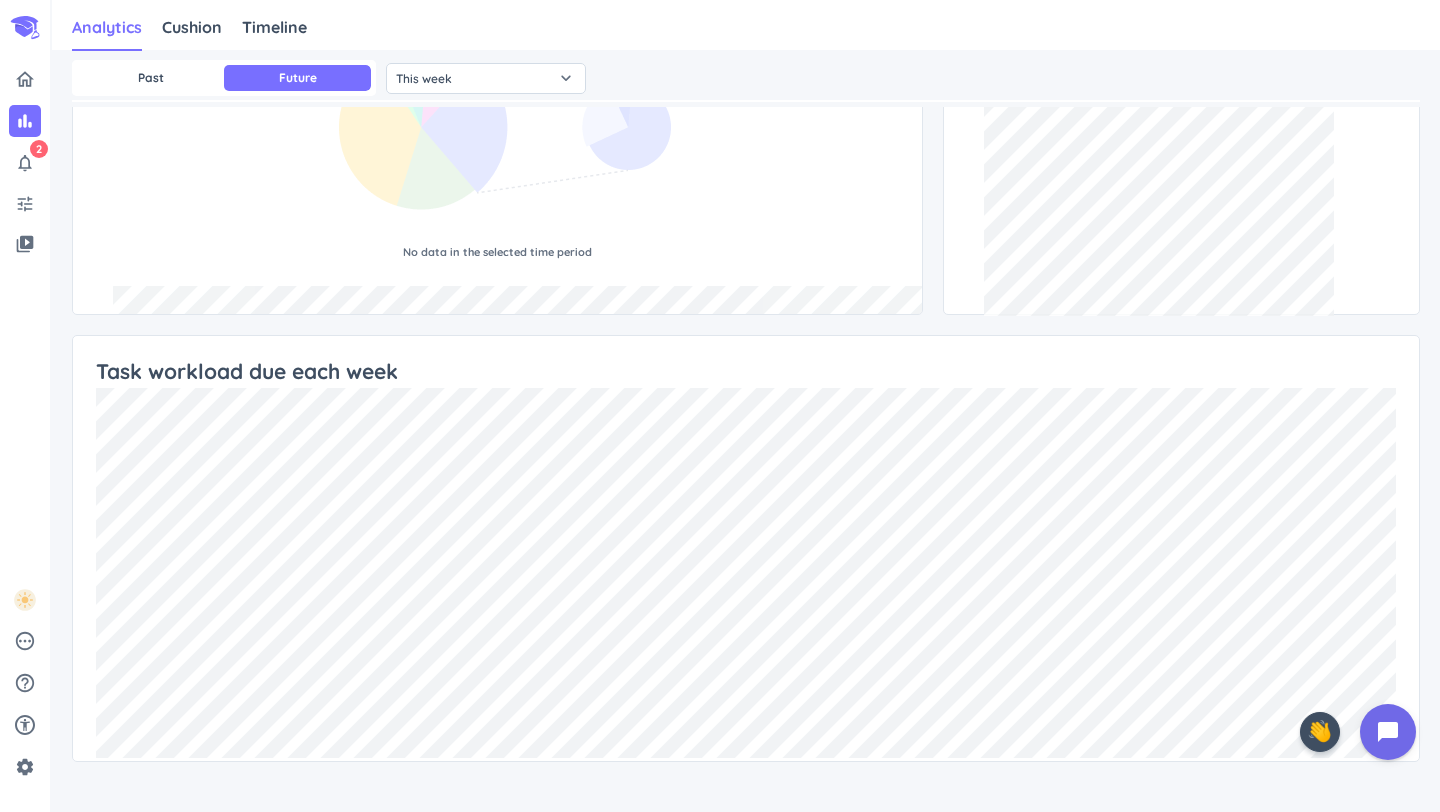 scroll, scrollTop: 0, scrollLeft: 0, axis: both 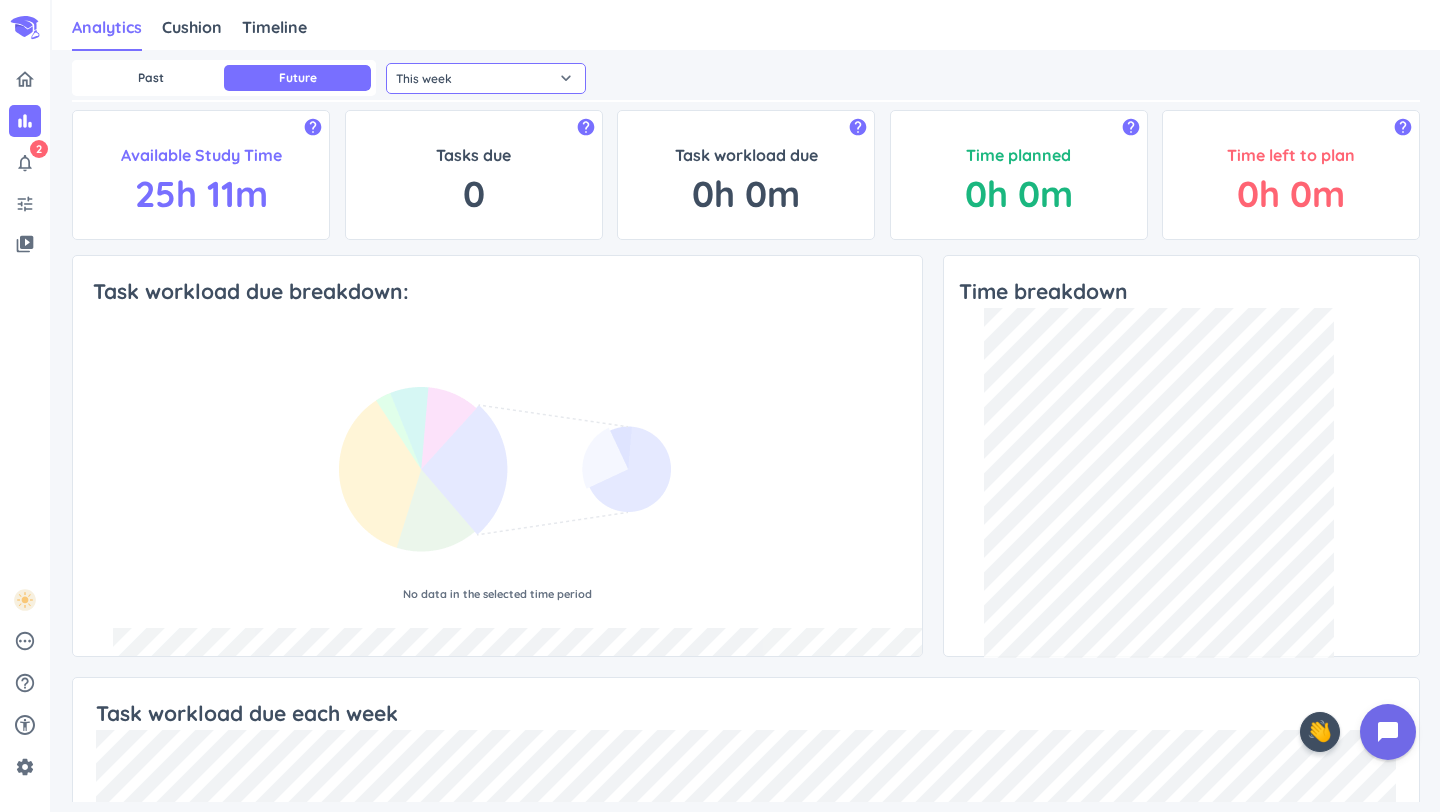 click on "This week" 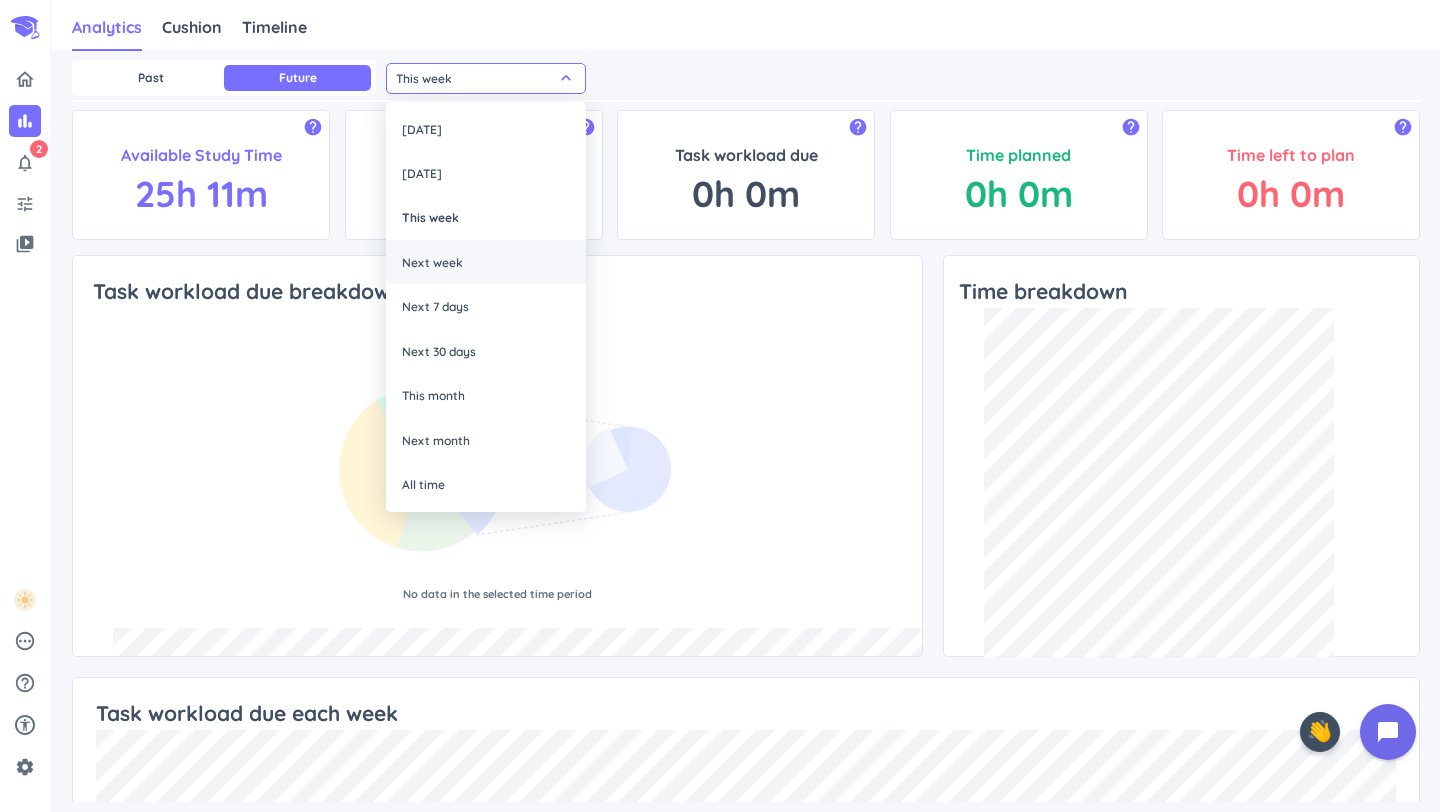 click on "Next week" at bounding box center (486, 262) 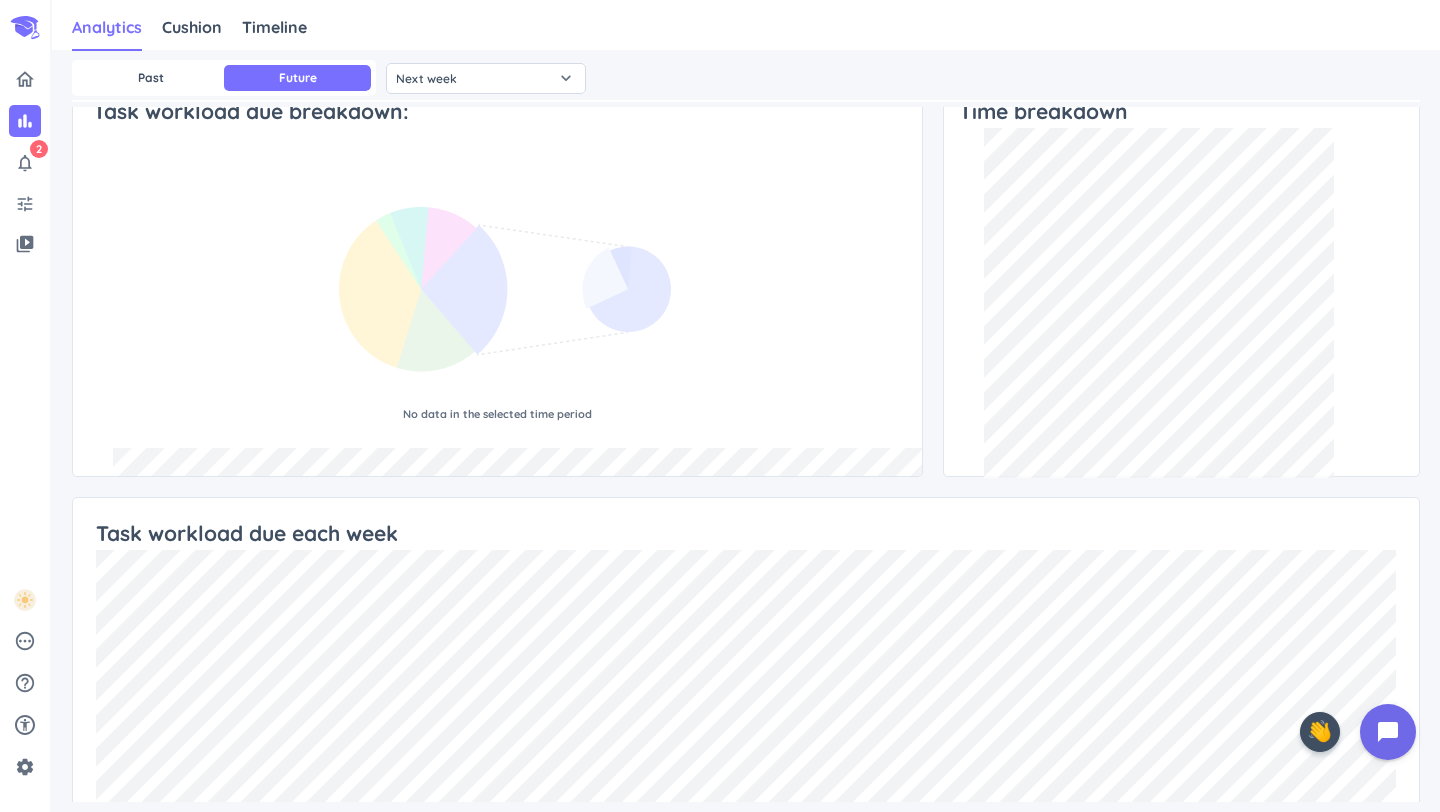 scroll, scrollTop: 0, scrollLeft: 0, axis: both 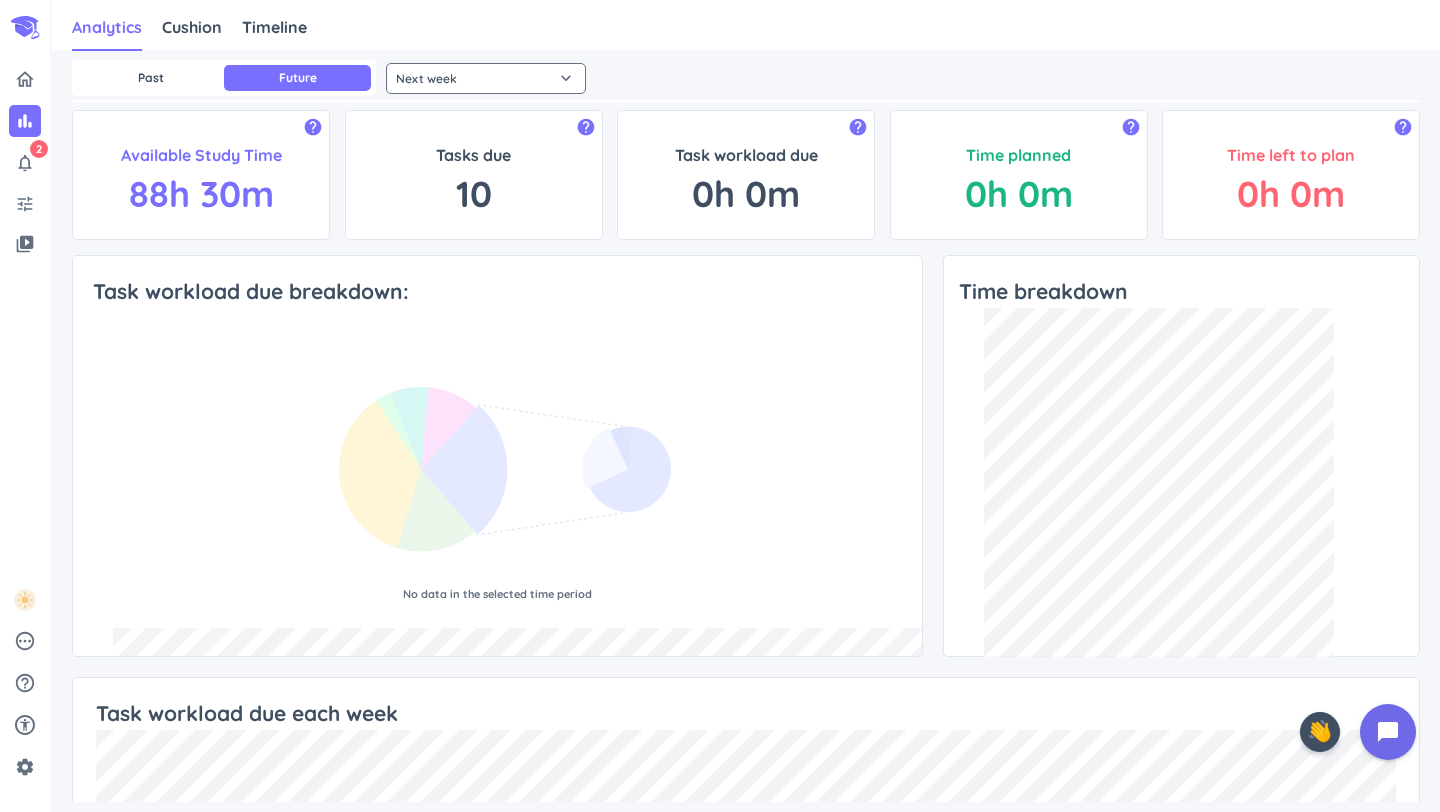click on "Next week keyboard_arrow_down" at bounding box center (486, 78) 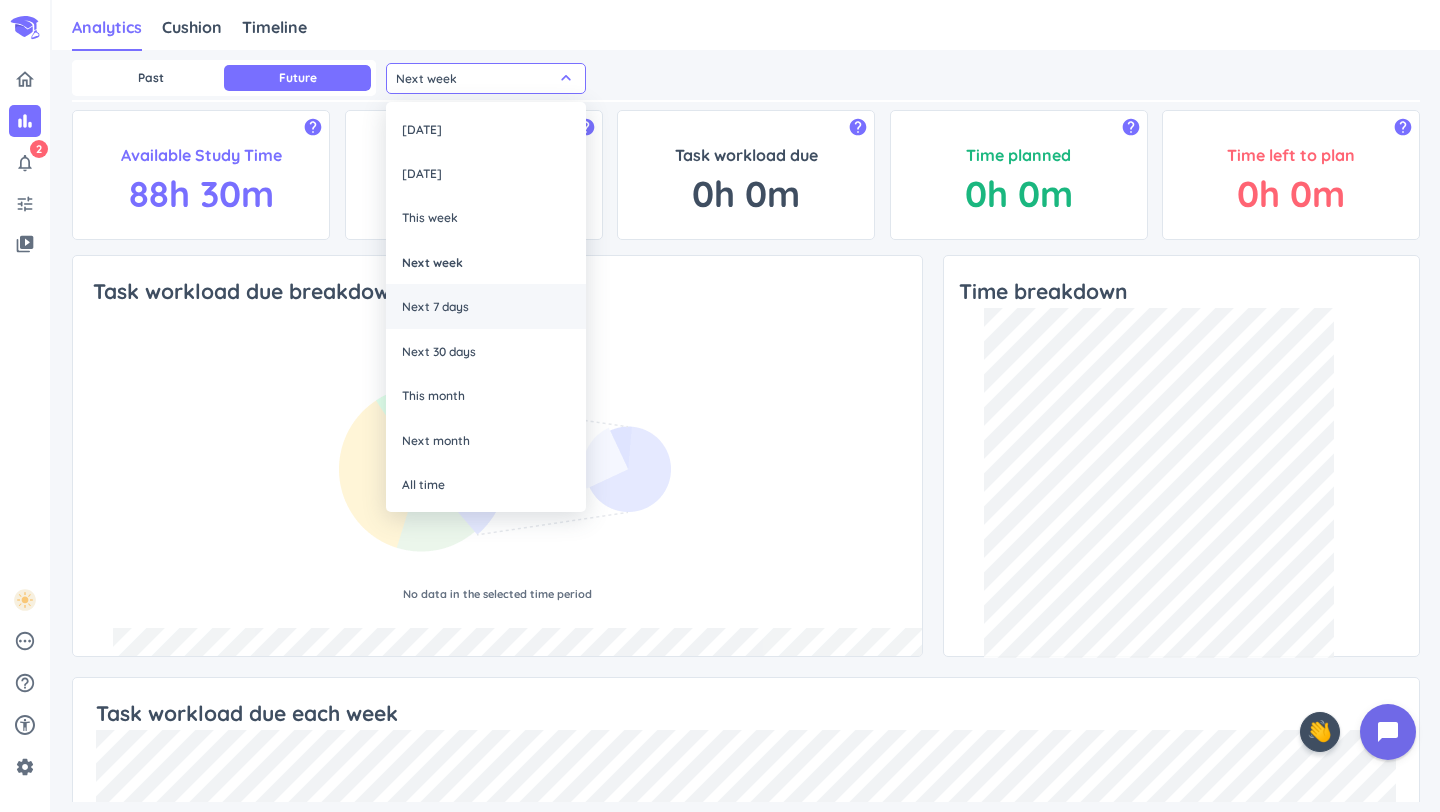 click on "Next 7 days" at bounding box center [486, 306] 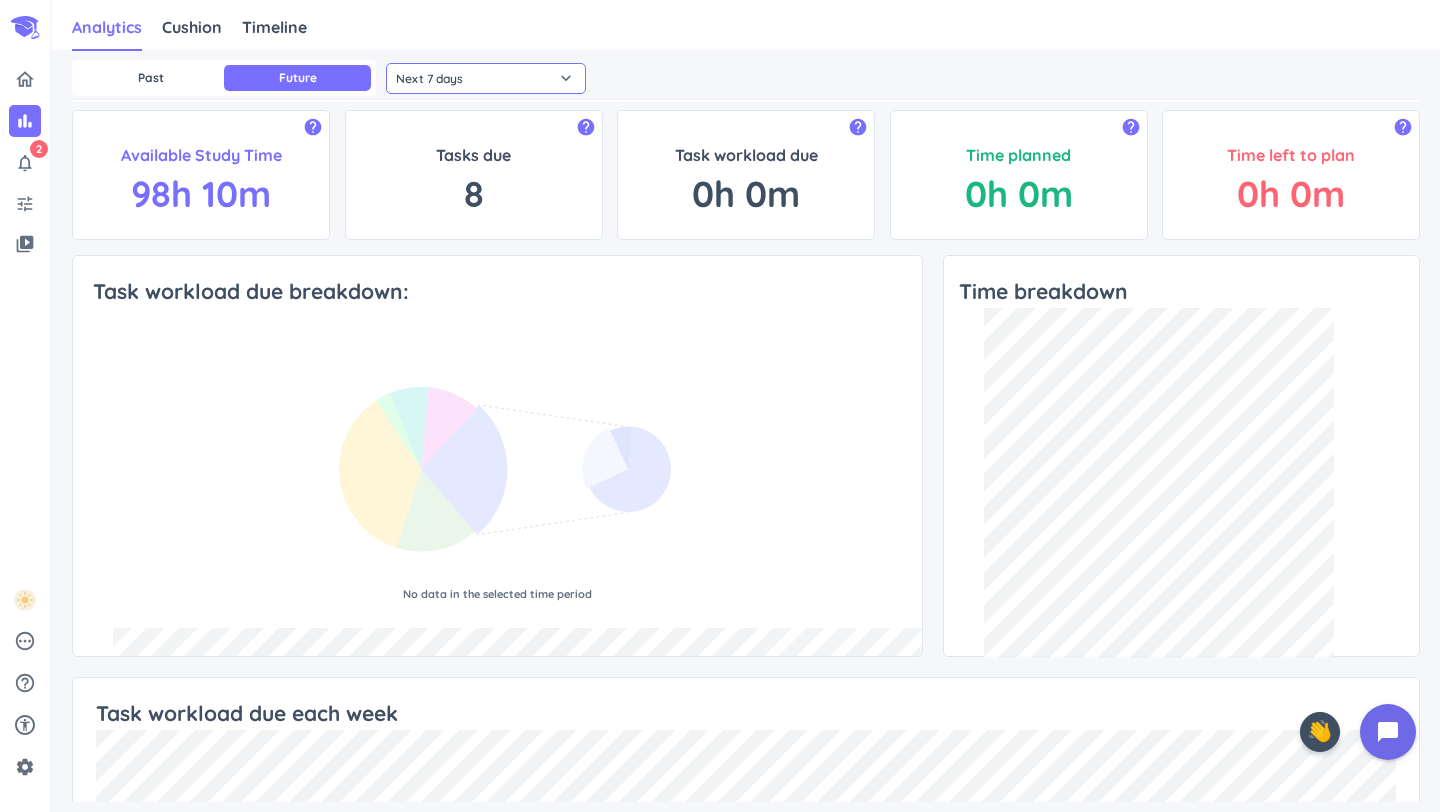click on "Next 7 days" 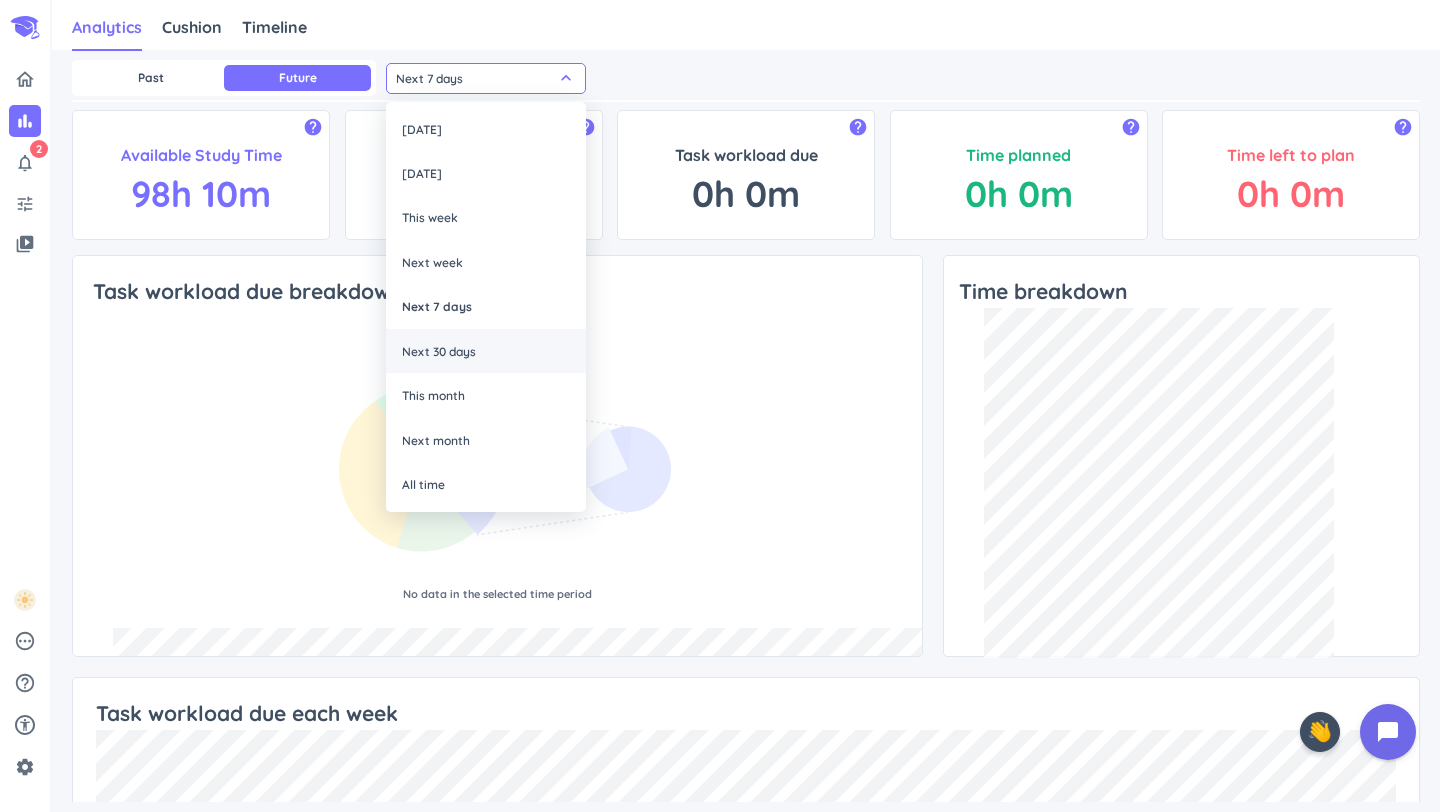 click on "Next 30 days" at bounding box center (486, 351) 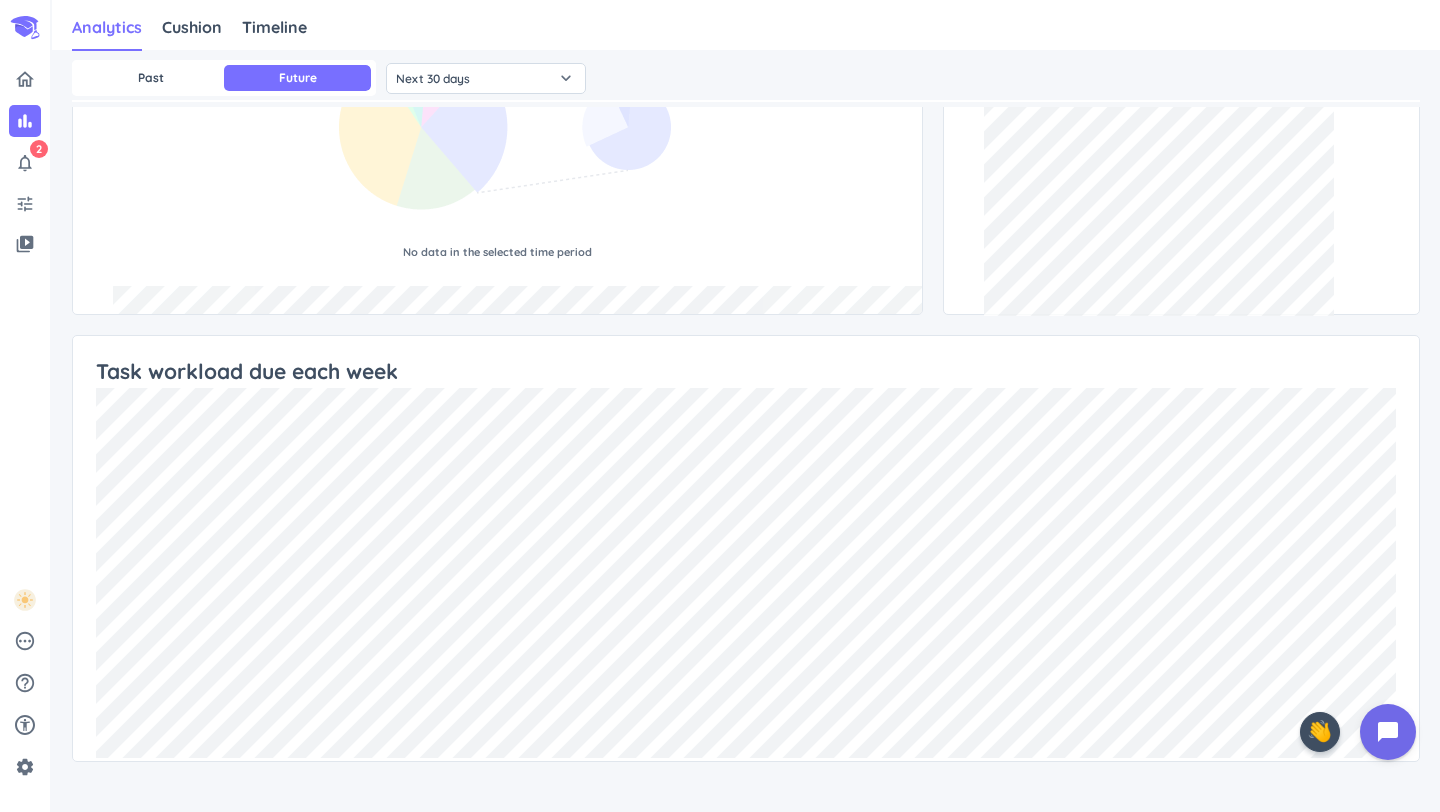 scroll, scrollTop: 0, scrollLeft: 0, axis: both 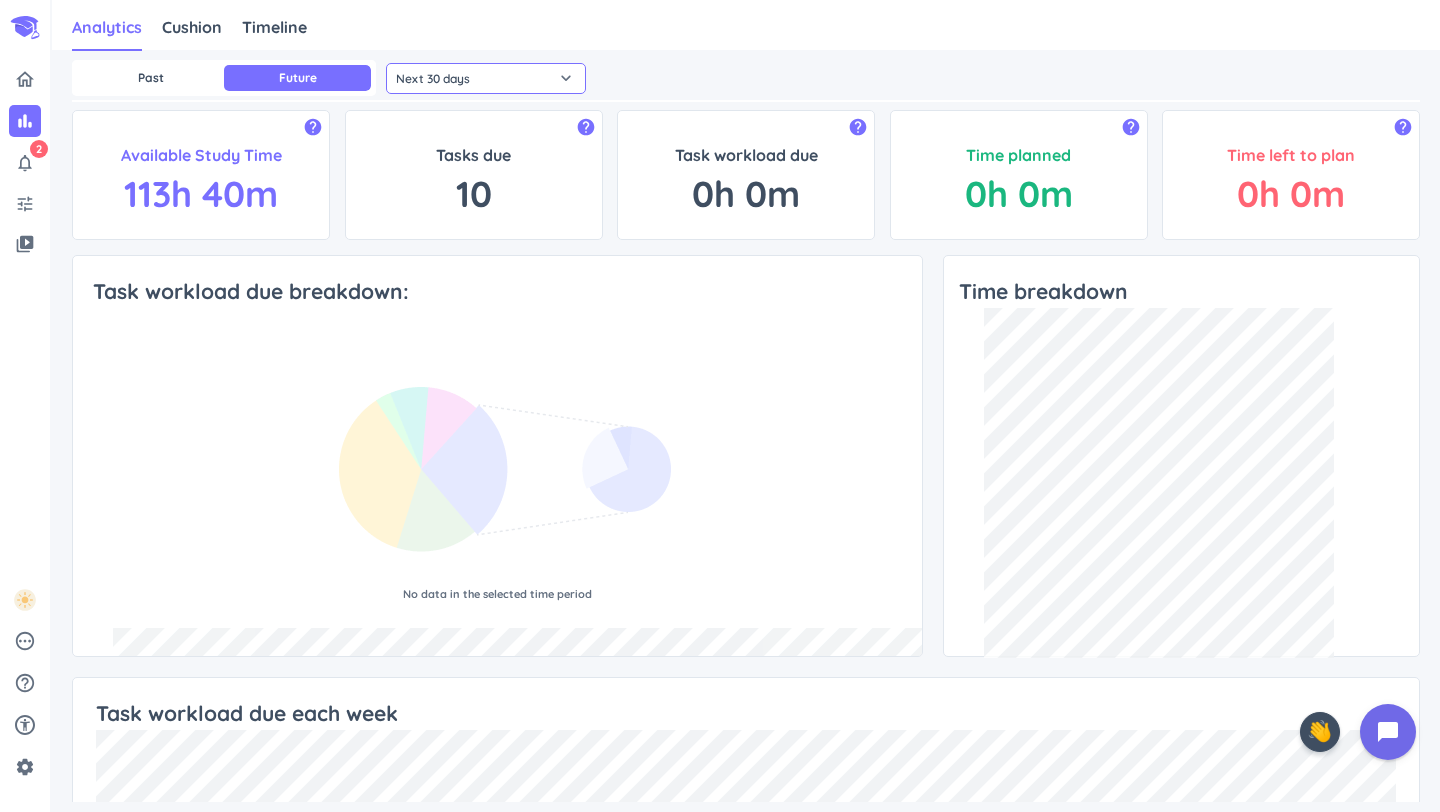 click on "Next 30 days" 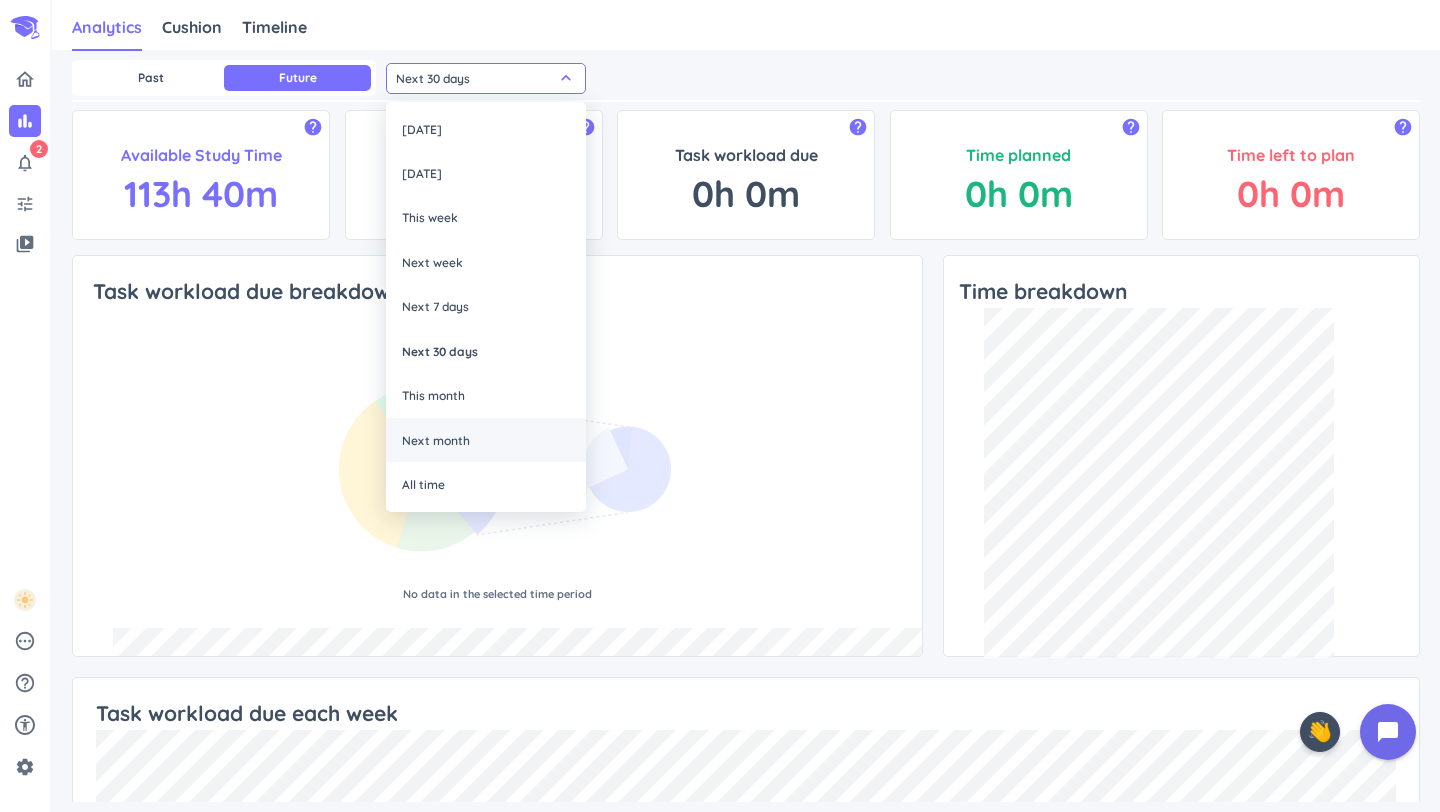 click on "Next month" at bounding box center [486, 440] 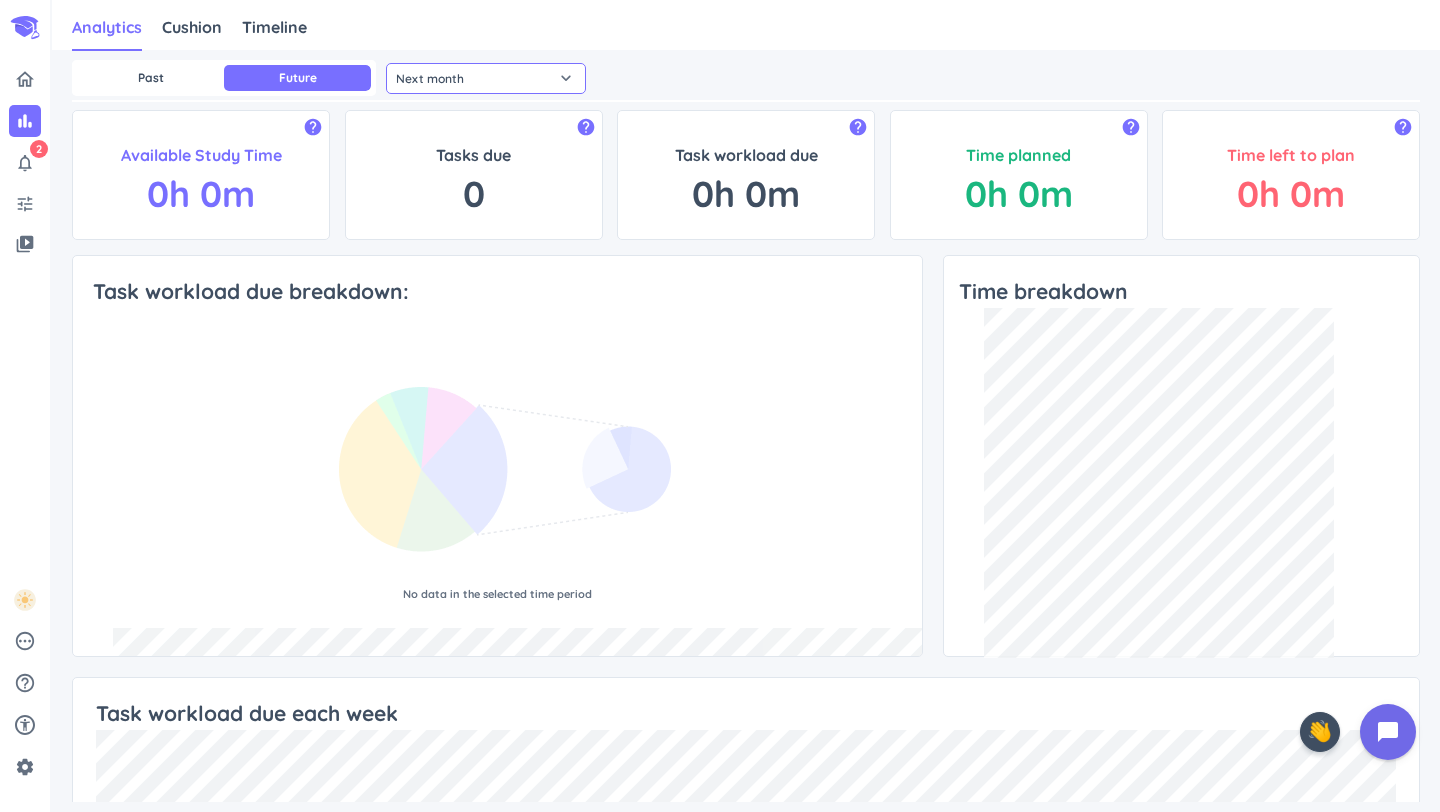 click on "Next month" 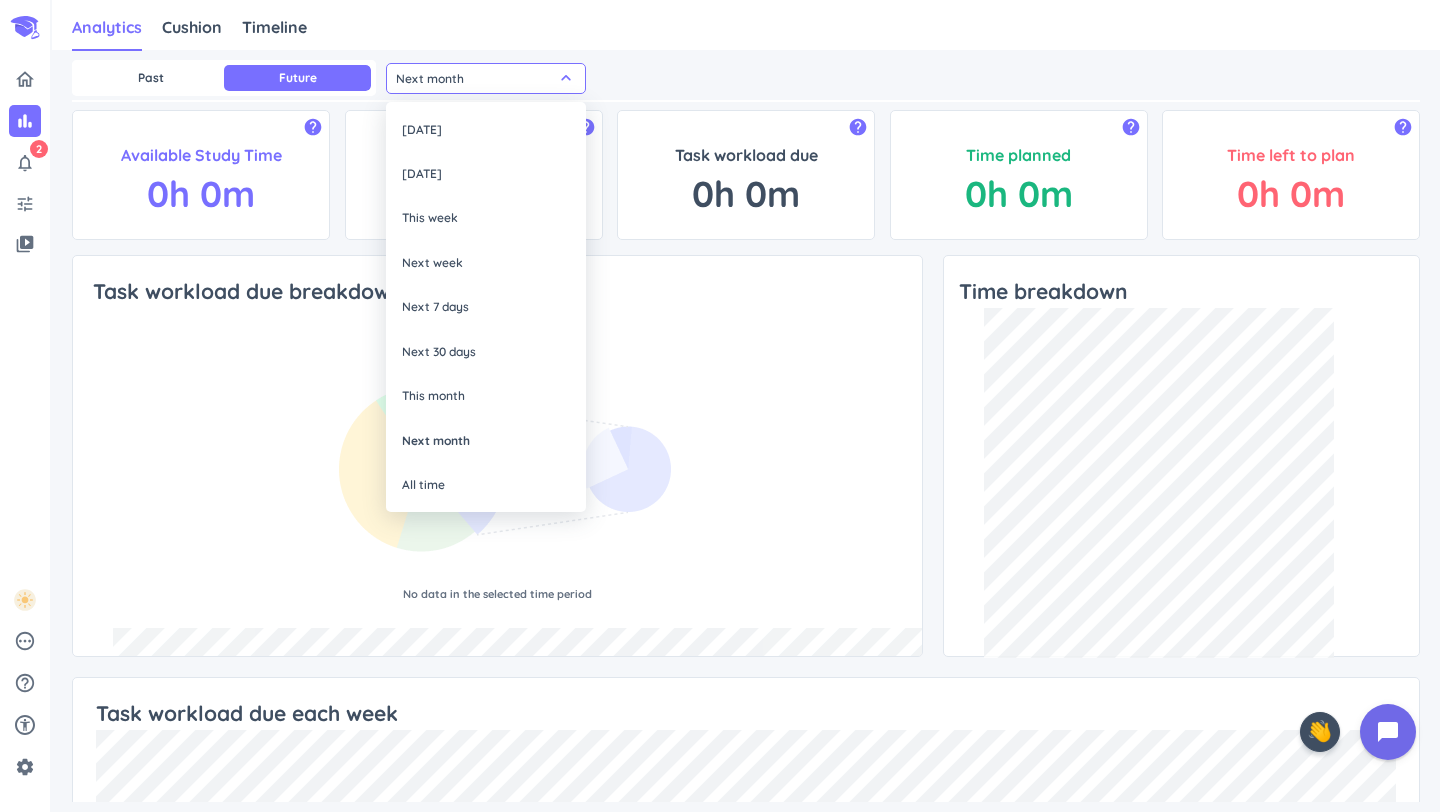 click at bounding box center (720, 406) 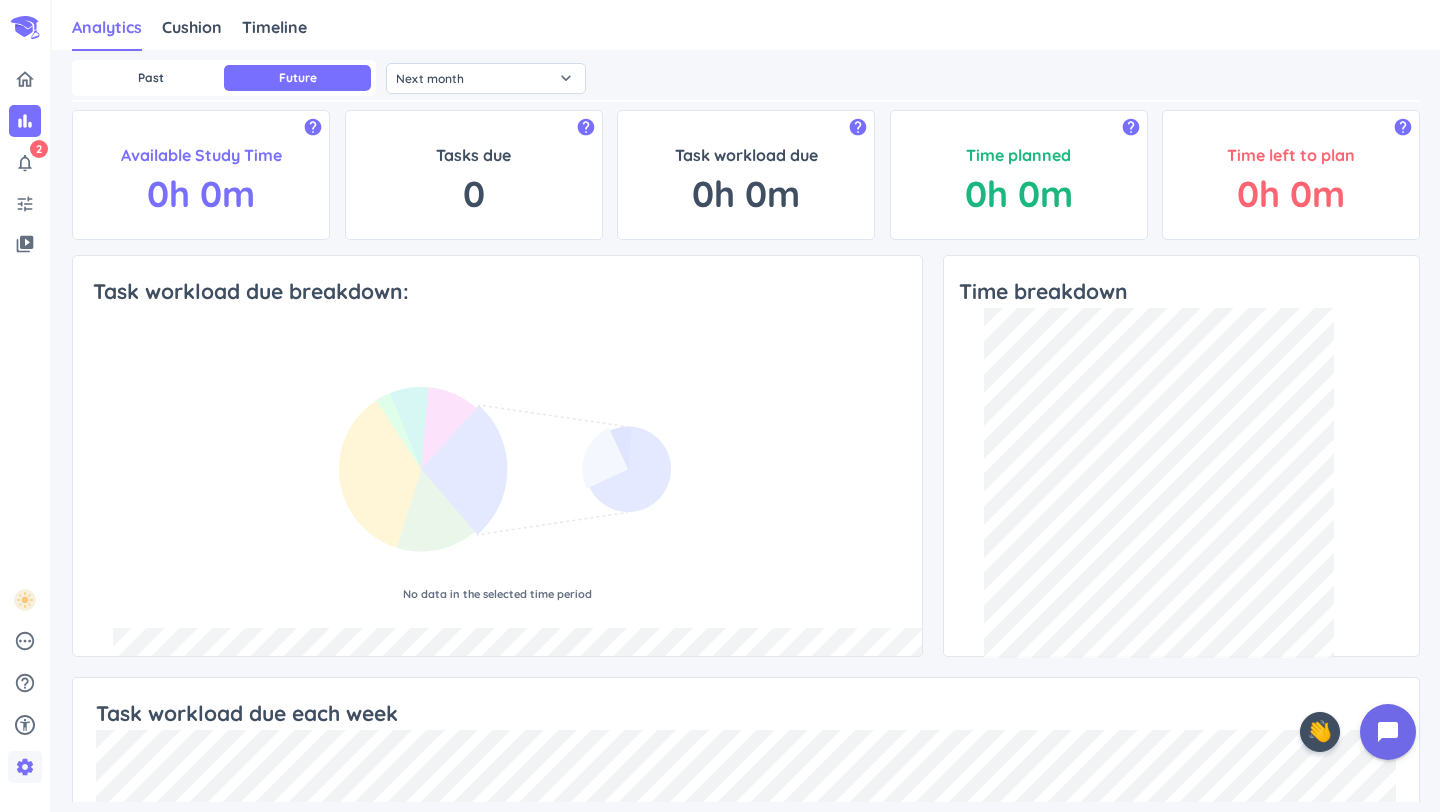 click on "settings" at bounding box center (25, 767) 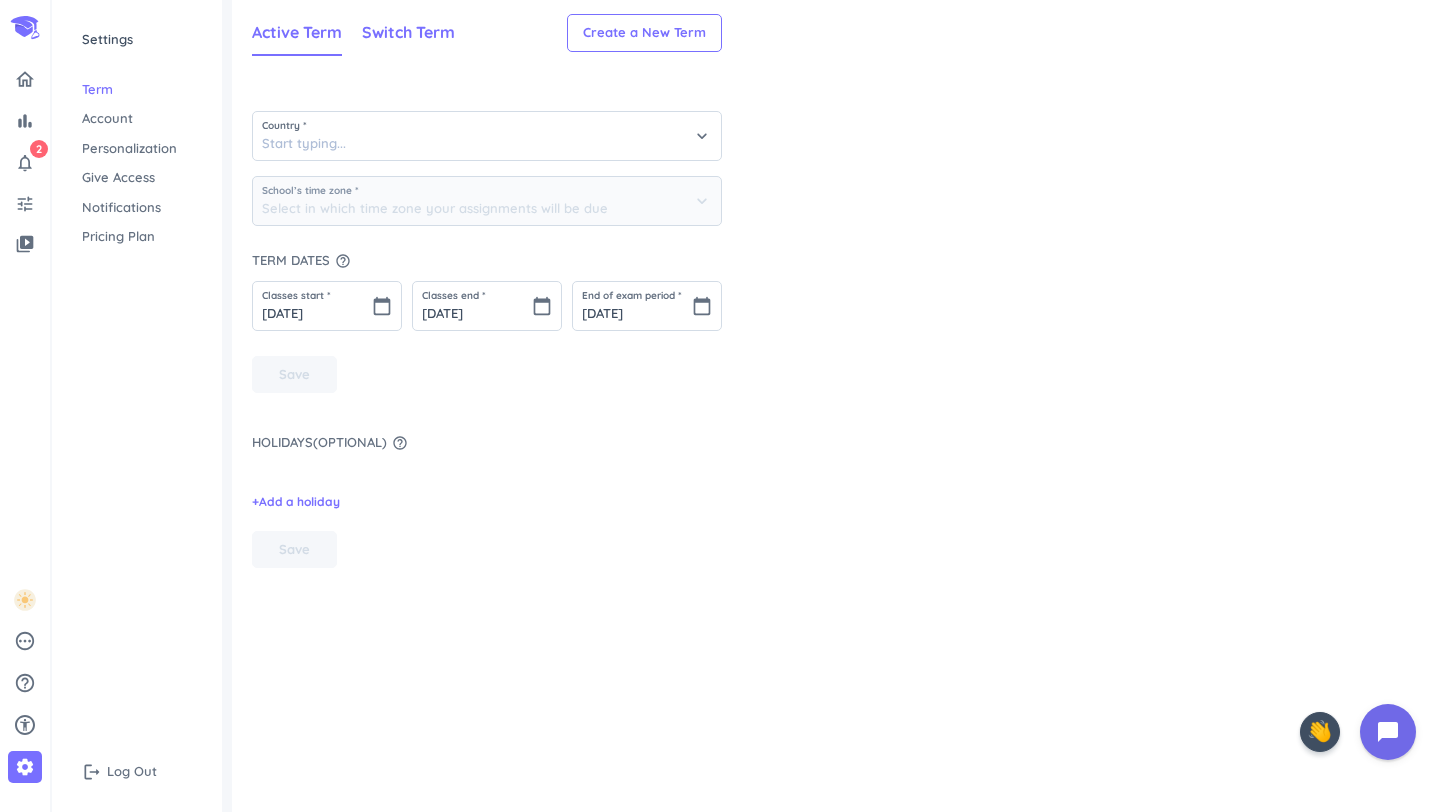 type on "(GMT+09:30) Central Time - [GEOGRAPHIC_DATA]" 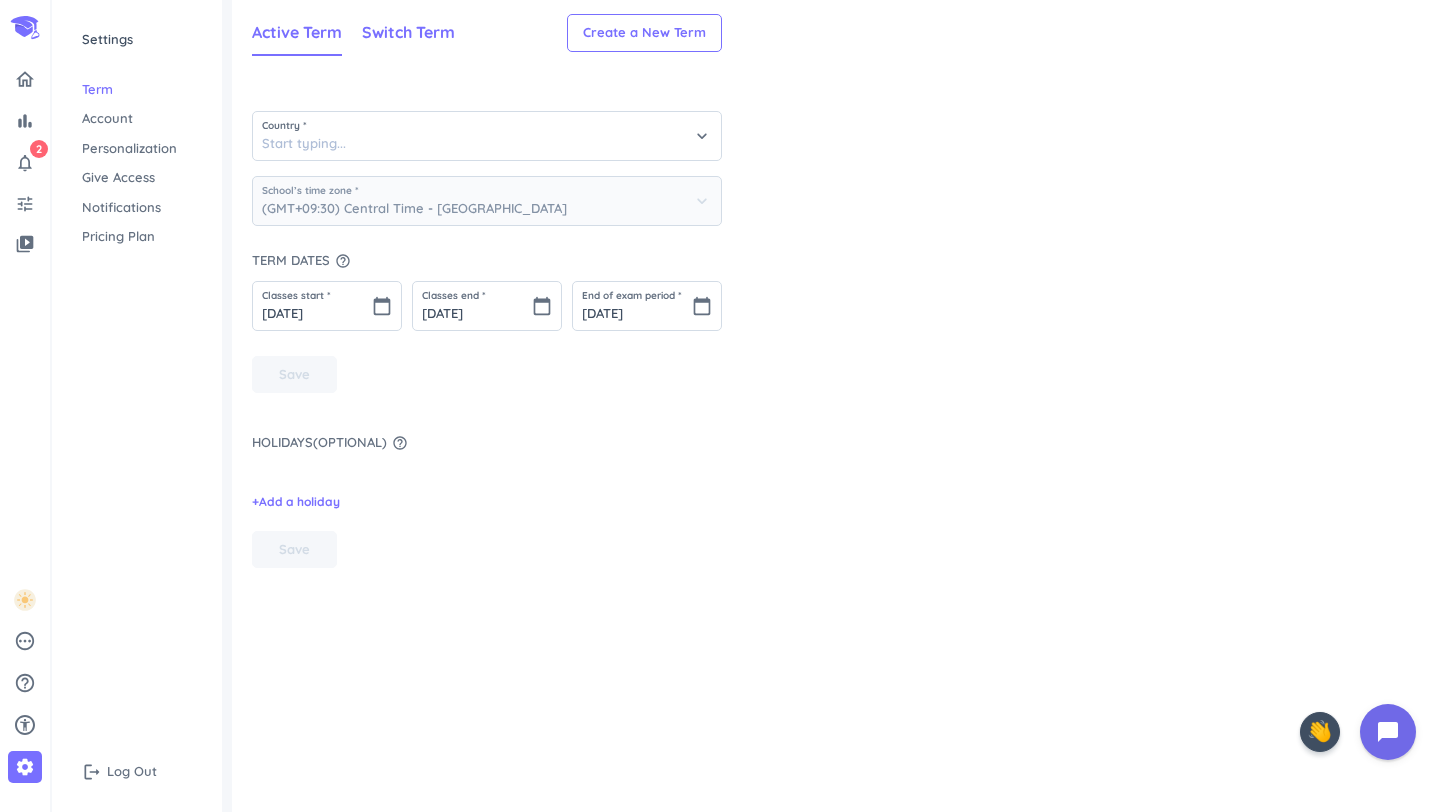 type on "[GEOGRAPHIC_DATA]" 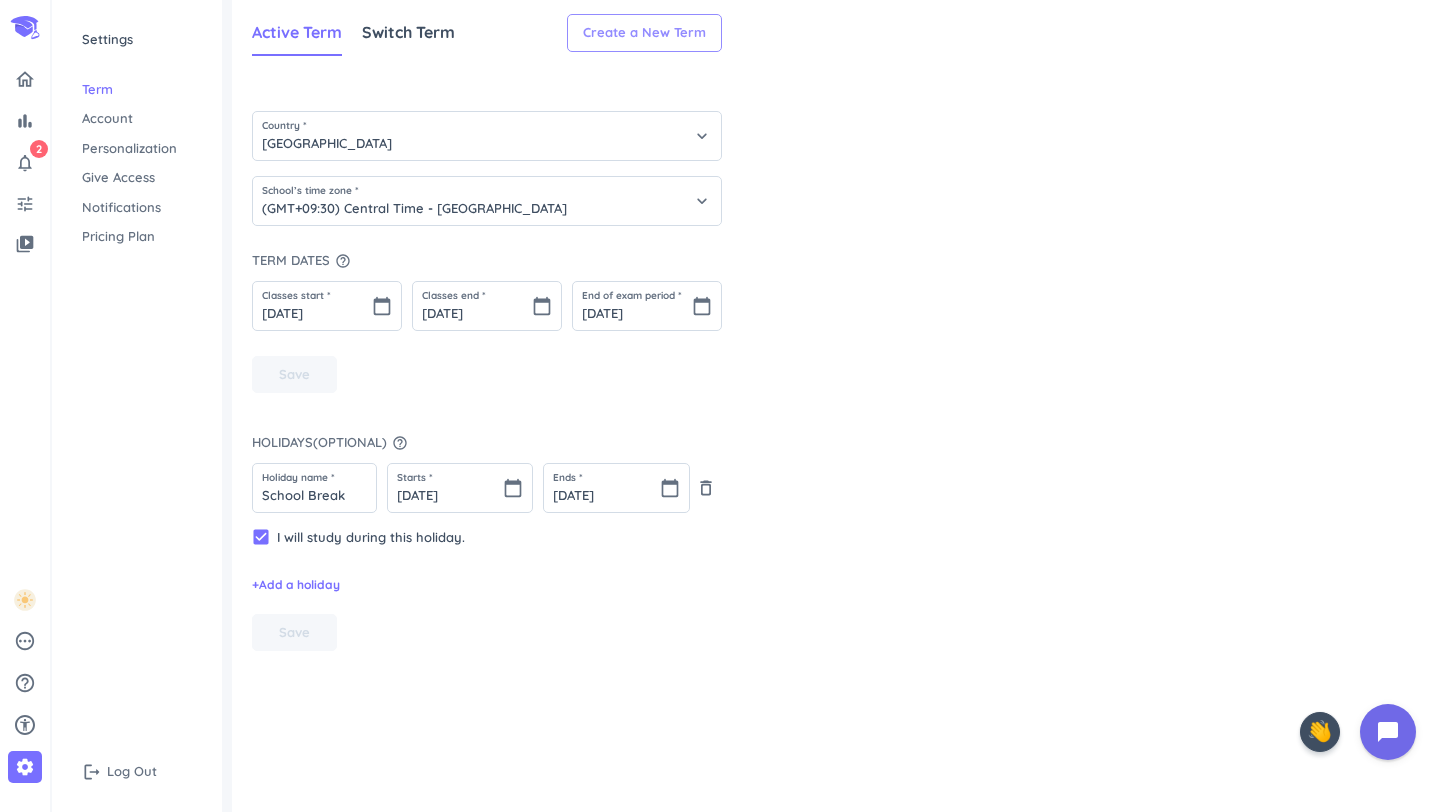 click on "Create a New Term" at bounding box center [644, 33] 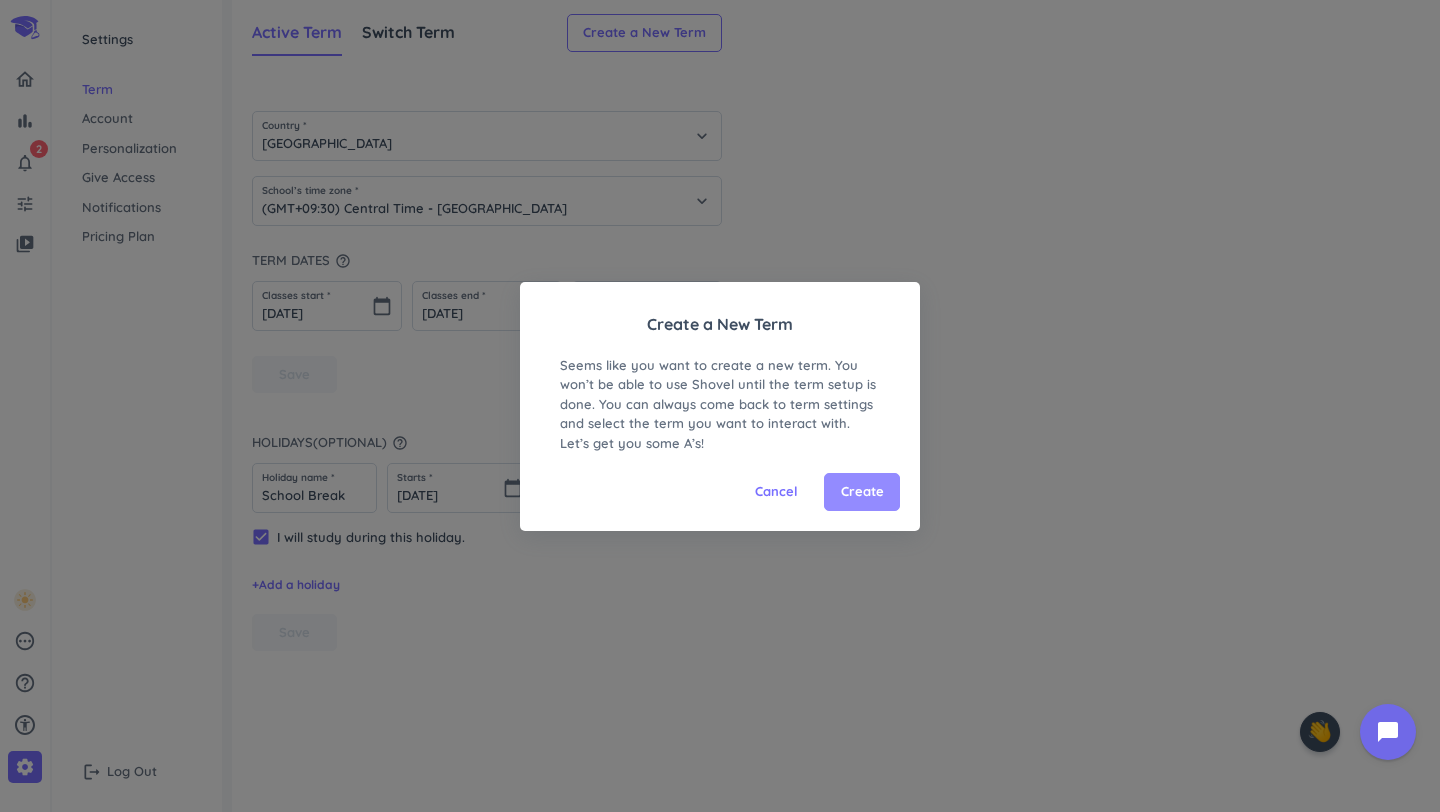 click on "Create" at bounding box center (862, 492) 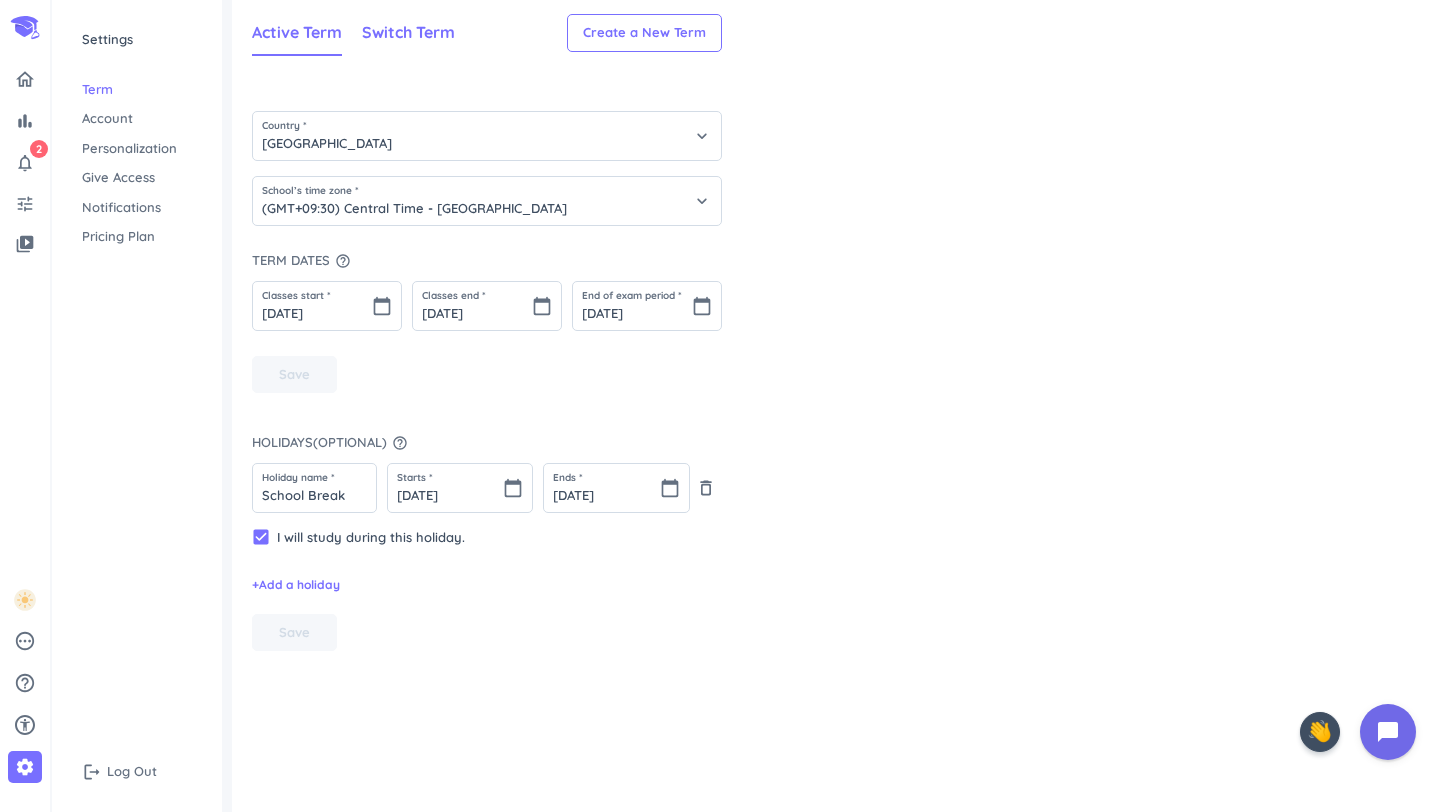 click on "Switch Term" at bounding box center [408, 32] 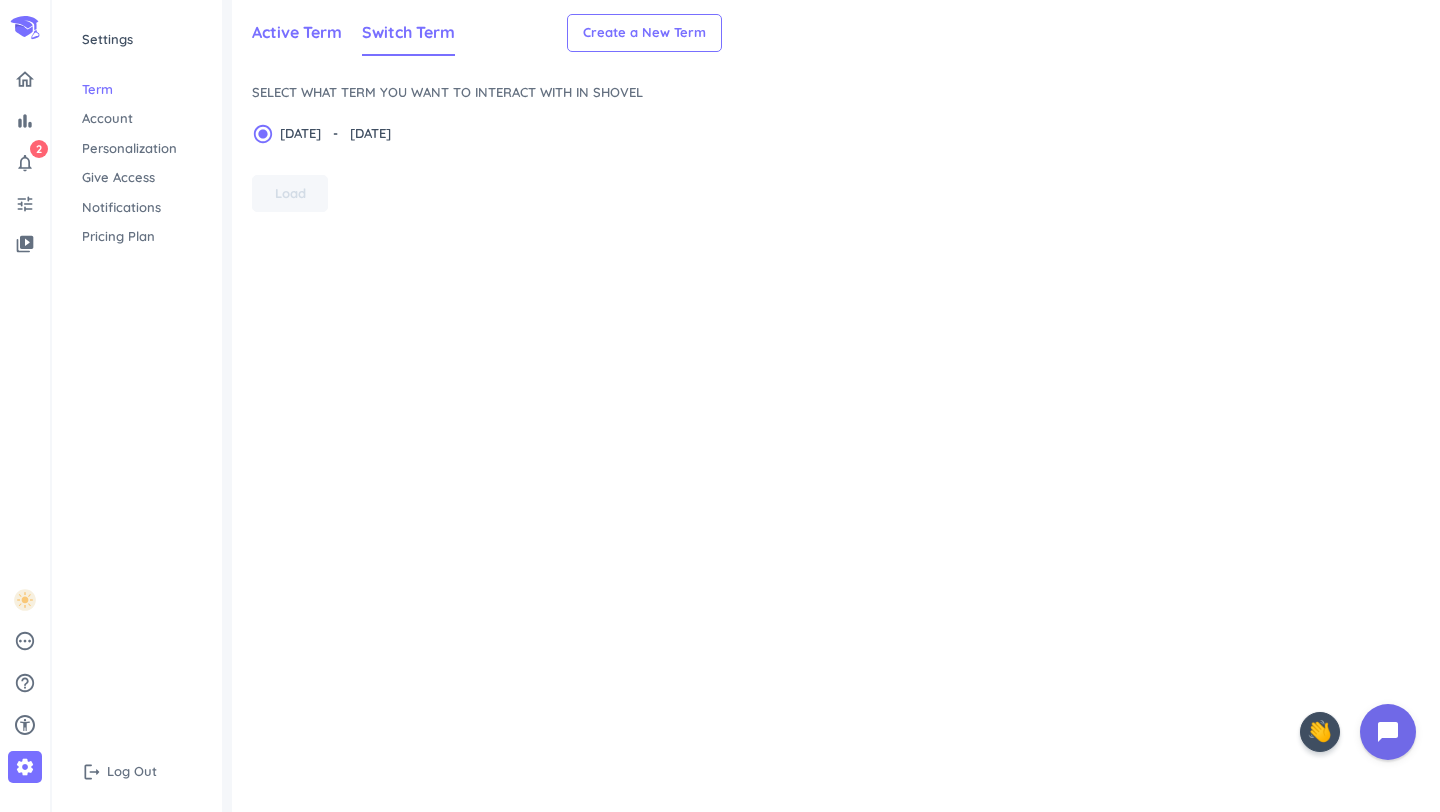 click on "Active Term" at bounding box center [297, 32] 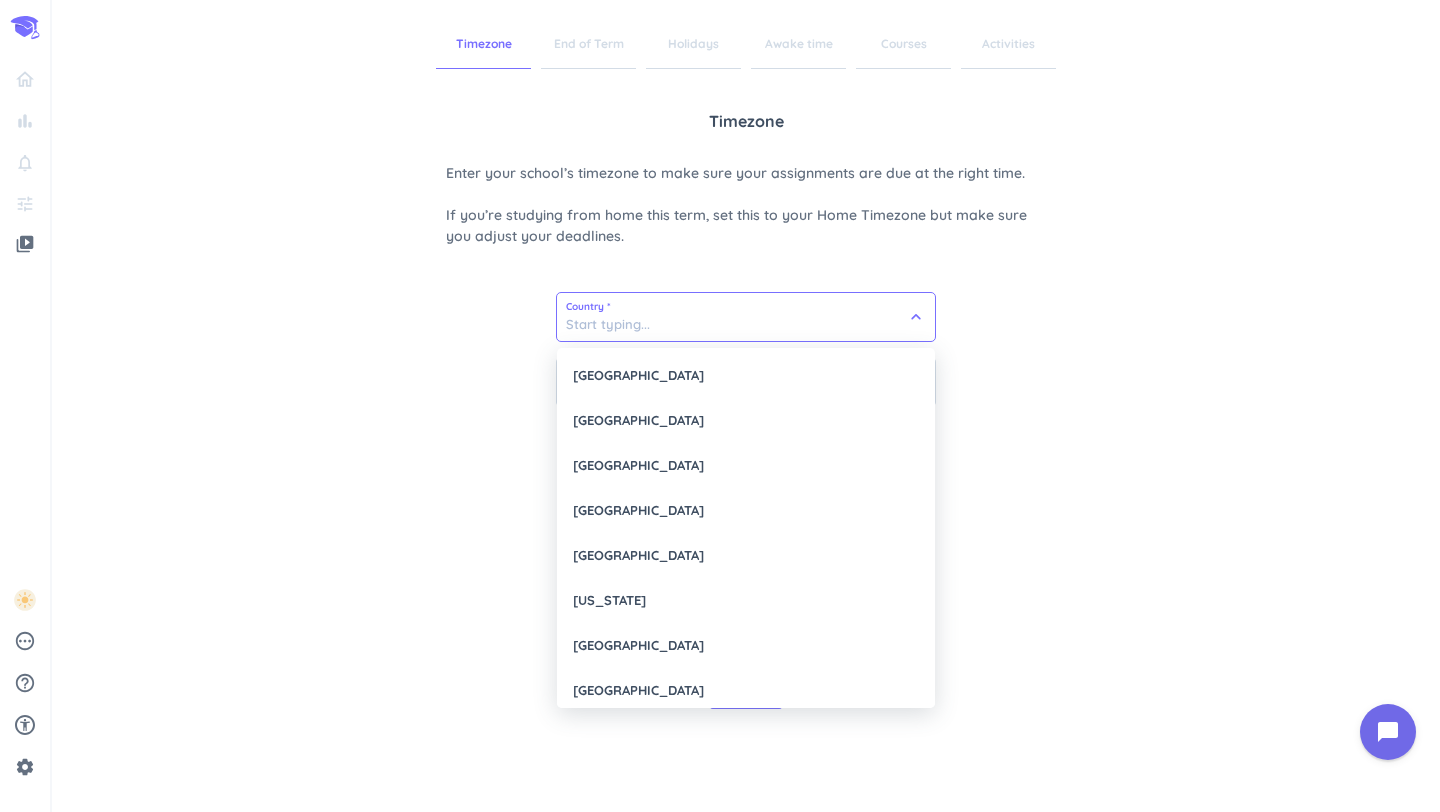 click at bounding box center (746, 317) 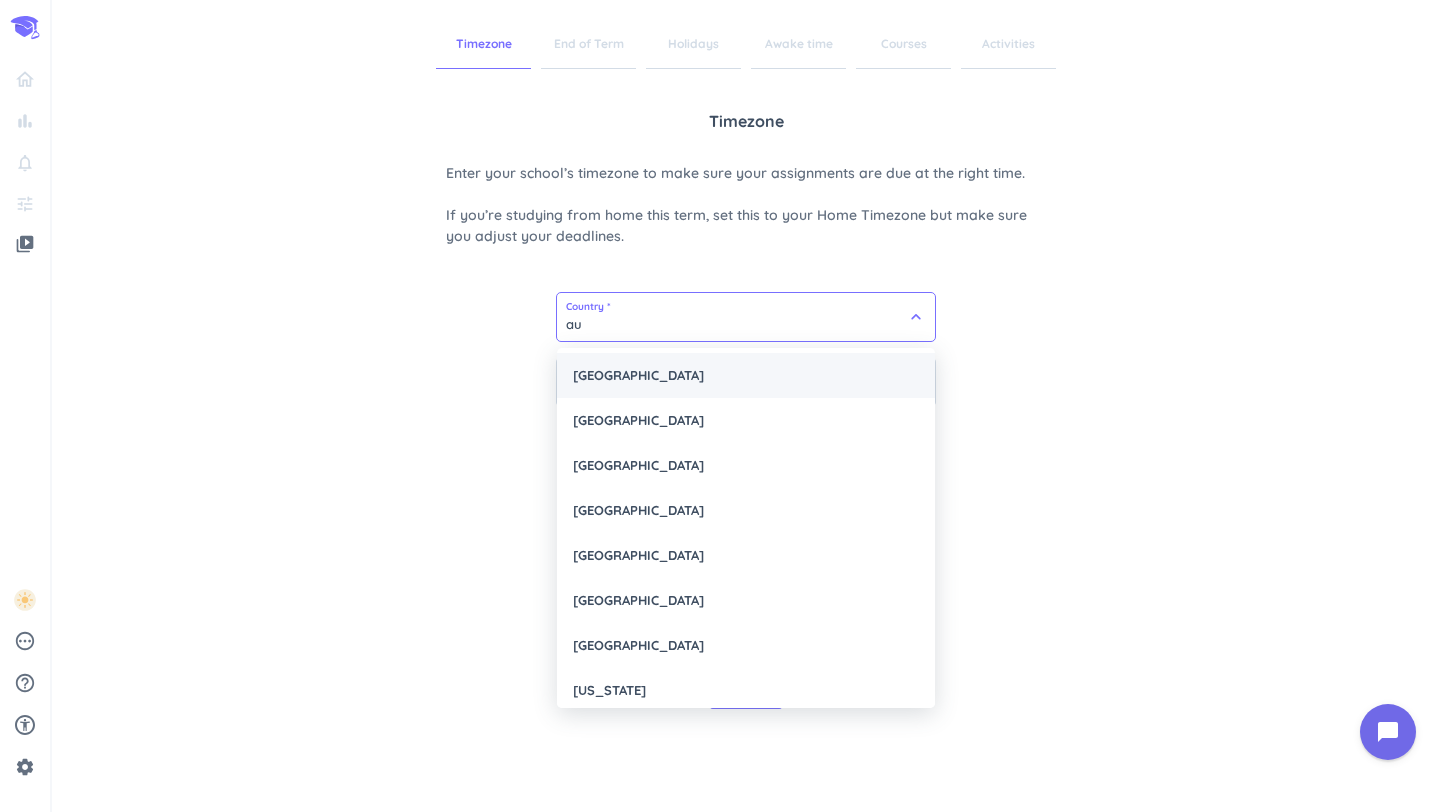 click on "[GEOGRAPHIC_DATA]" at bounding box center [746, 375] 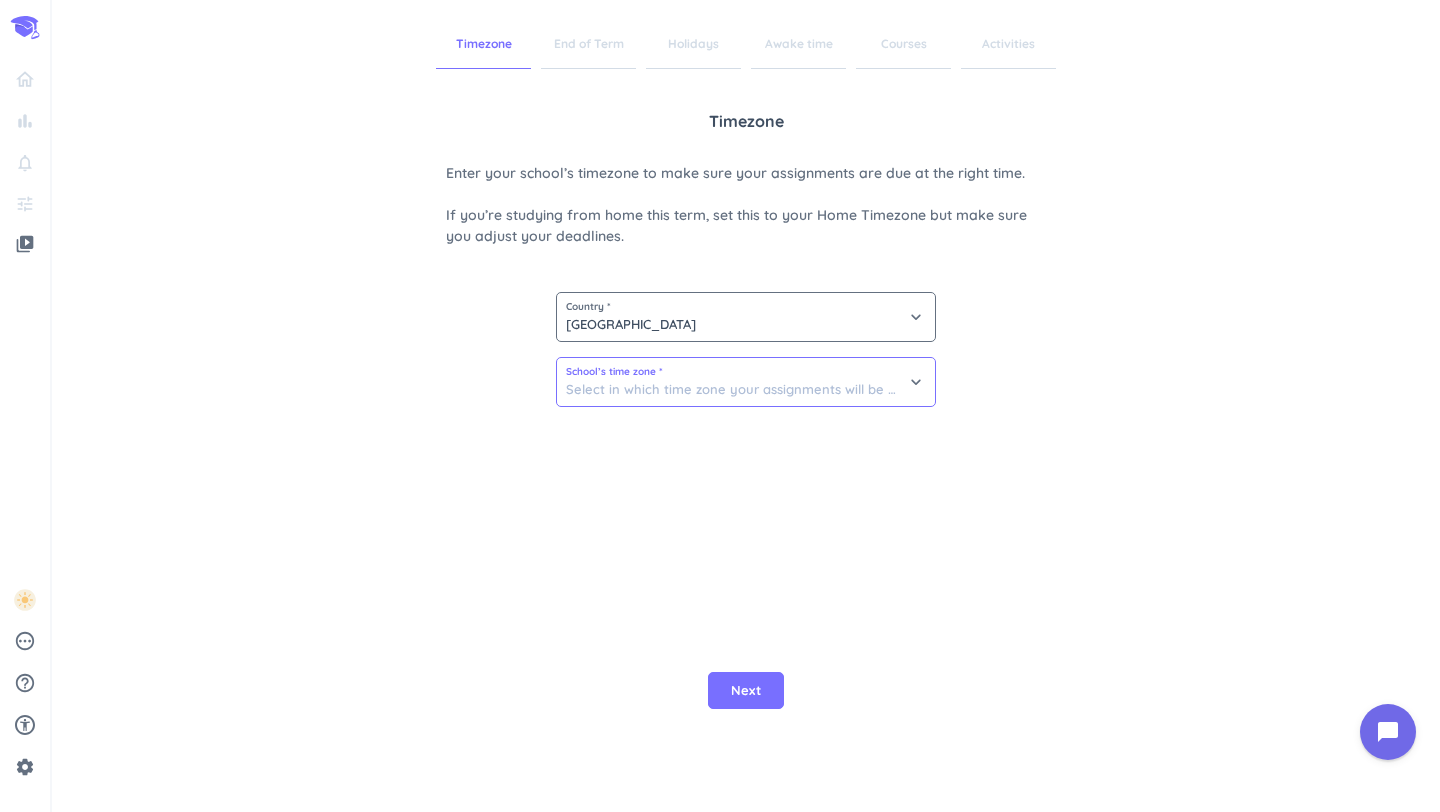 click at bounding box center (746, 382) 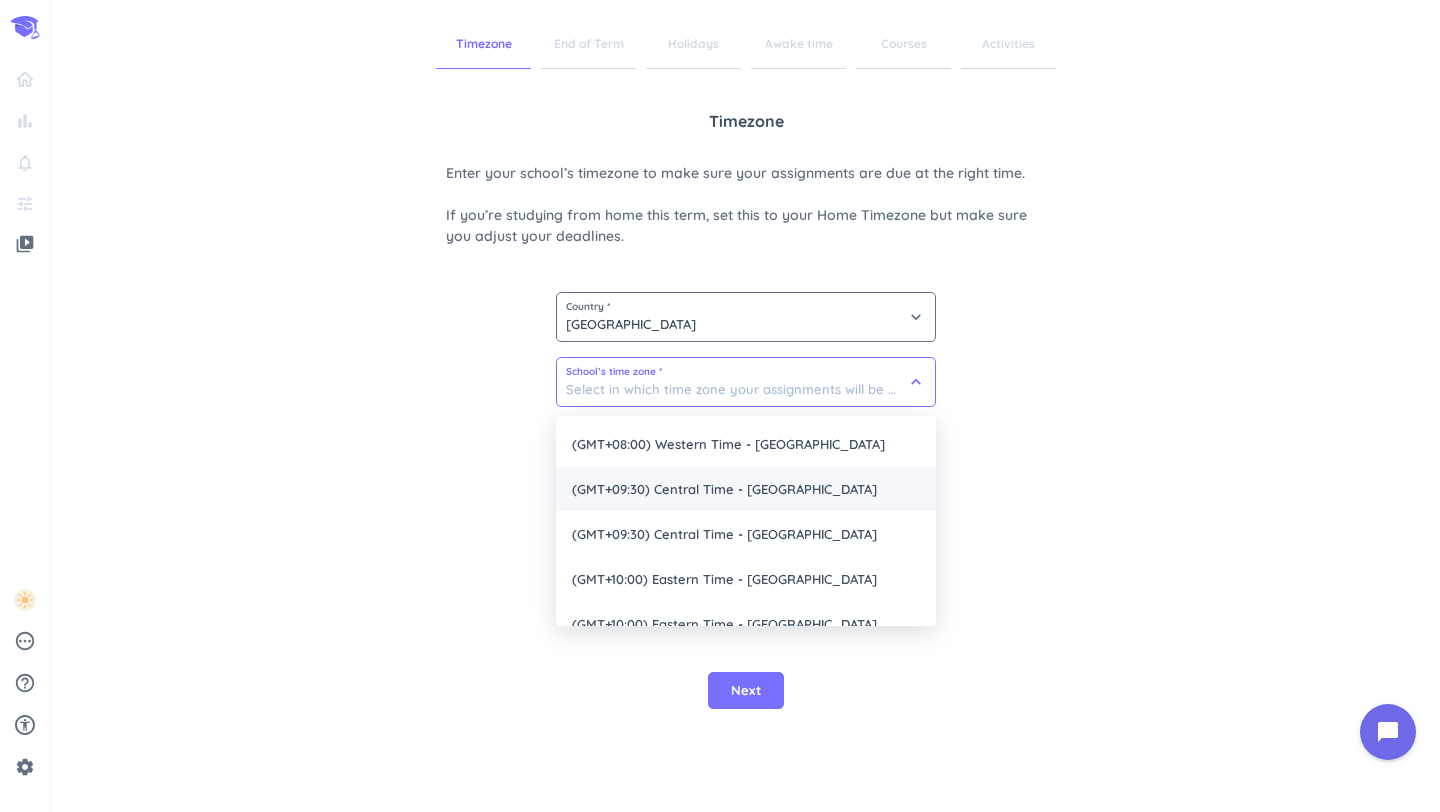 click on "(GMT+09:30) Central Time - [GEOGRAPHIC_DATA]" at bounding box center (746, 488) 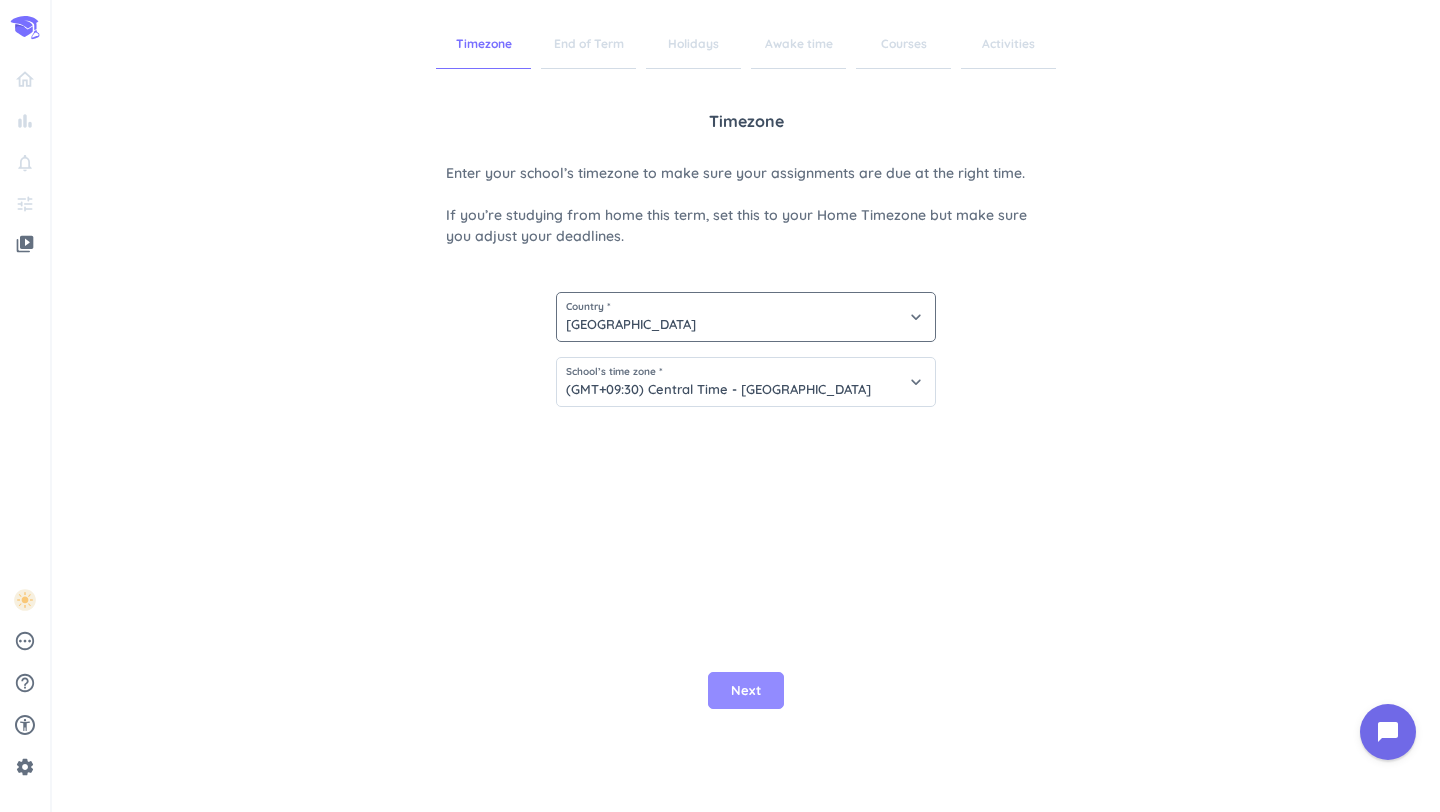 click on "Next" at bounding box center (746, 691) 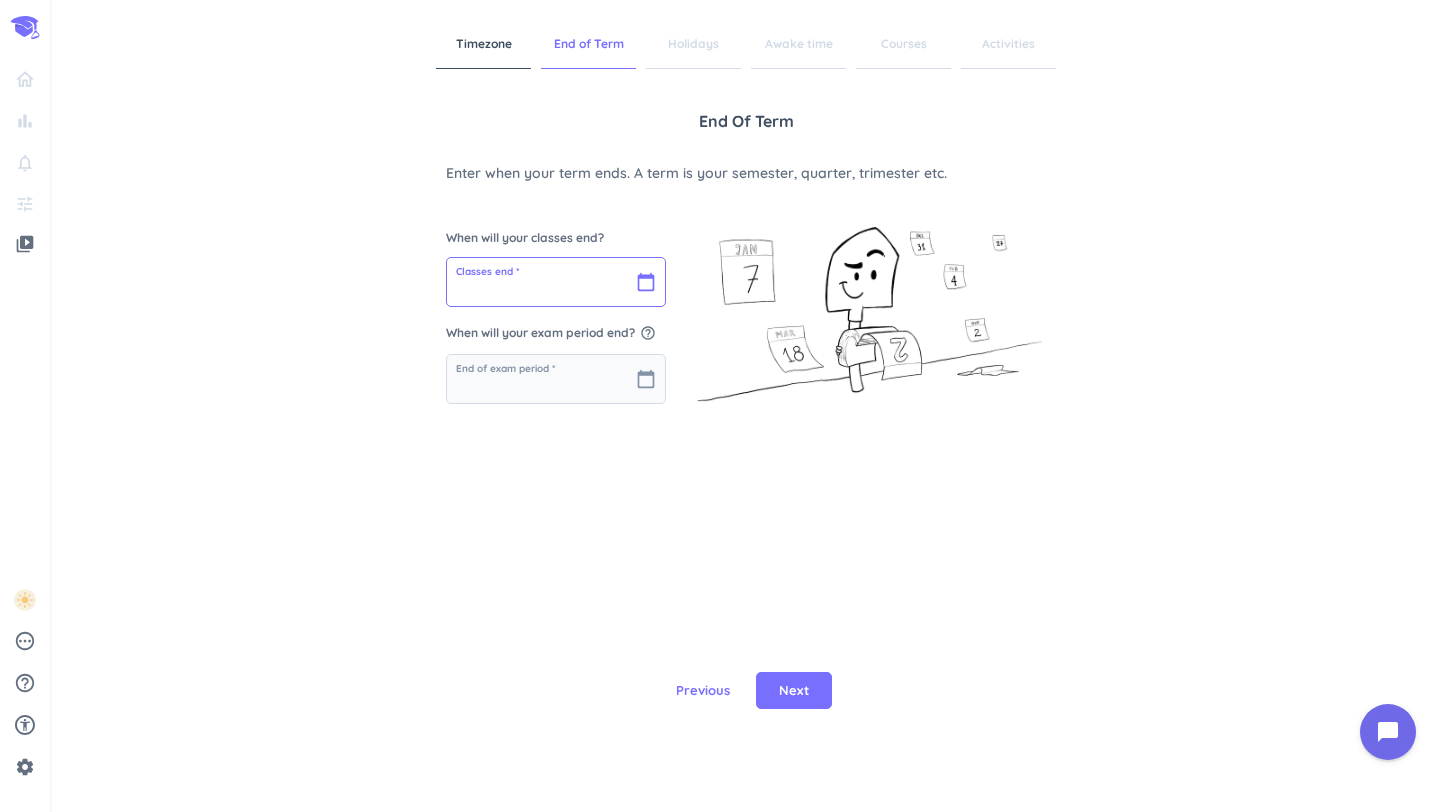 click at bounding box center [556, 282] 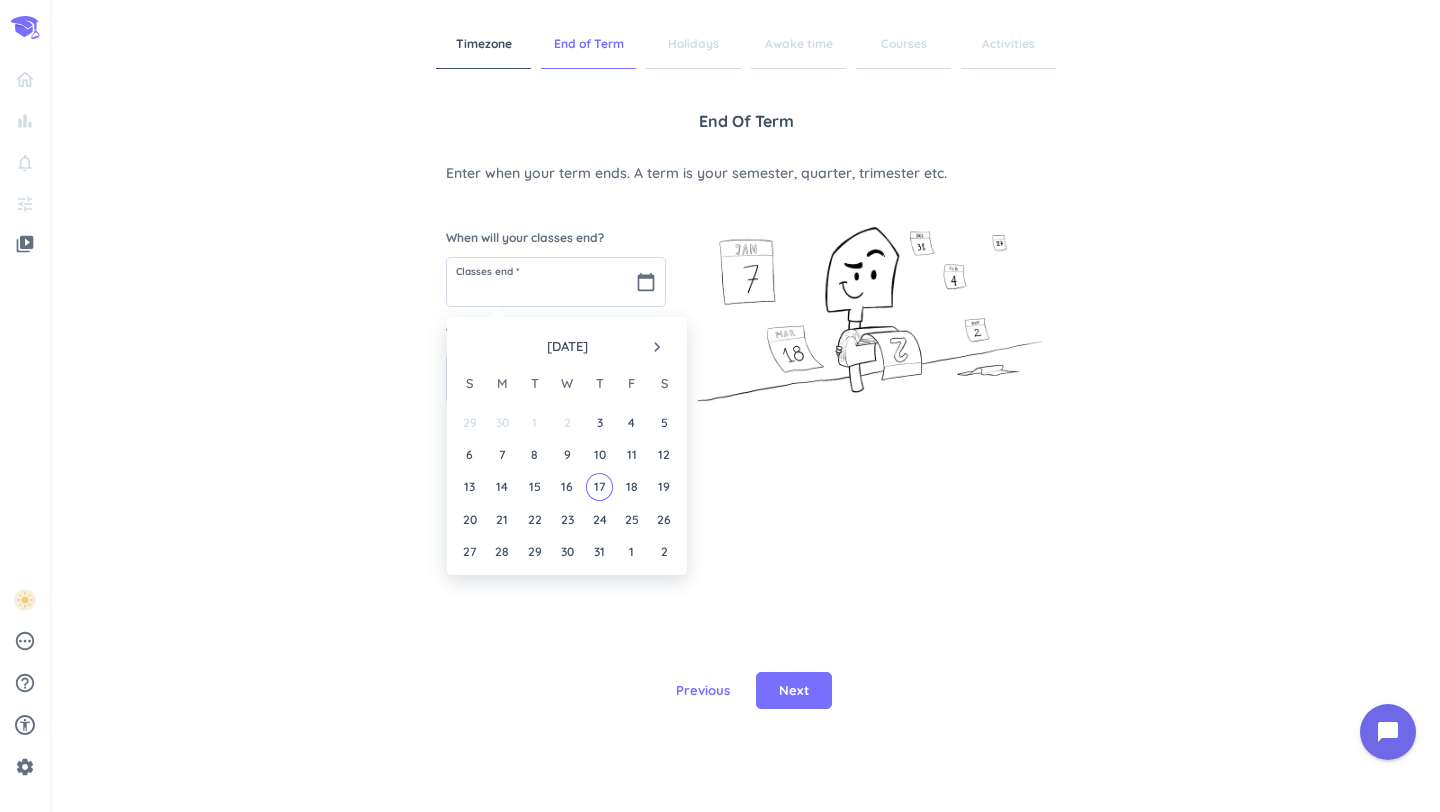 click on "navigate_next" at bounding box center [657, 347] 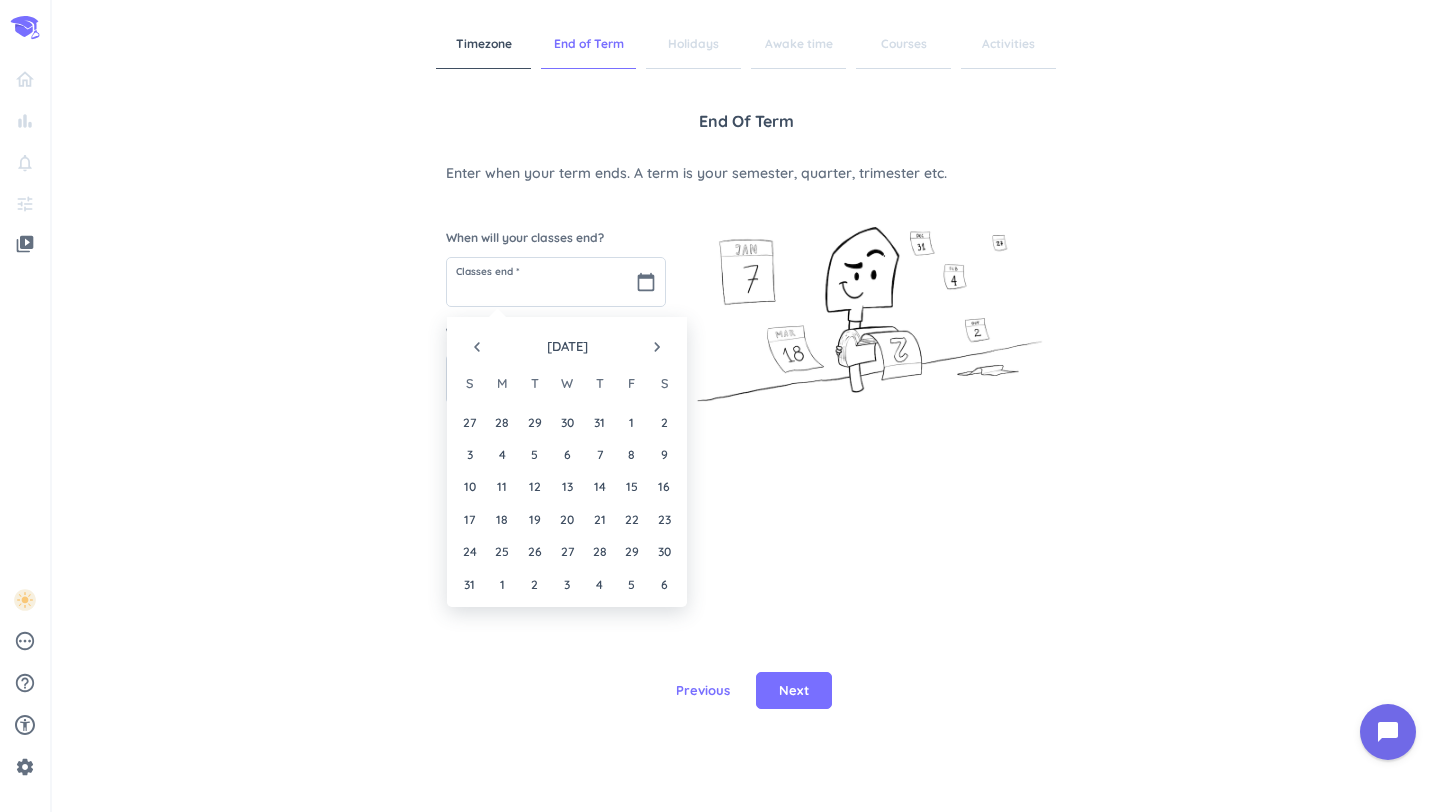 click on "navigate_next" at bounding box center (657, 347) 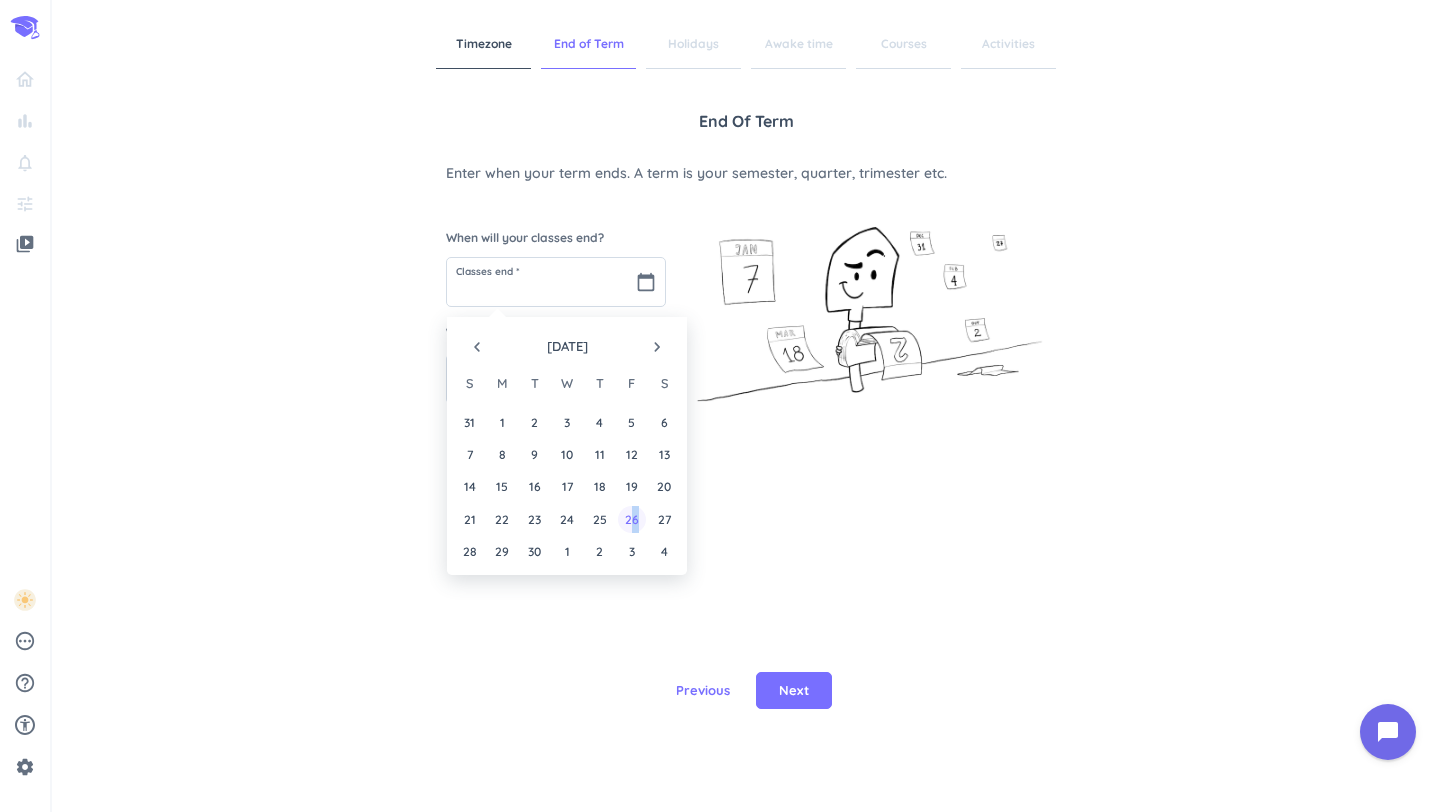 click on "26" at bounding box center [631, 519] 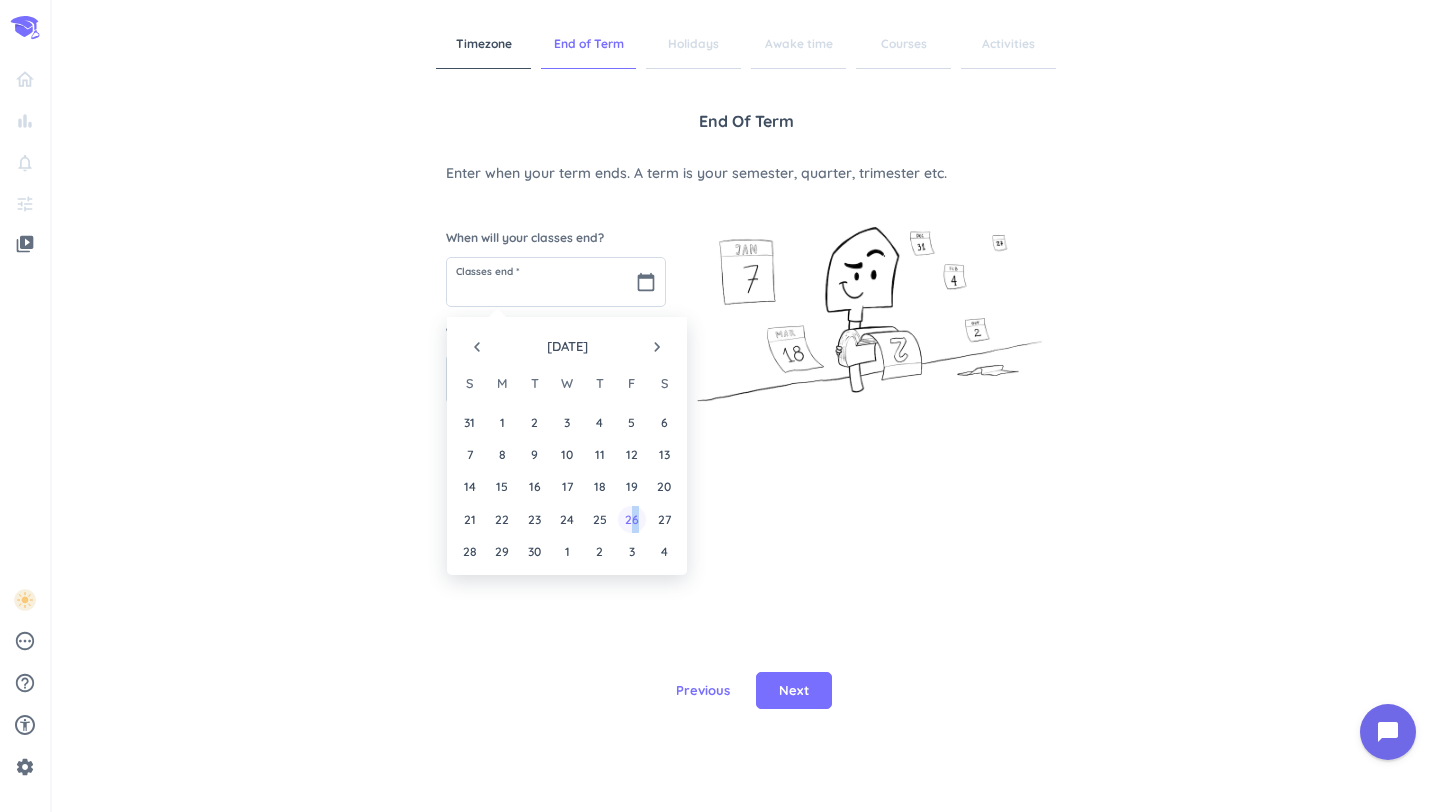 type on "[DATE]" 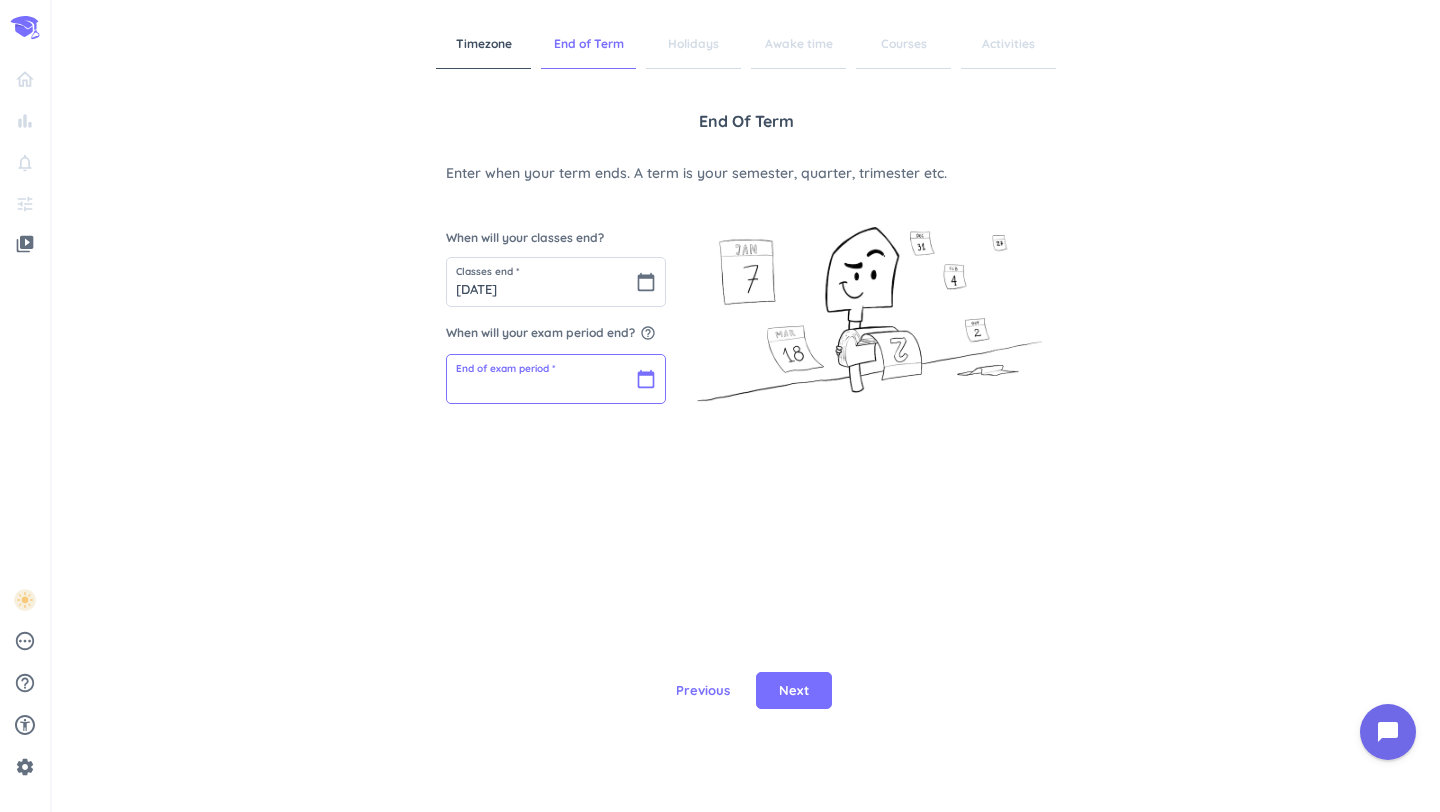 click at bounding box center (556, 379) 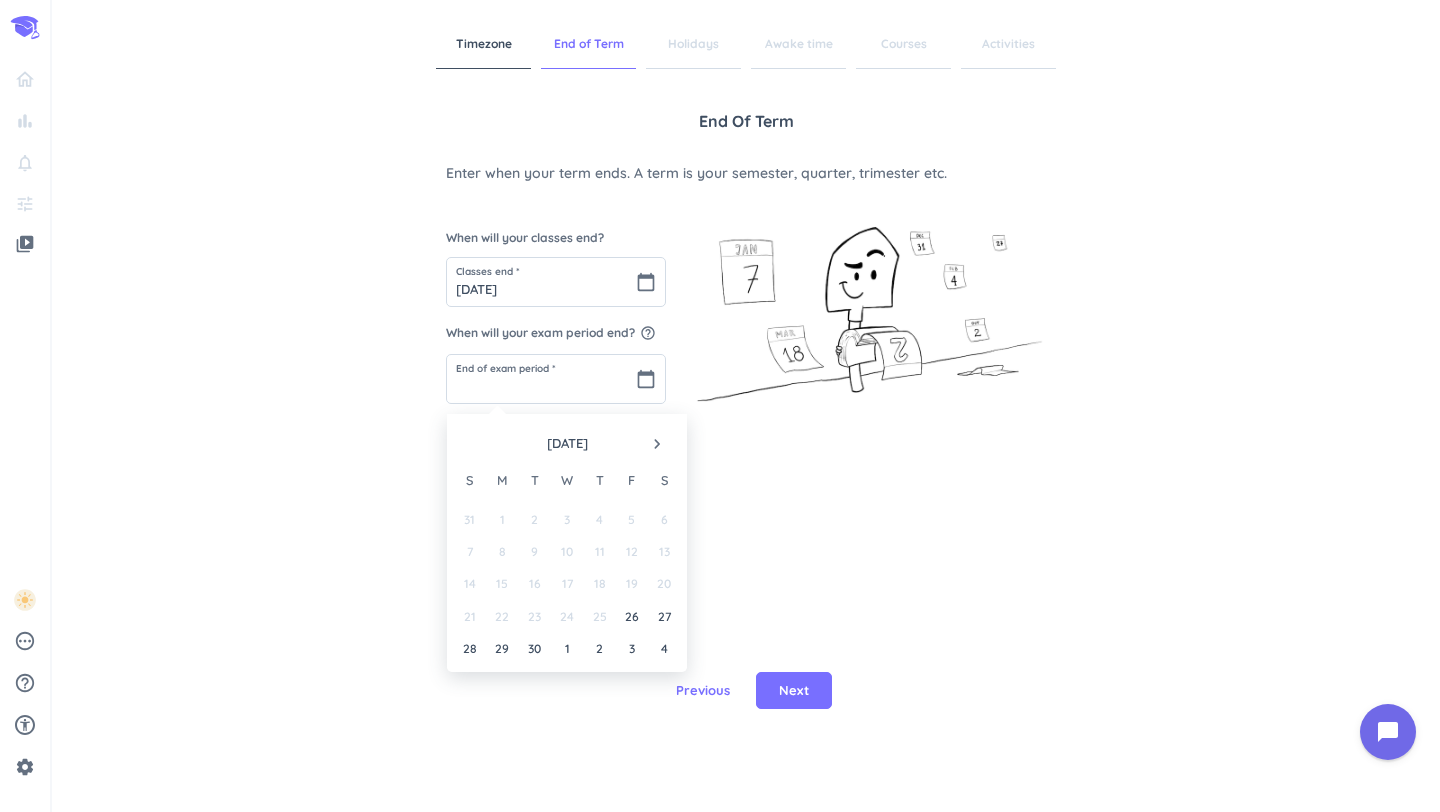click on "[DATE] navigate_next" at bounding box center (567, 439) 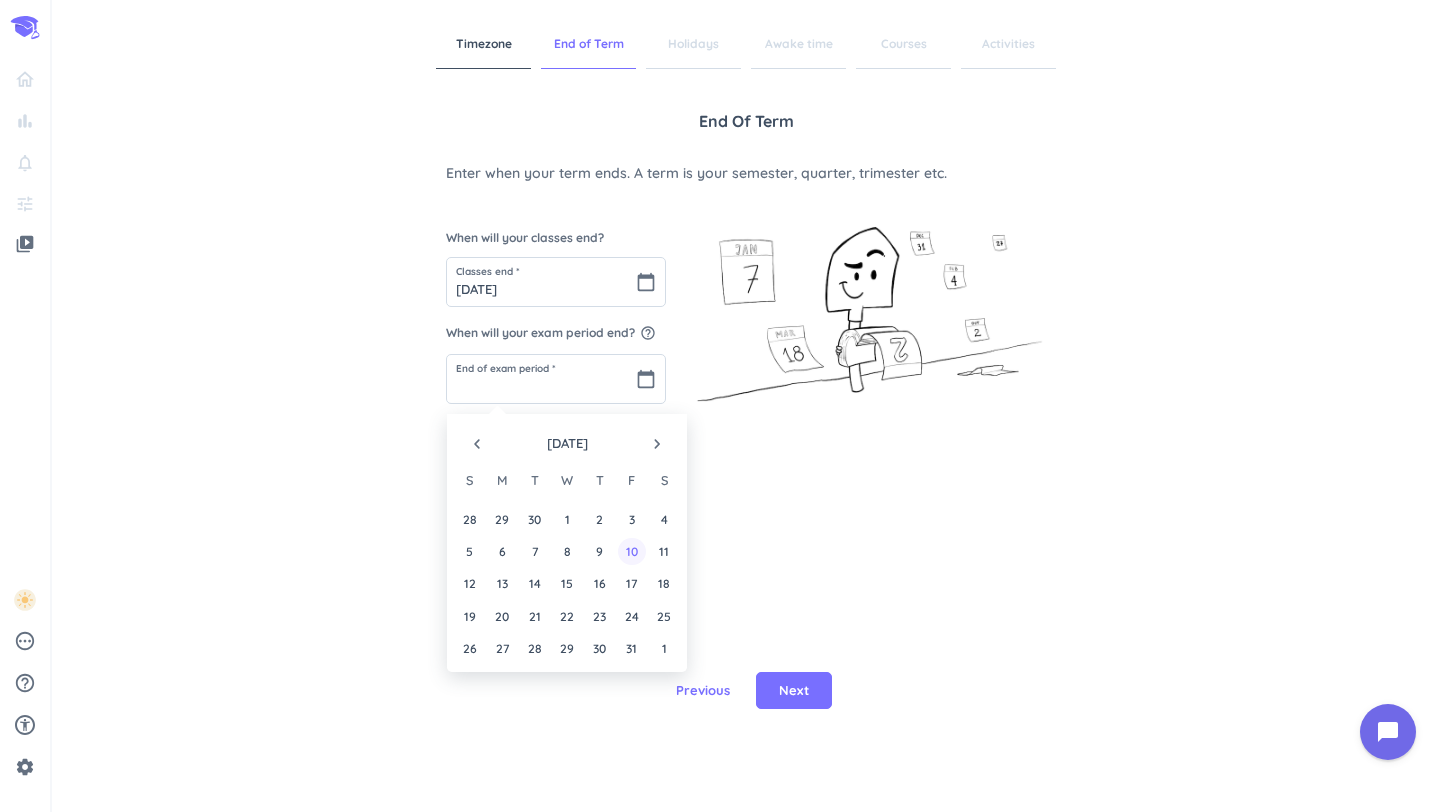 click on "10" at bounding box center (631, 551) 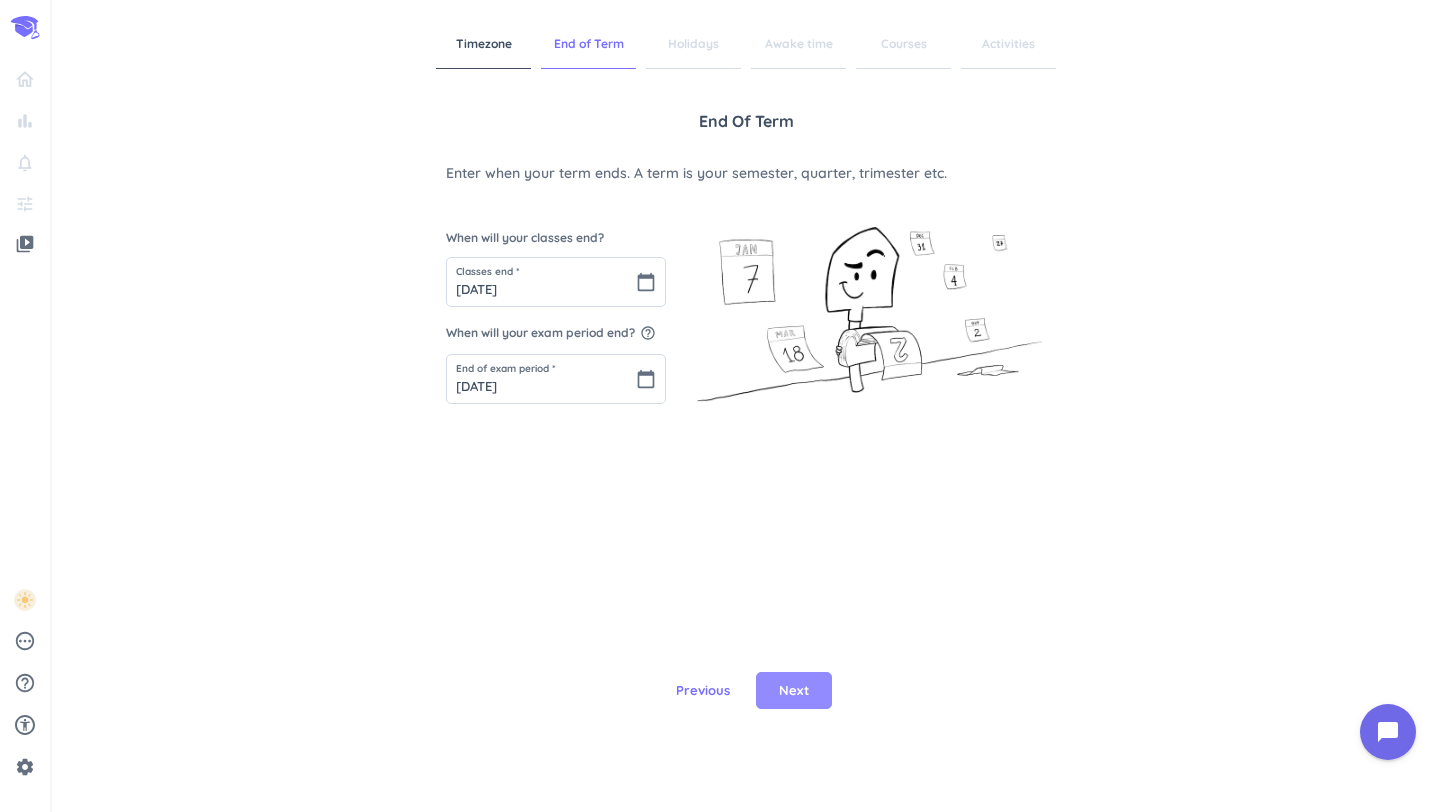 click on "Next" at bounding box center [794, 691] 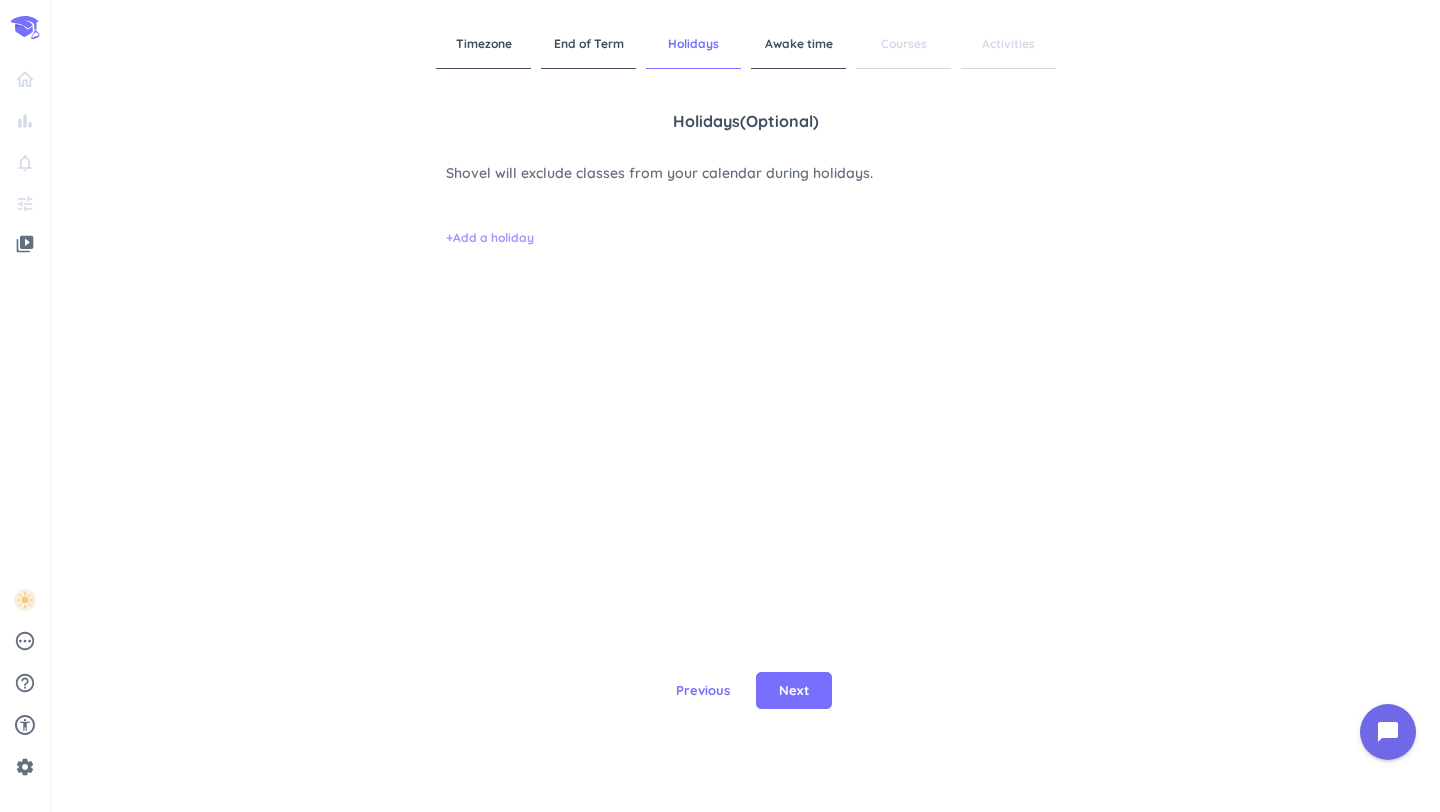 click on "+  Add a holiday" at bounding box center (490, 238) 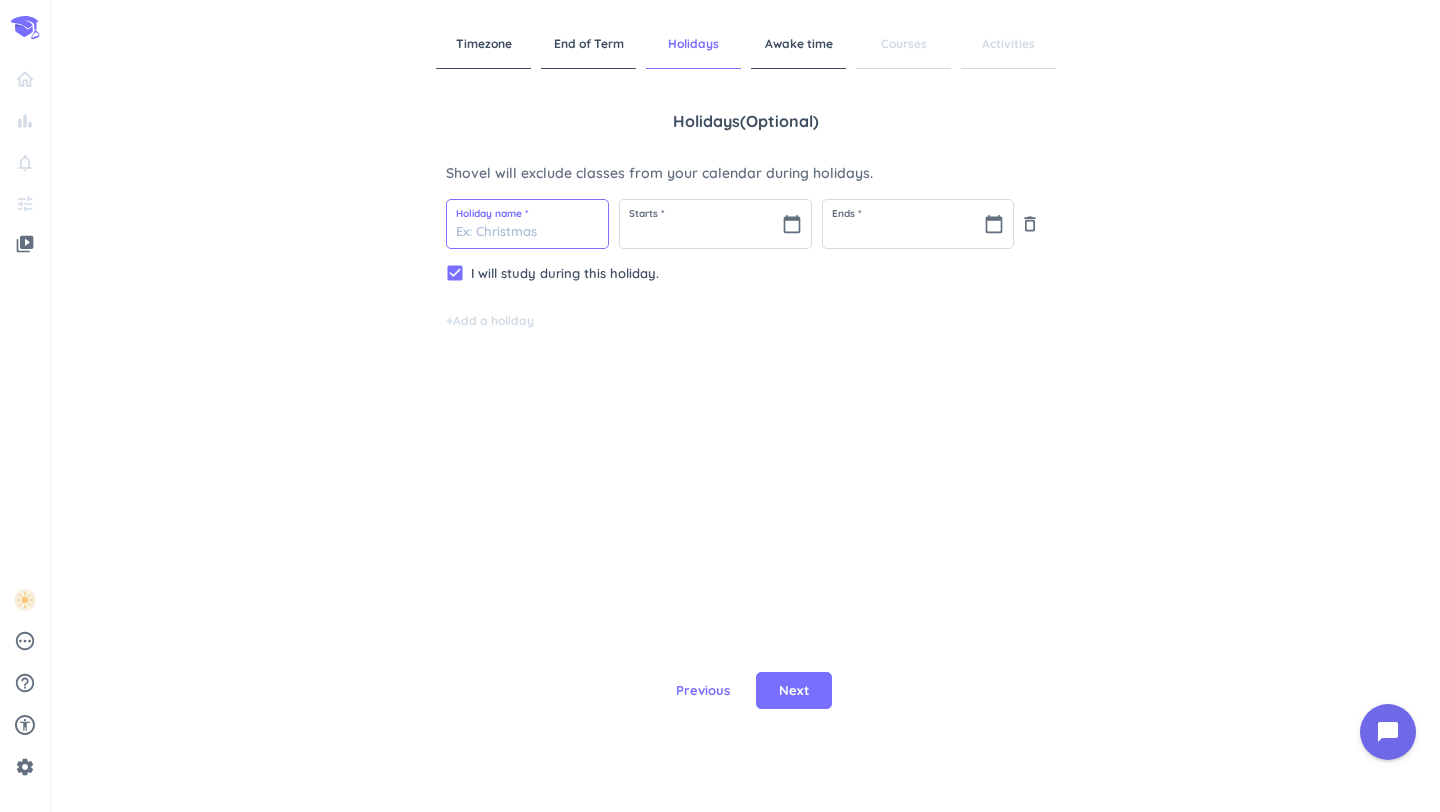 click at bounding box center (527, 224) 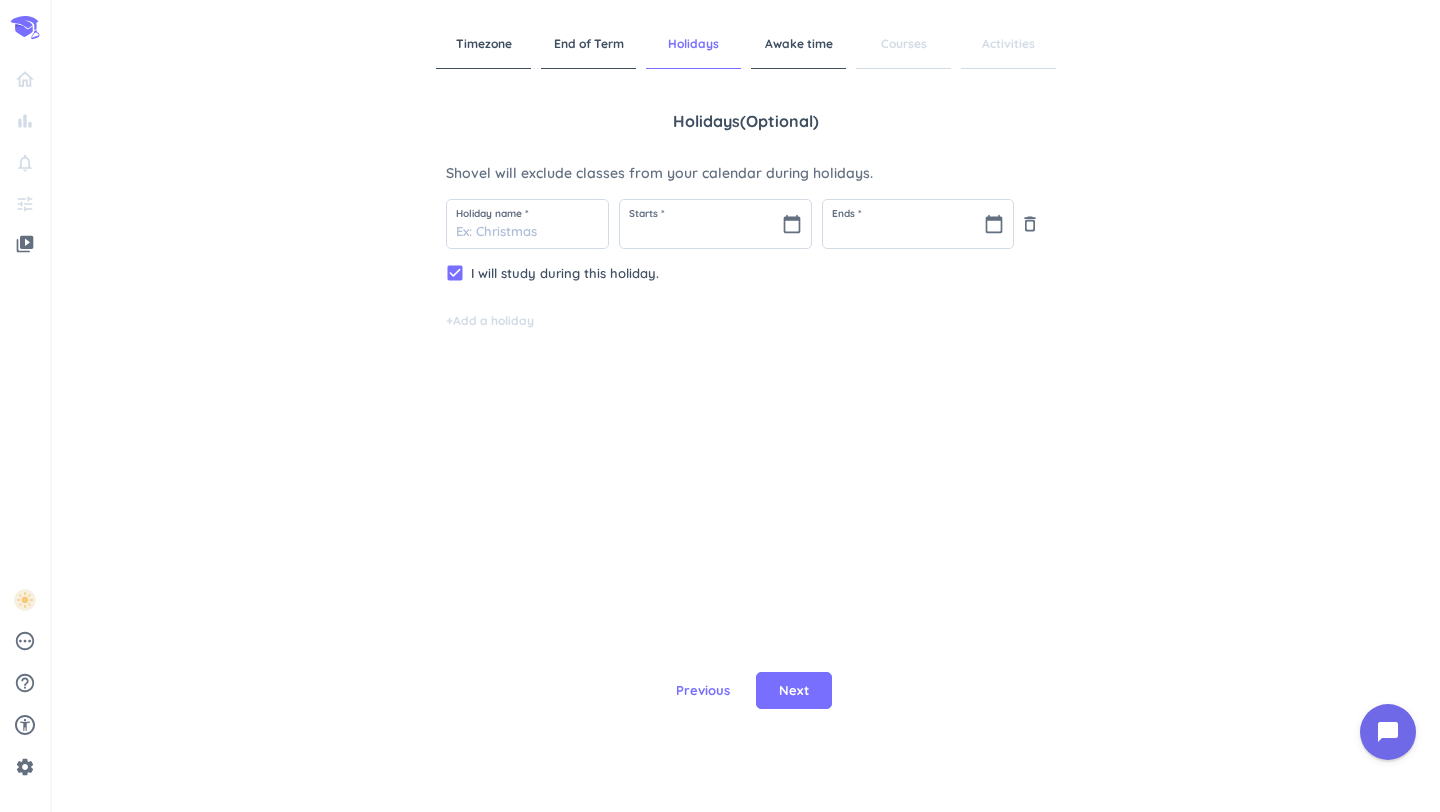 click on "End of Term" at bounding box center [588, 44] 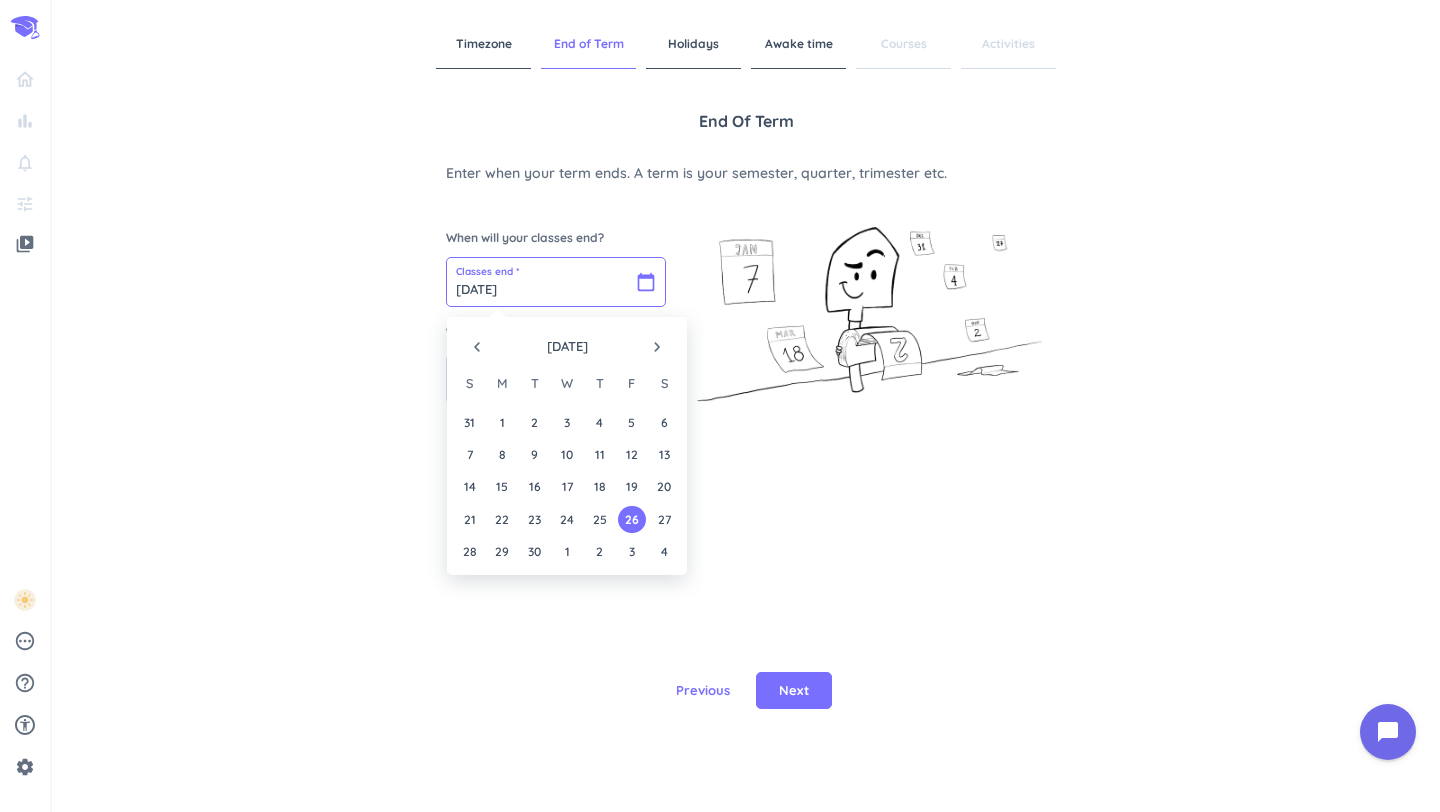 click on "[DATE]" at bounding box center (556, 282) 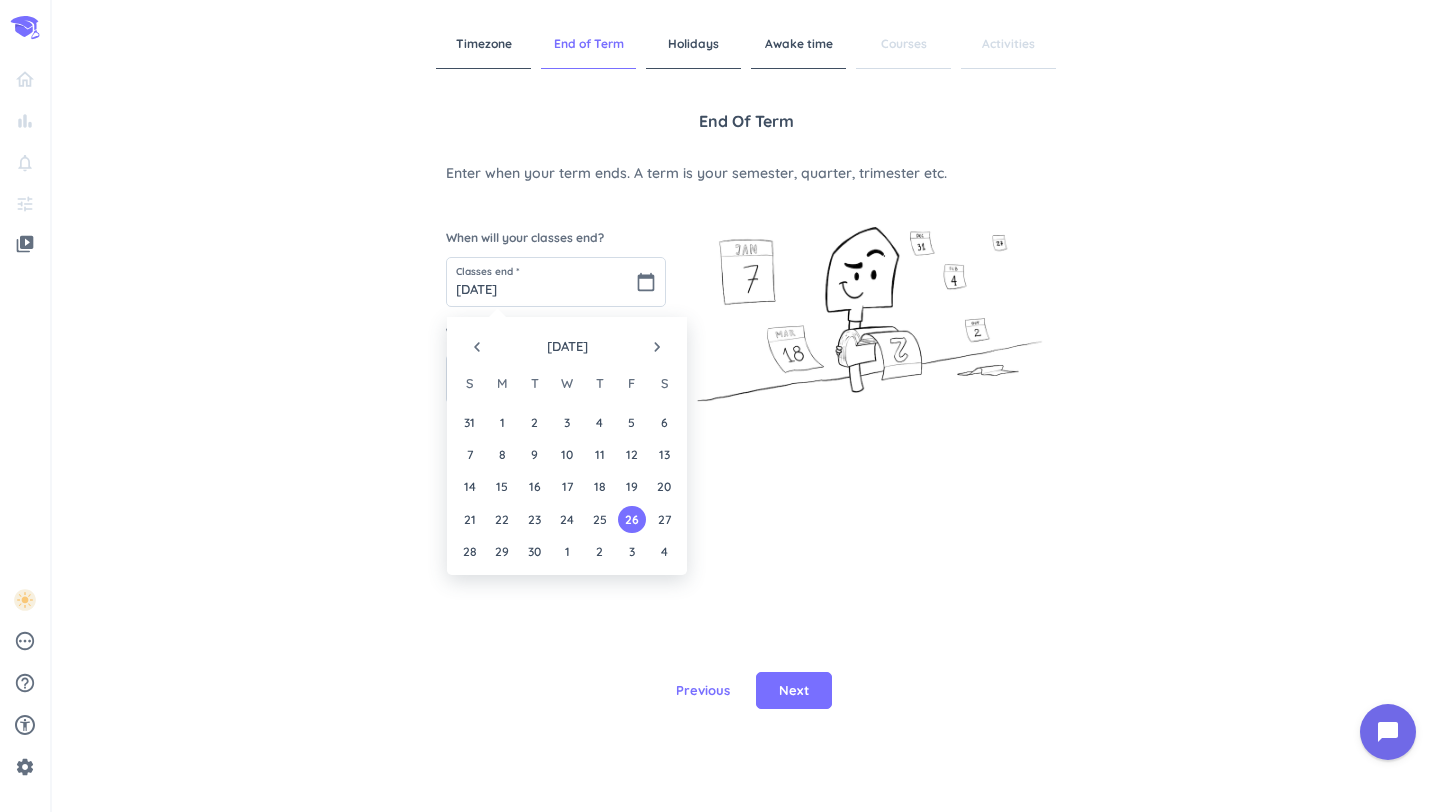 click on "navigate_next" at bounding box center (657, 347) 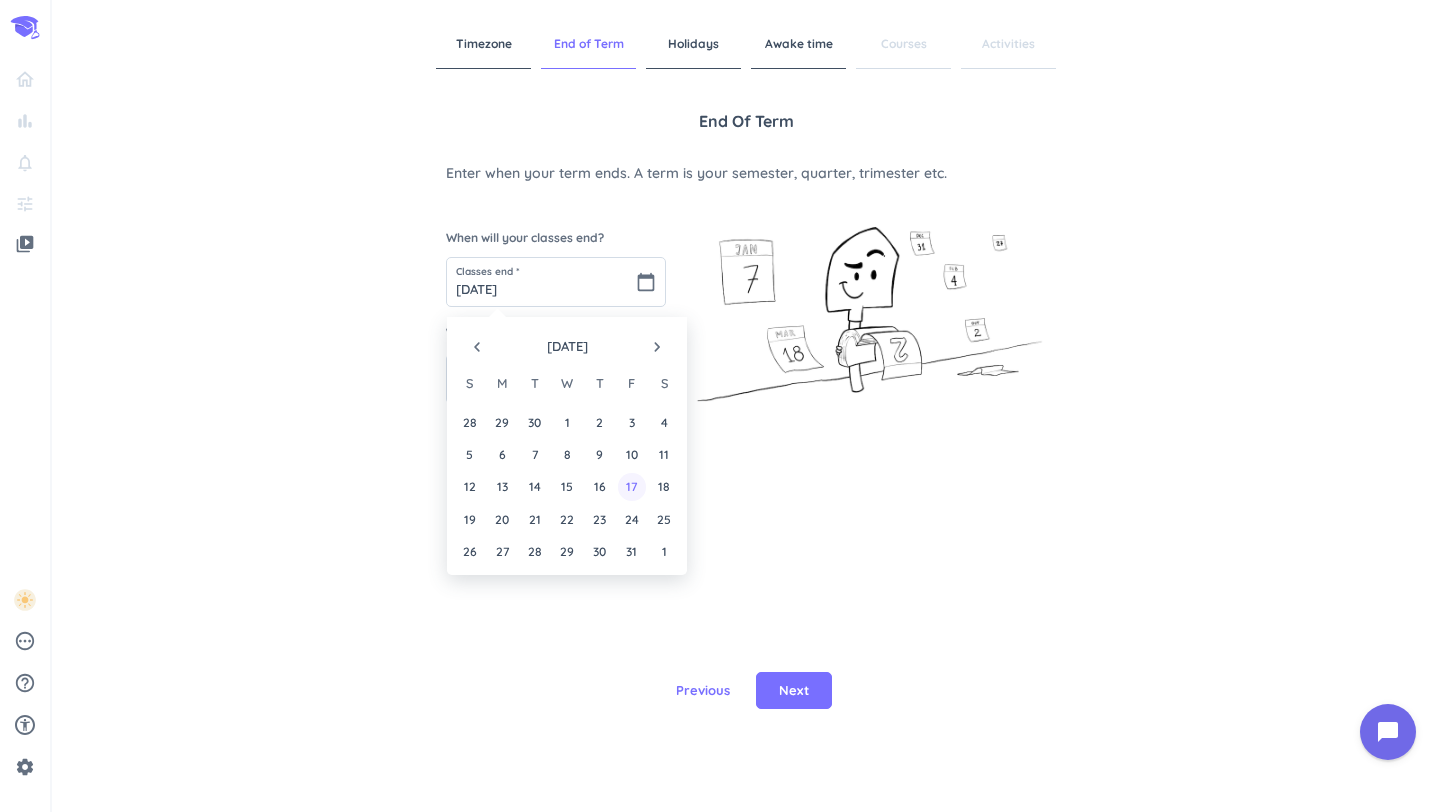 click on "17" at bounding box center (631, 486) 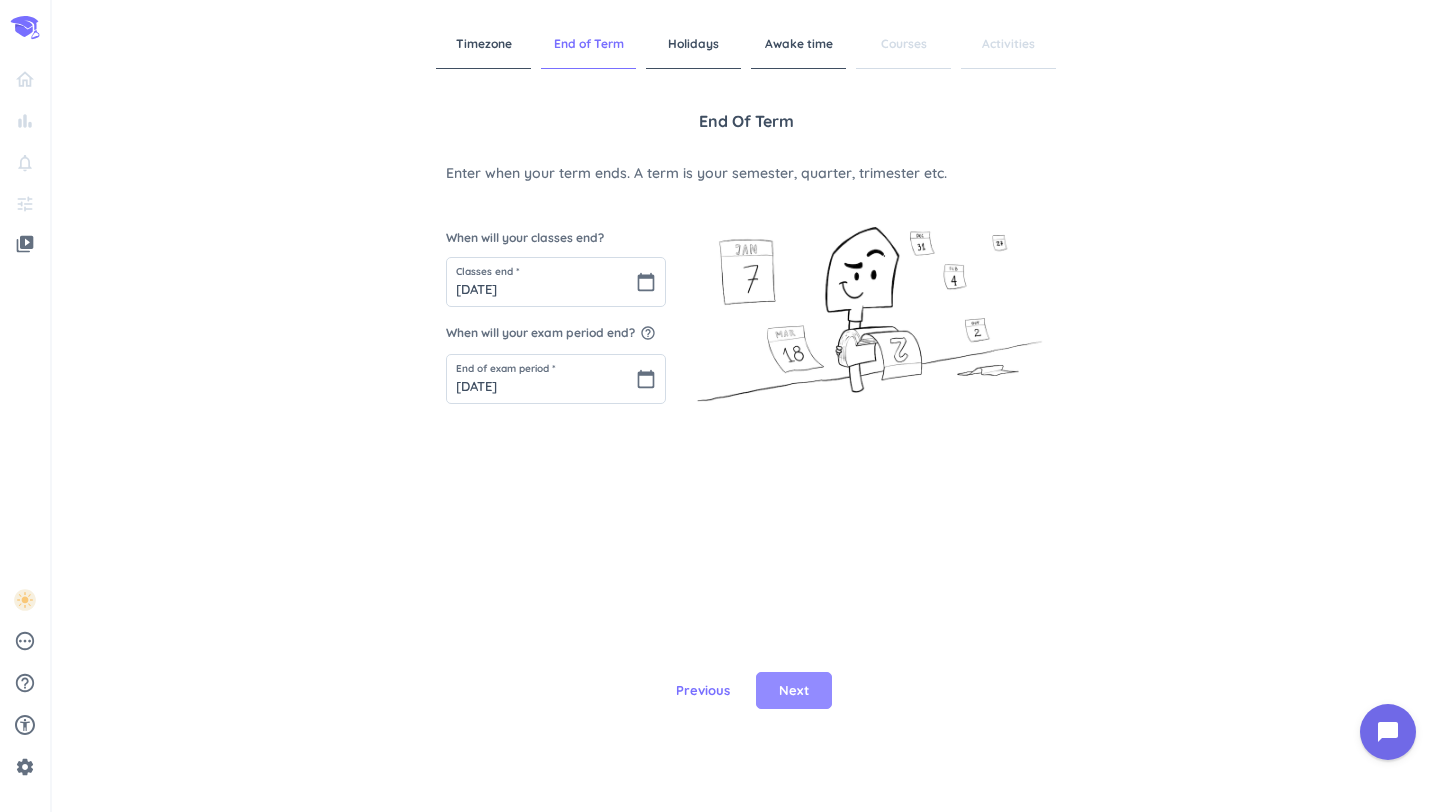 click on "Next" at bounding box center [794, 691] 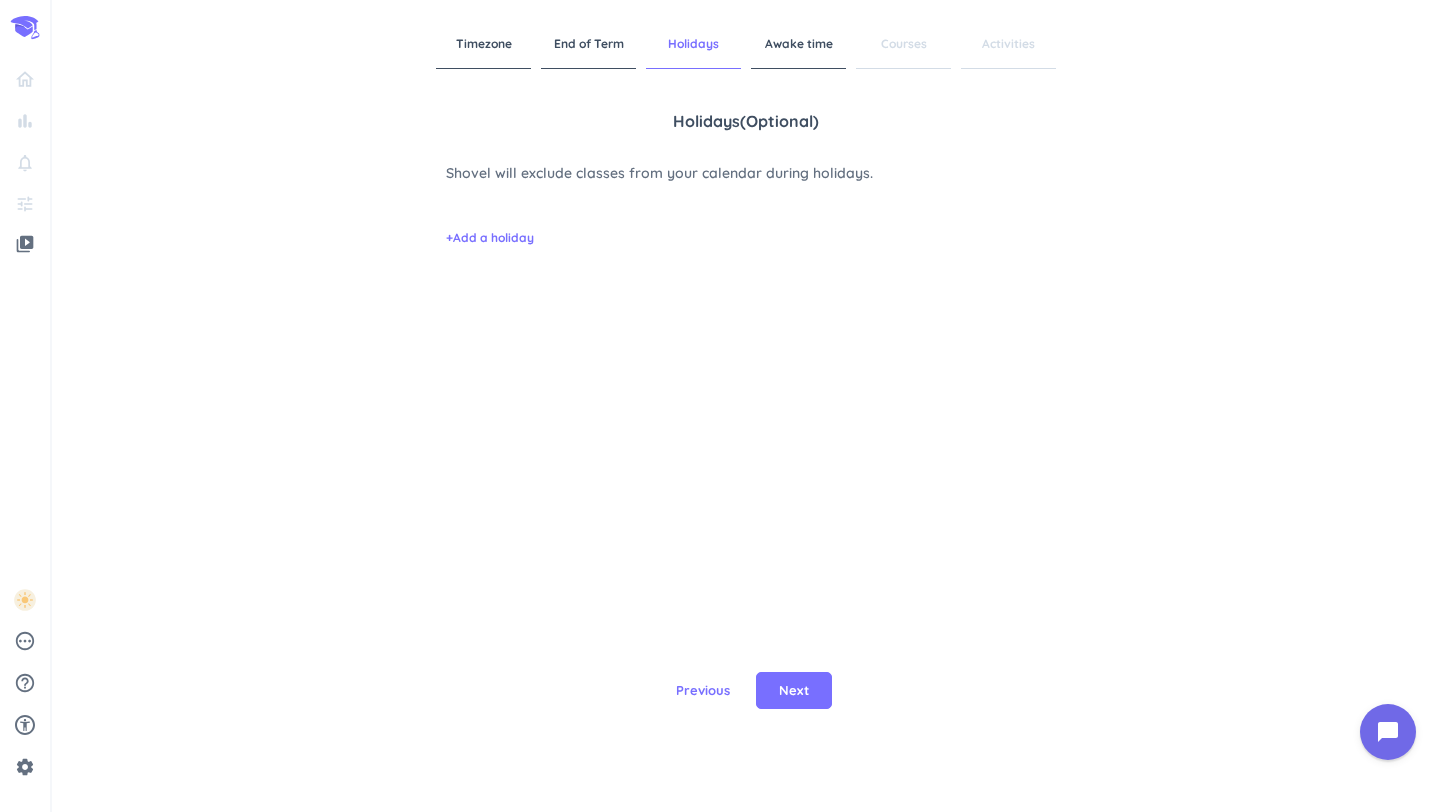 click on "Holidays" at bounding box center (693, 44) 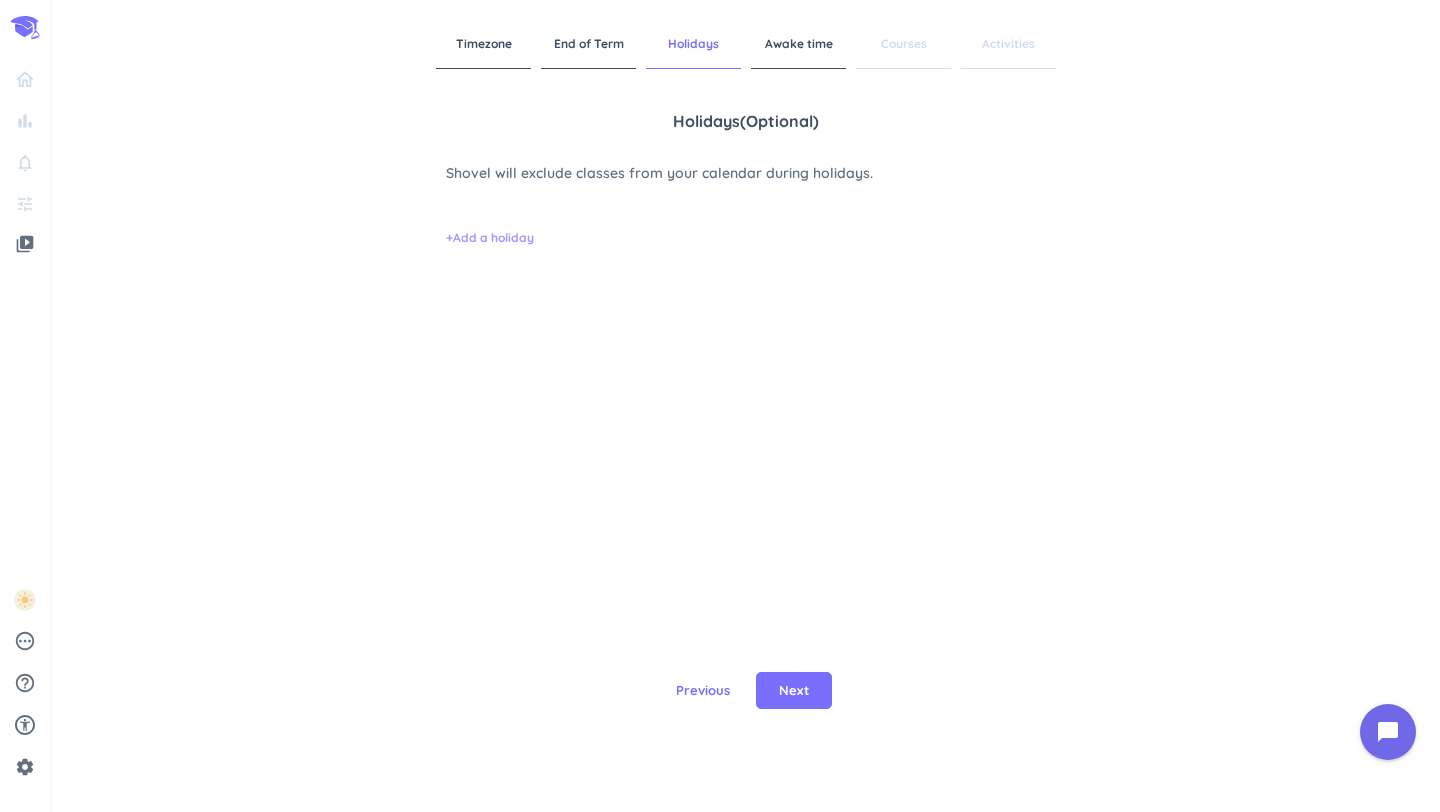 click on "+  Add a holiday" at bounding box center [490, 238] 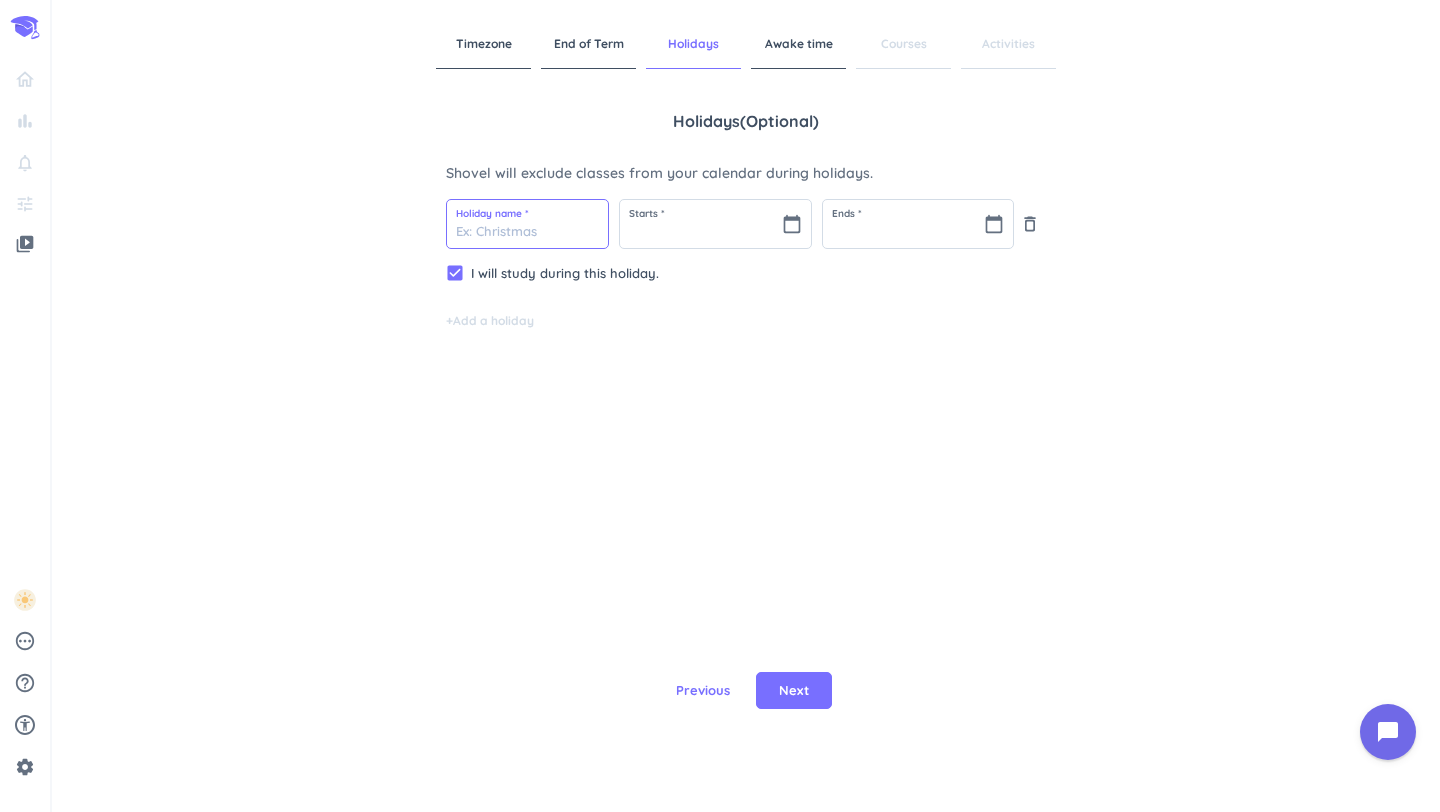 click at bounding box center (527, 224) 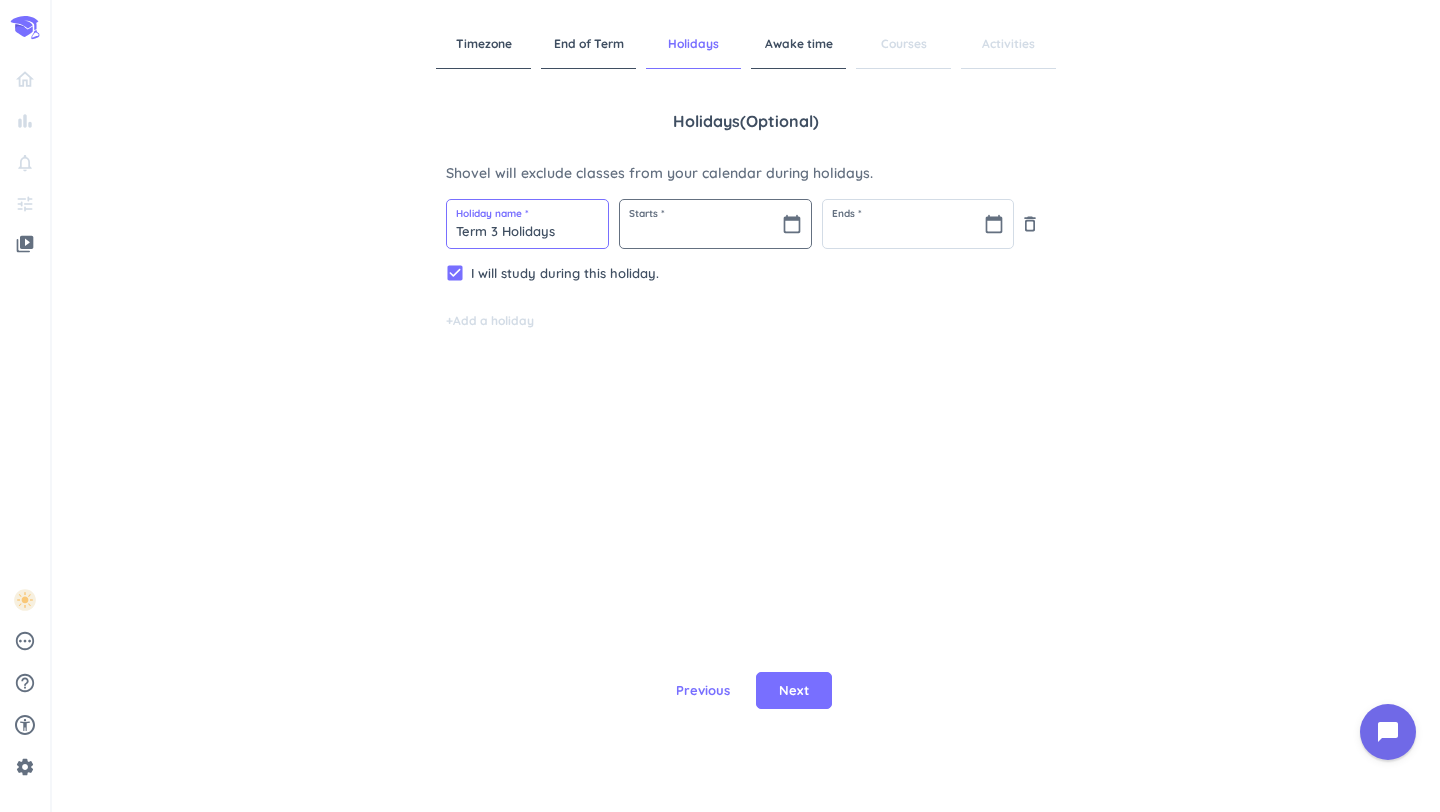 type on "Term 3 Holidays" 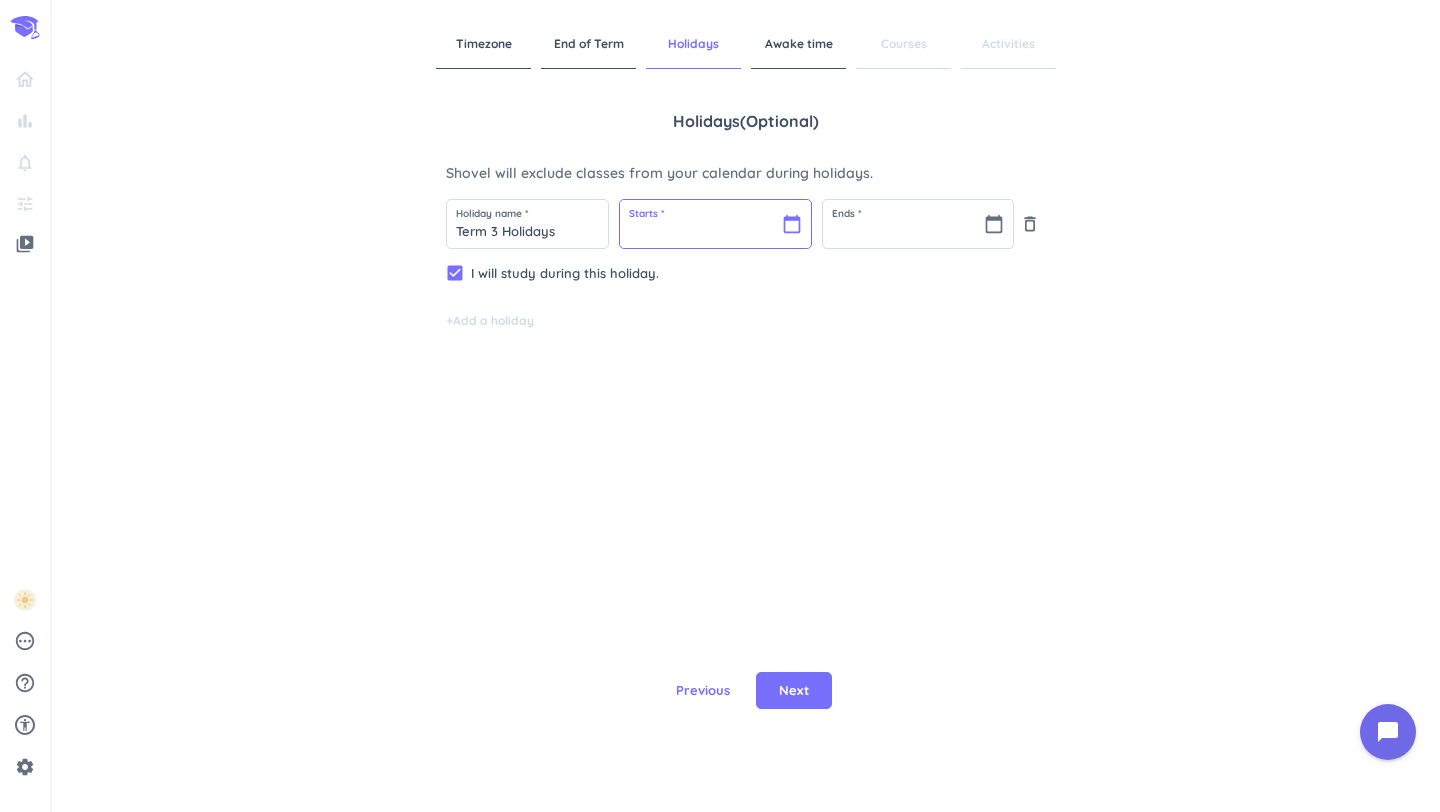 click at bounding box center [715, 224] 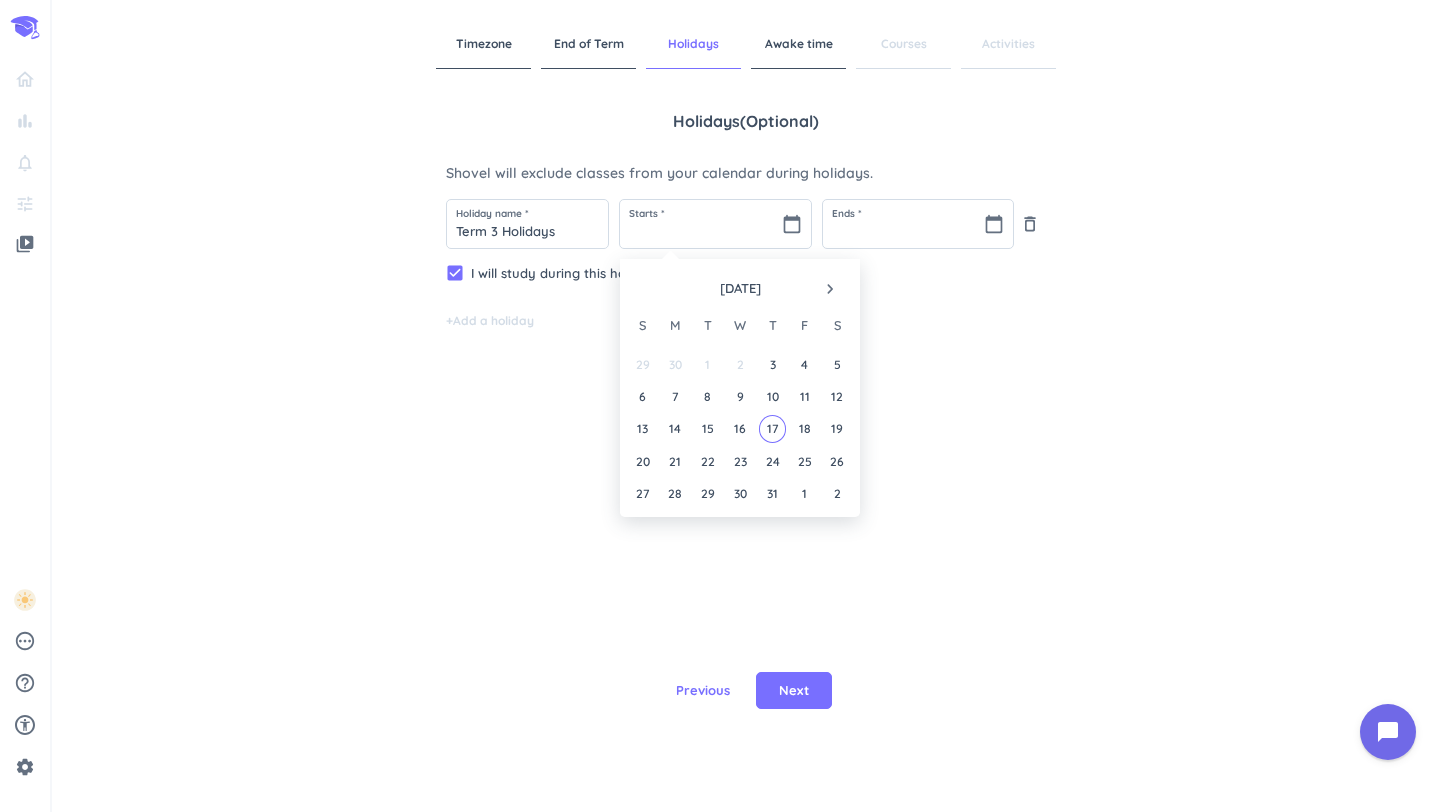 click on "navigate_next" at bounding box center (830, 289) 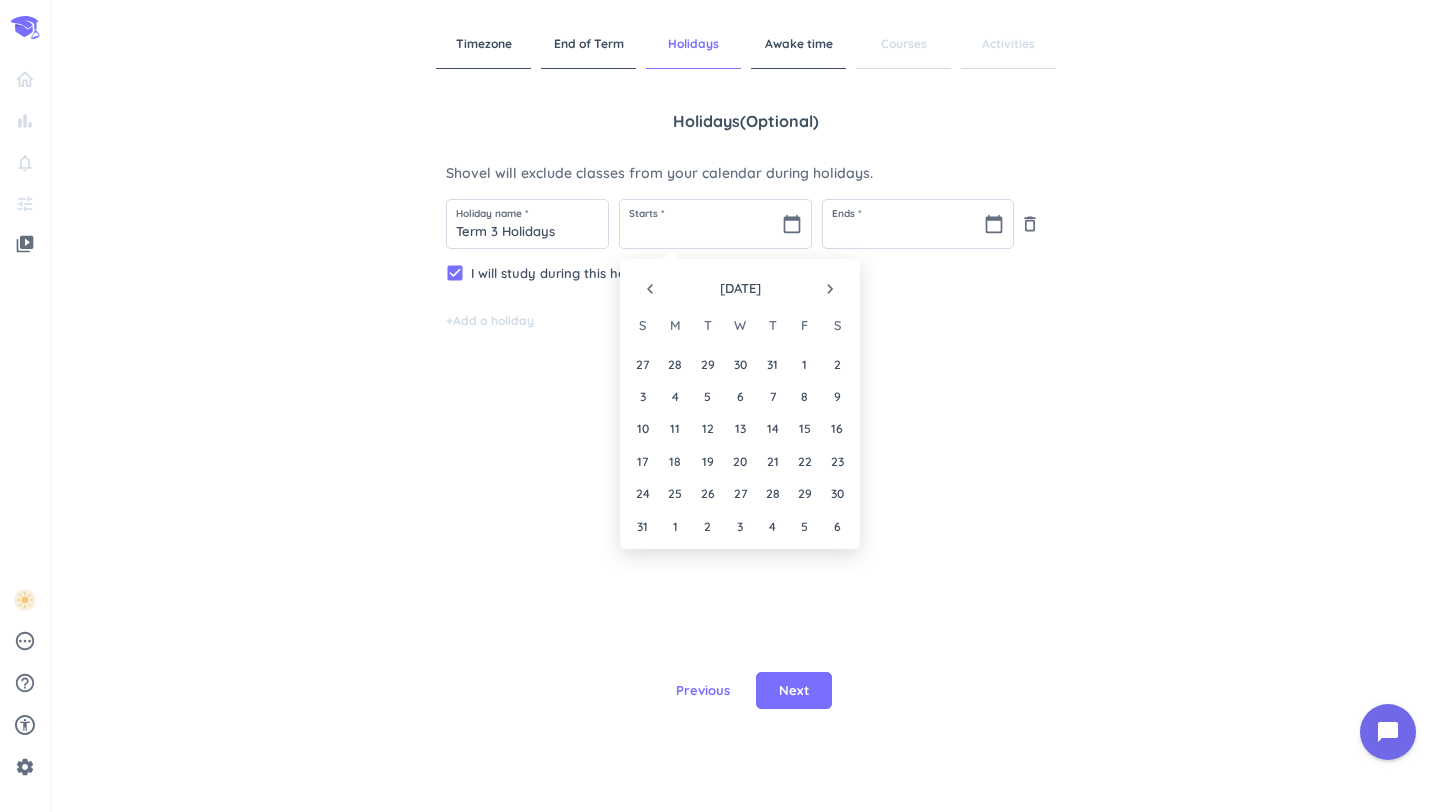 click on "navigate_next" at bounding box center [830, 289] 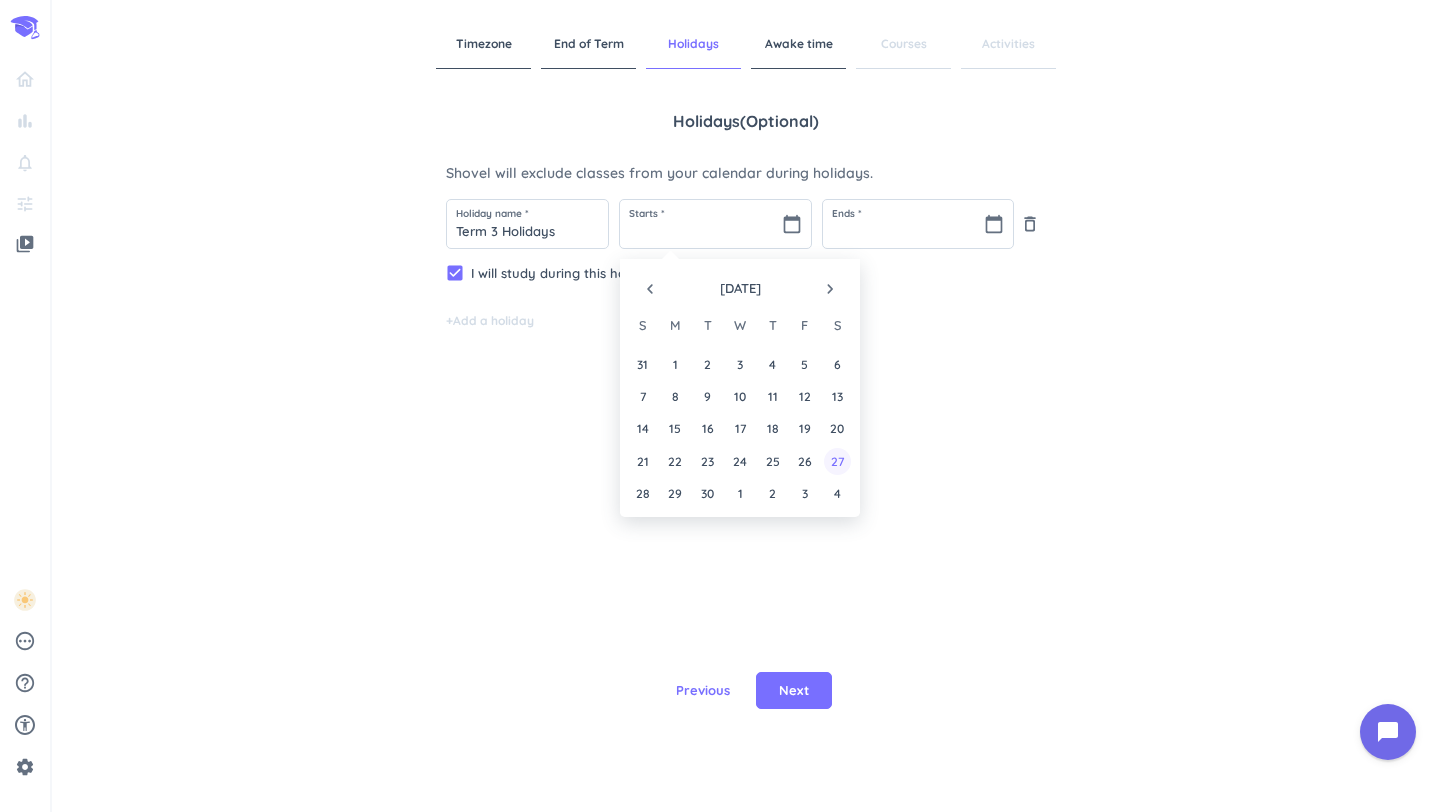 click on "27" at bounding box center (837, 461) 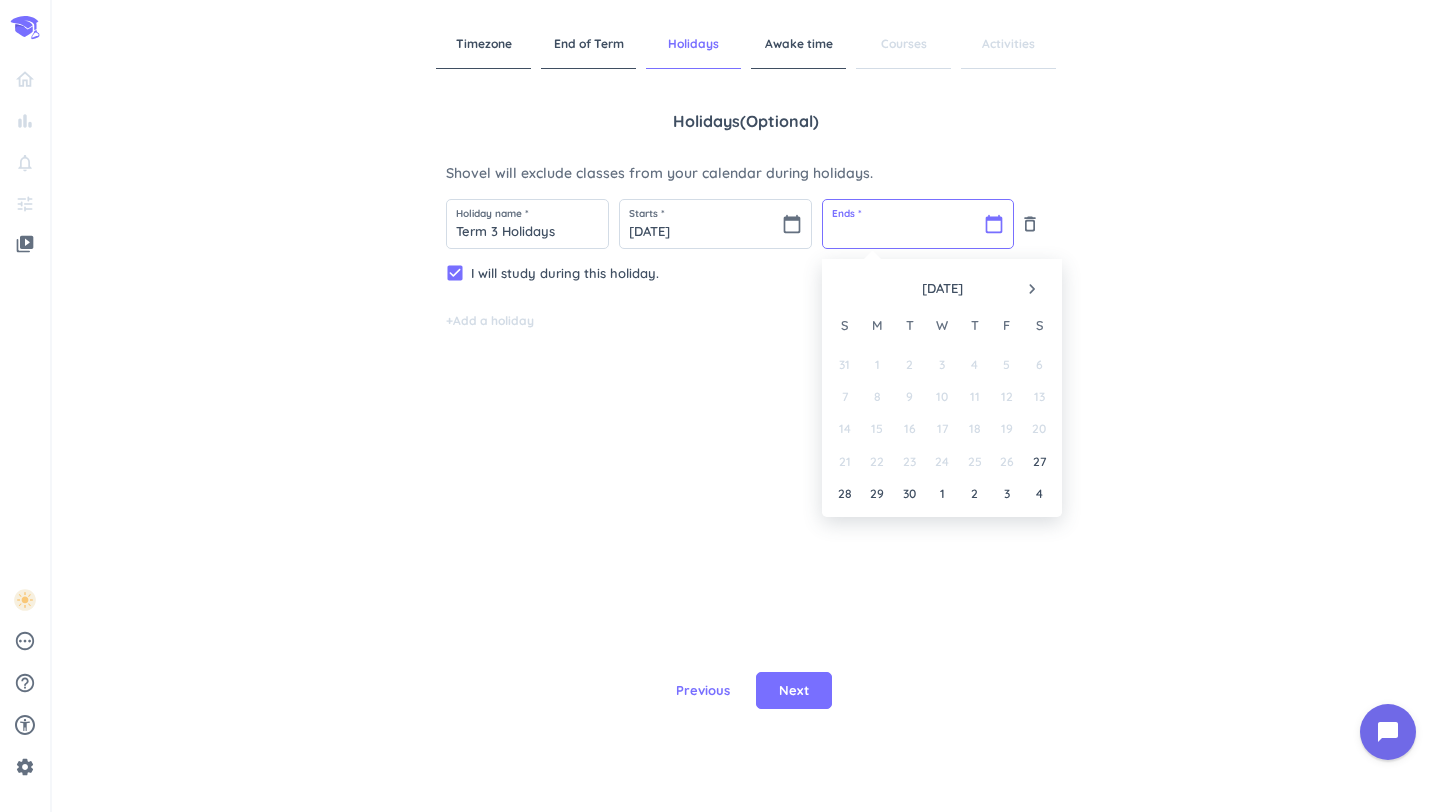 click at bounding box center (918, 224) 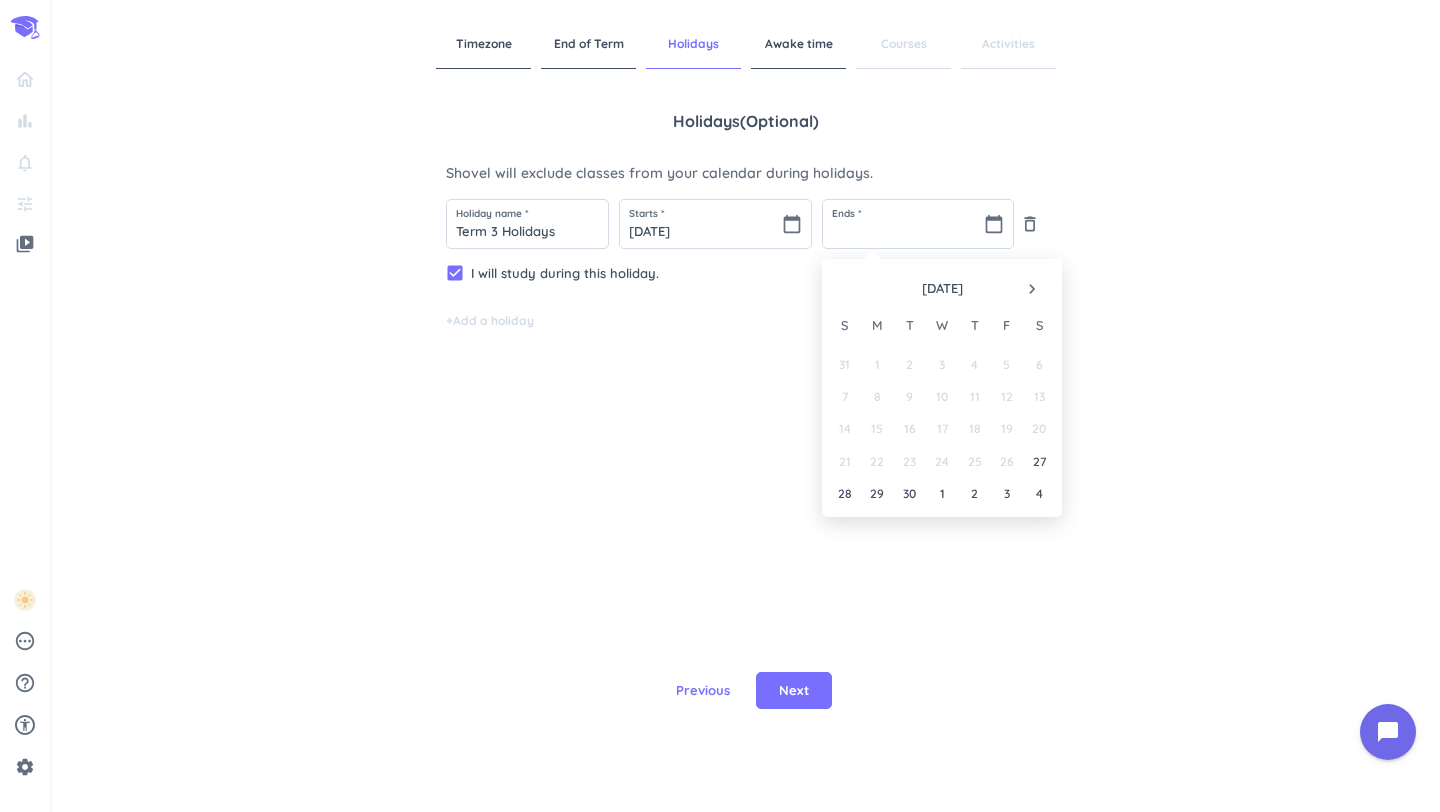 click on "navigate_next" at bounding box center [1032, 289] 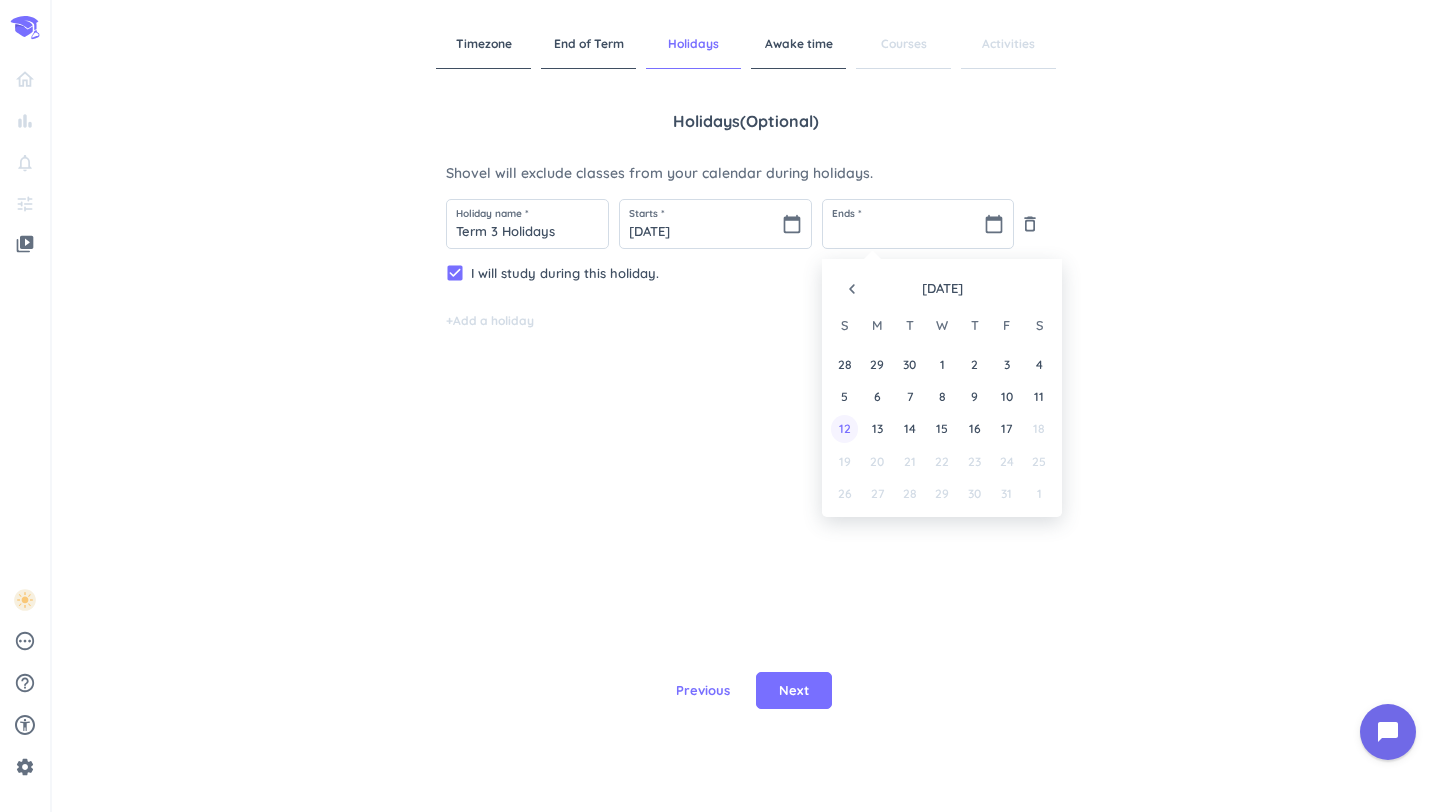 click on "12" at bounding box center [844, 428] 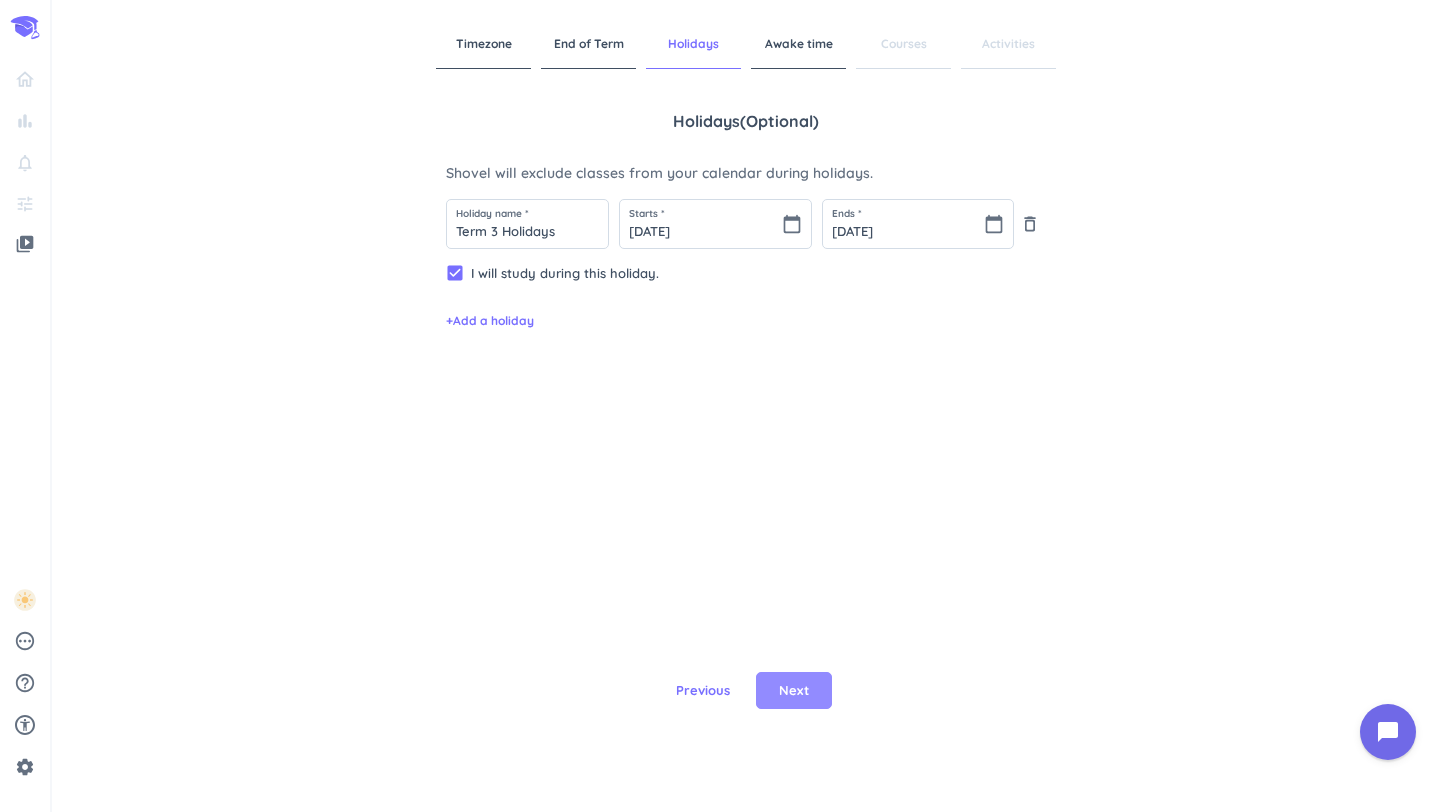click on "Next" at bounding box center [794, 691] 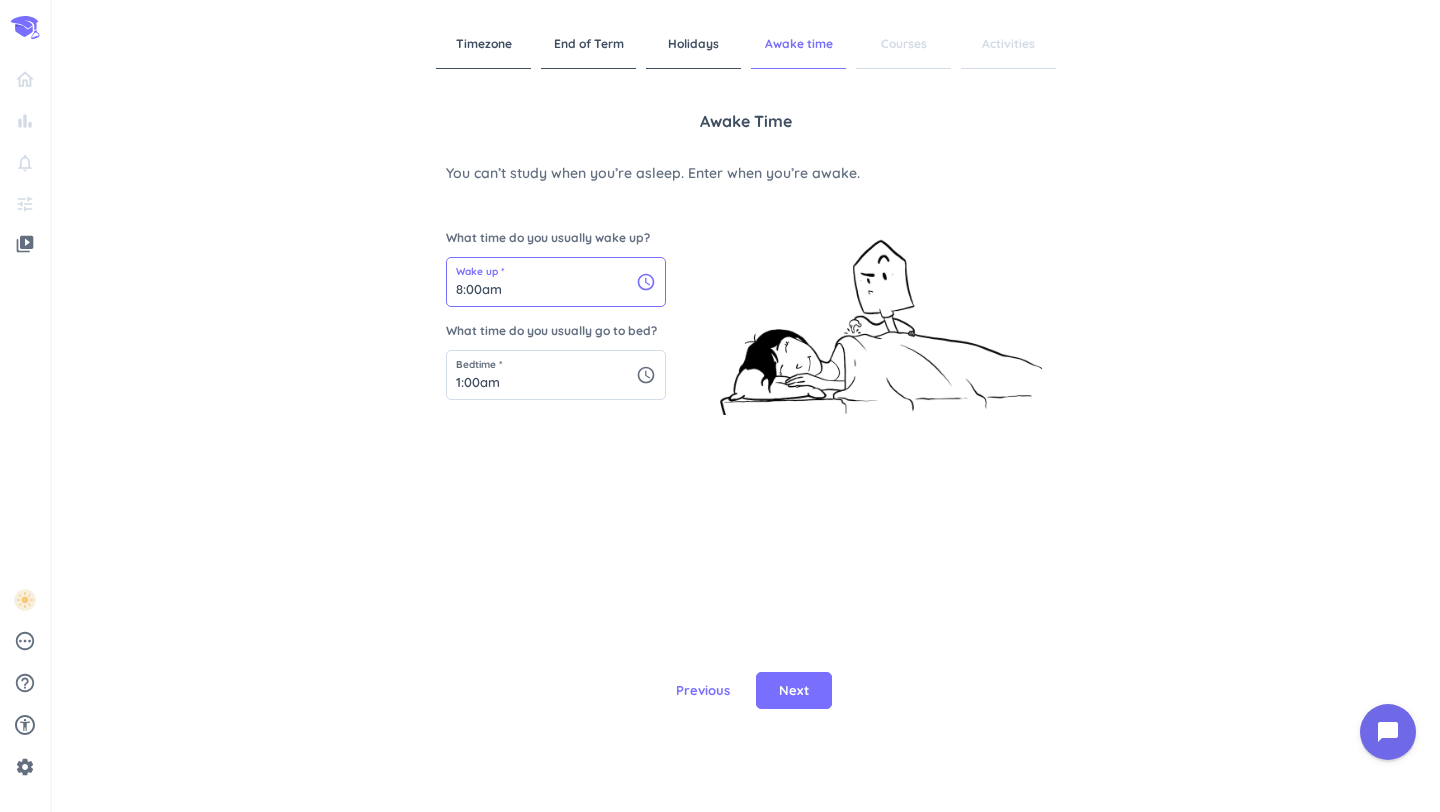 click on "8:00am" at bounding box center [556, 282] 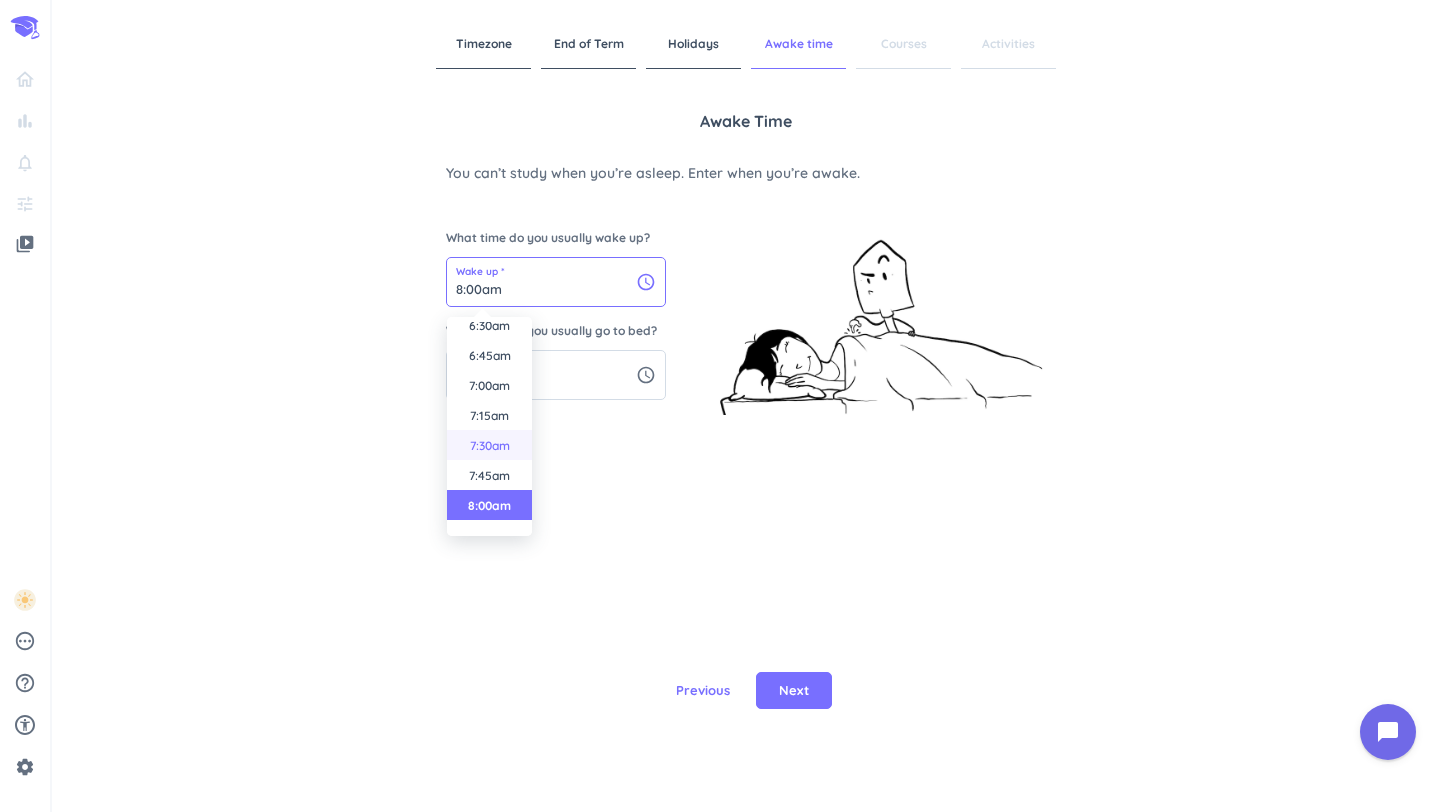 scroll, scrollTop: 786, scrollLeft: 0, axis: vertical 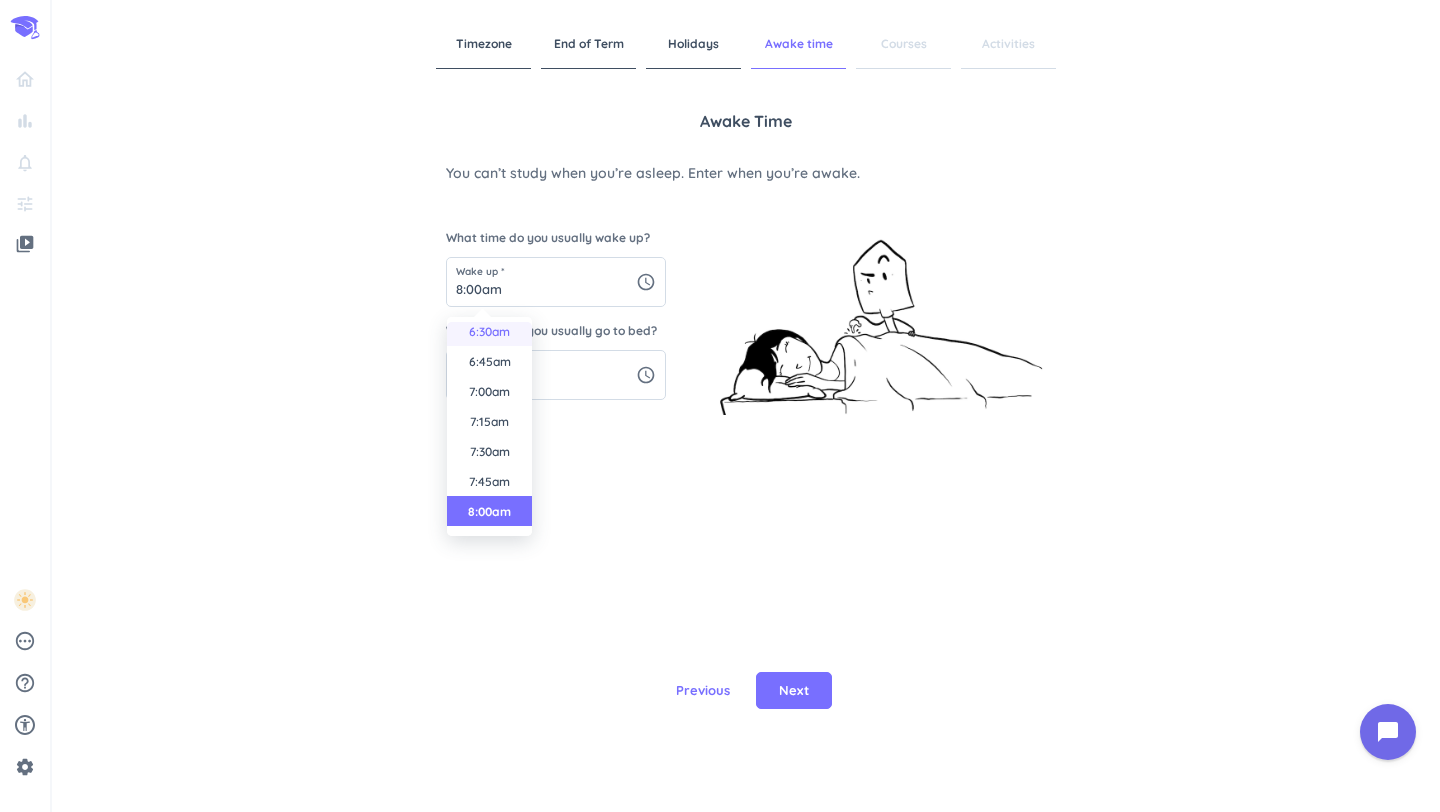 click on "6:30am" at bounding box center (489, 331) 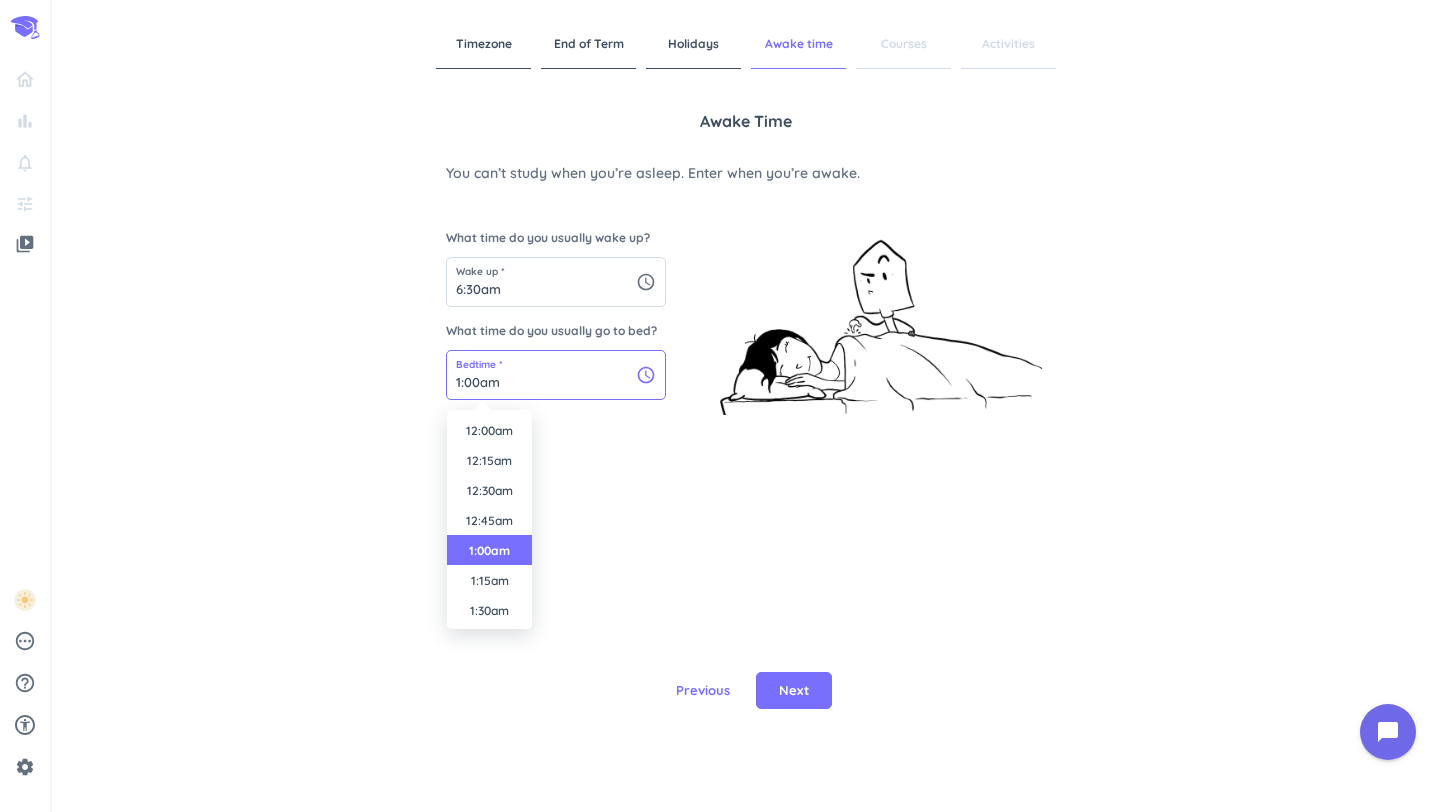 click on "1:00am" at bounding box center [556, 375] 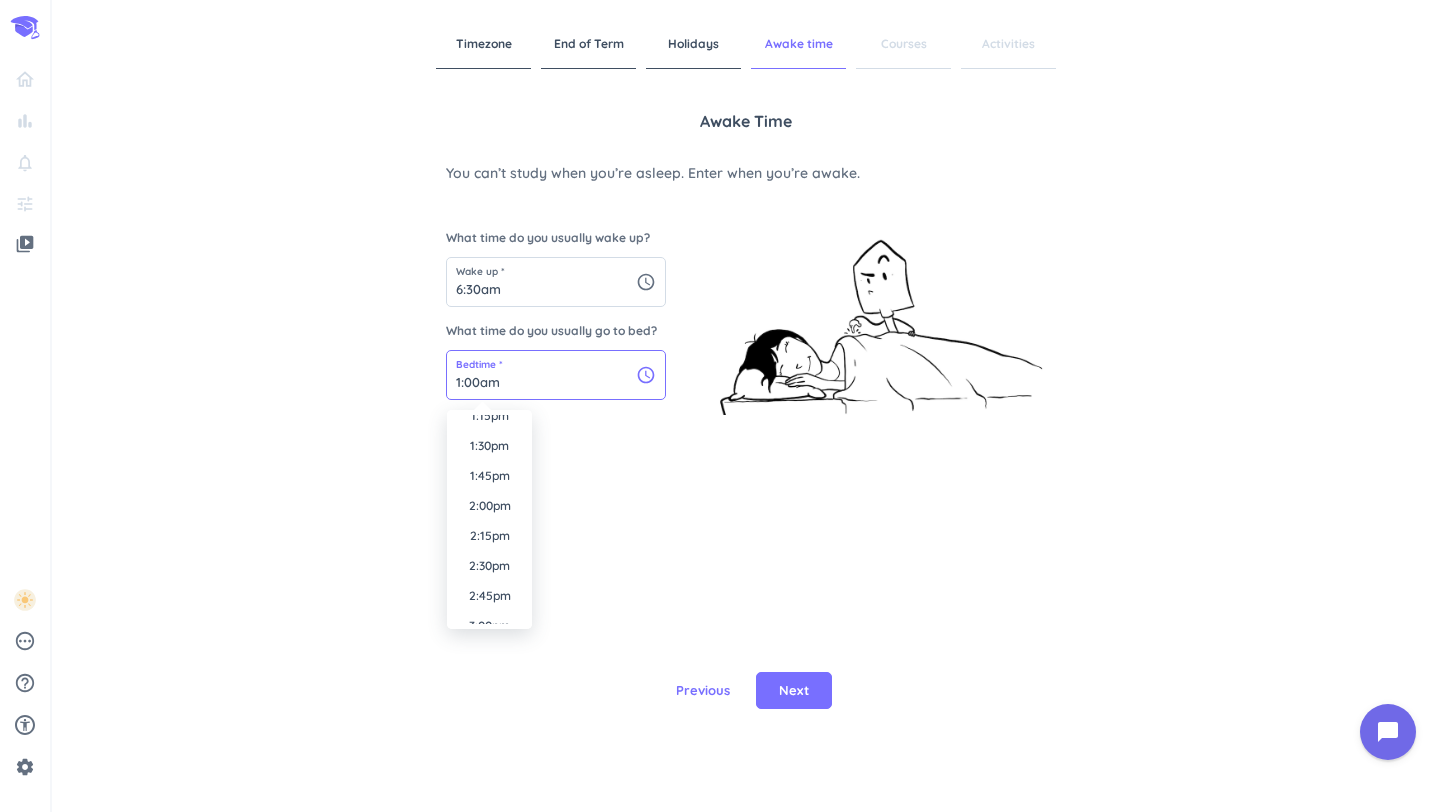 scroll, scrollTop: 1607, scrollLeft: 0, axis: vertical 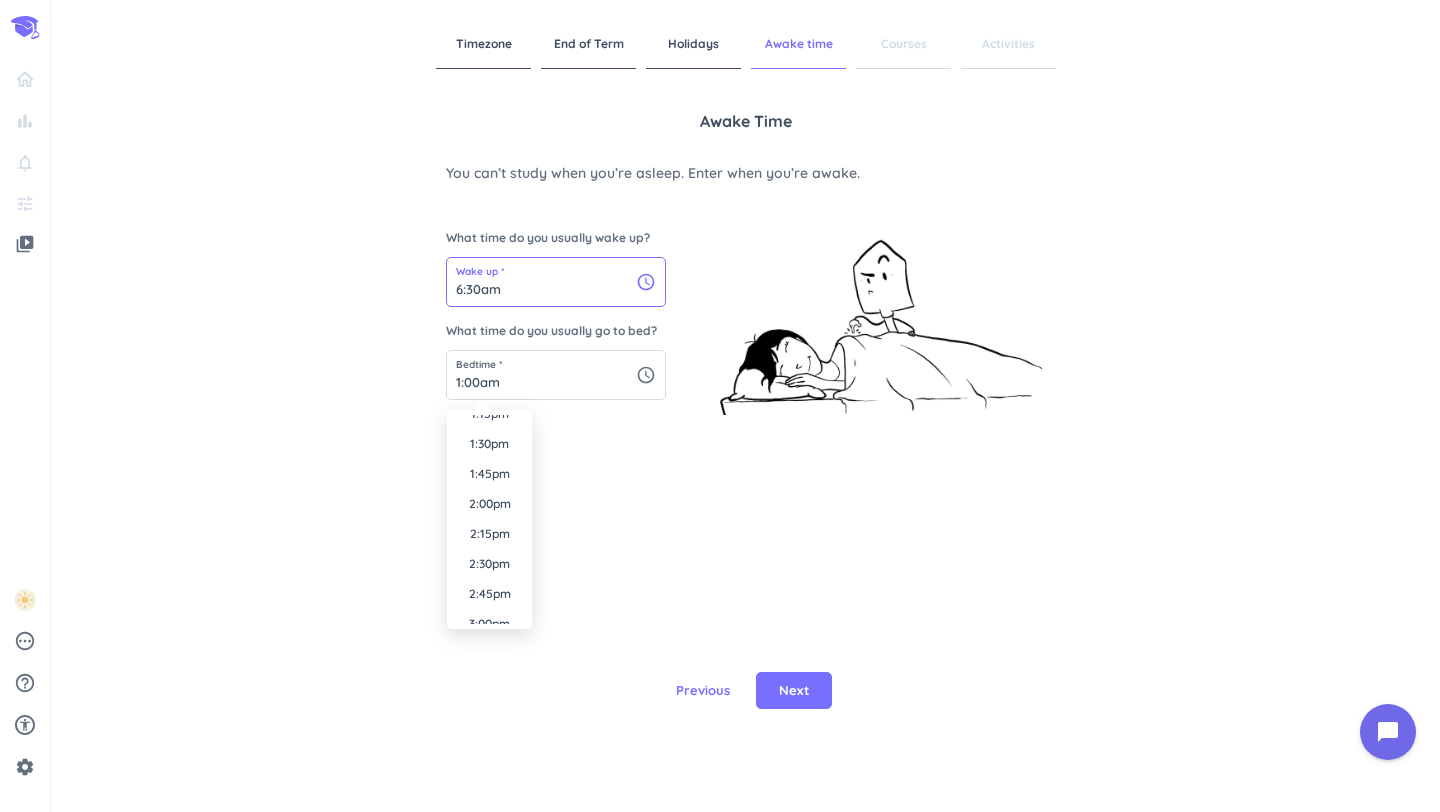 click on "6:30am" at bounding box center [556, 282] 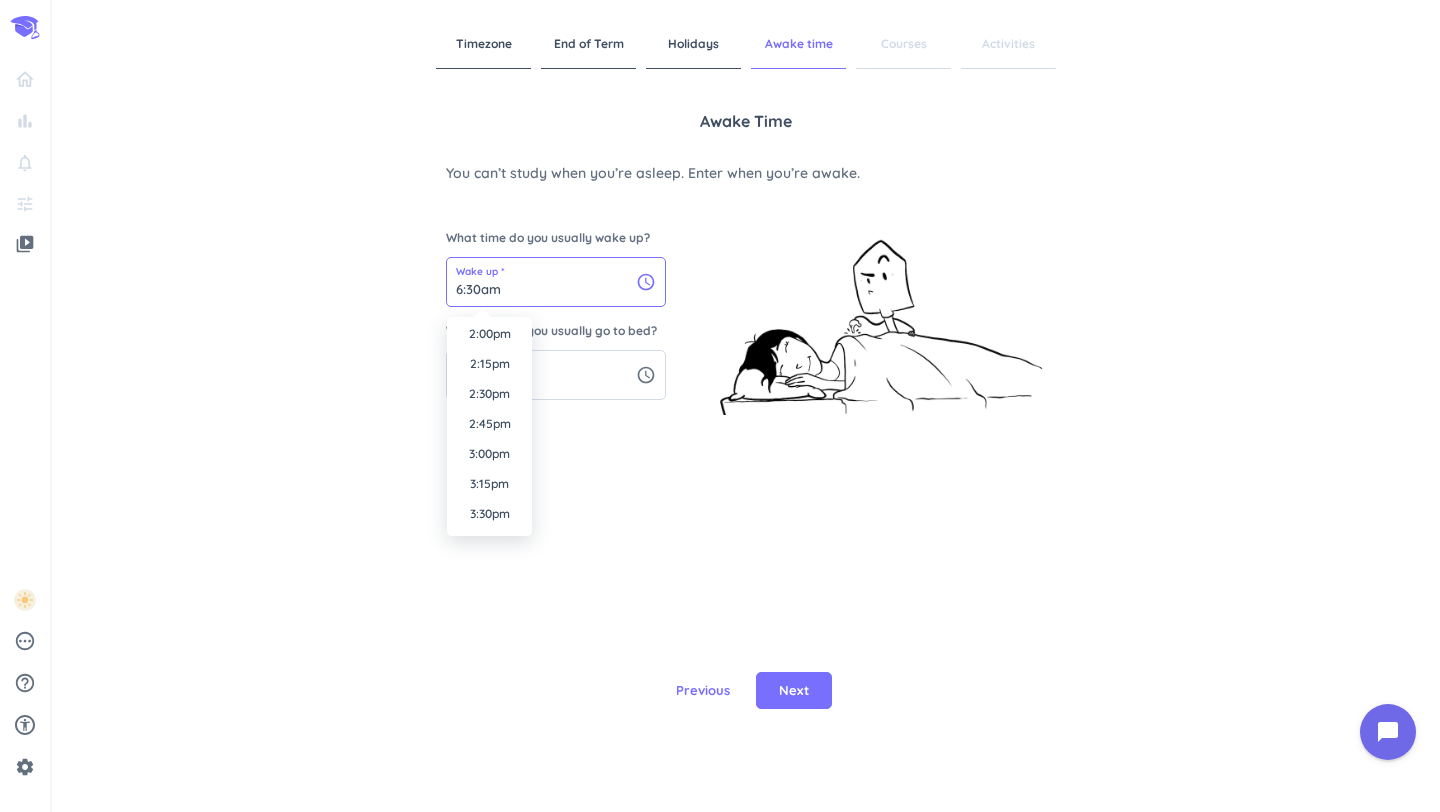 scroll, scrollTop: 1555, scrollLeft: 0, axis: vertical 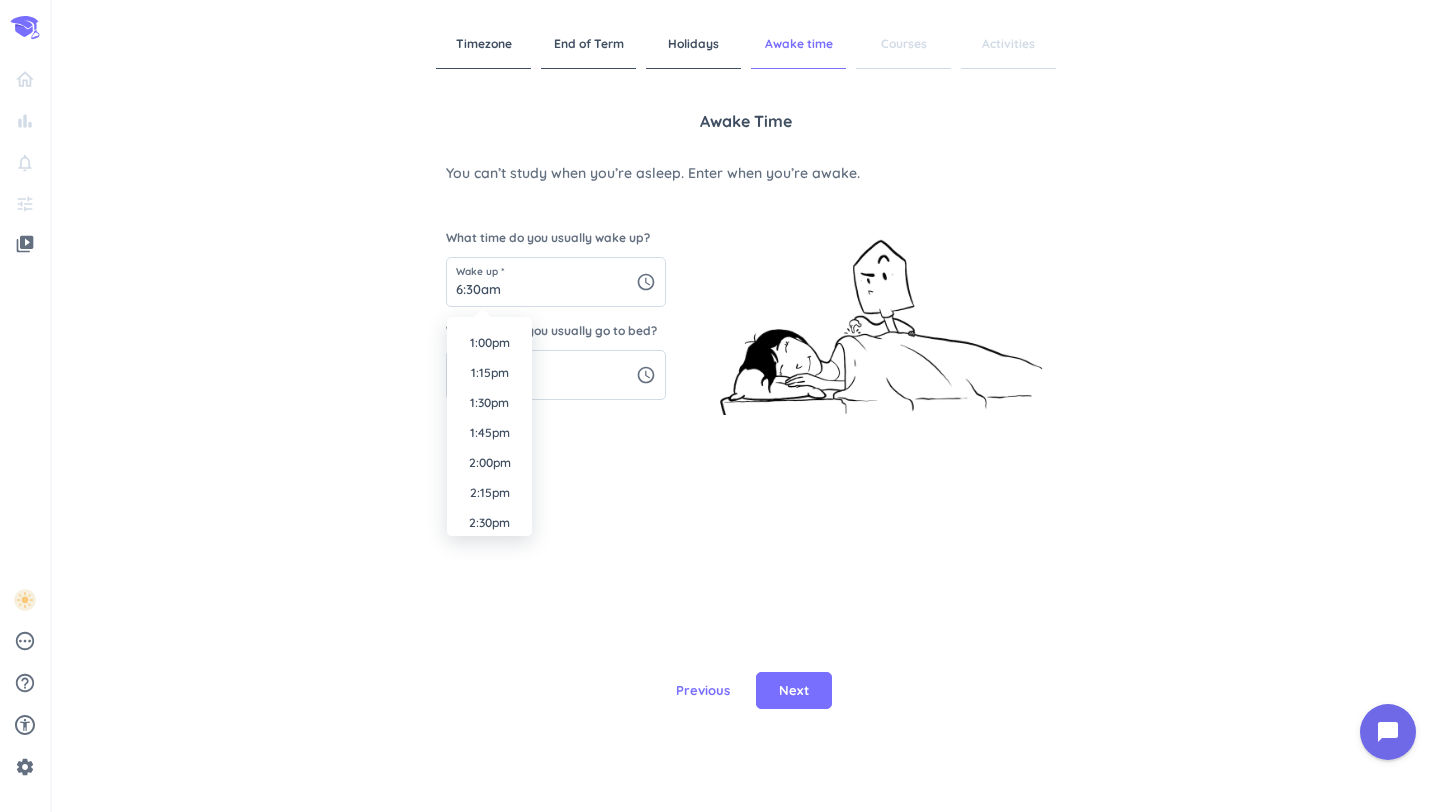 click on "What time do you usually wake up? Wake up * 6:30am schedule What time do you usually go to bed? Bedtime * 1:00am schedule" at bounding box center (556, 307) 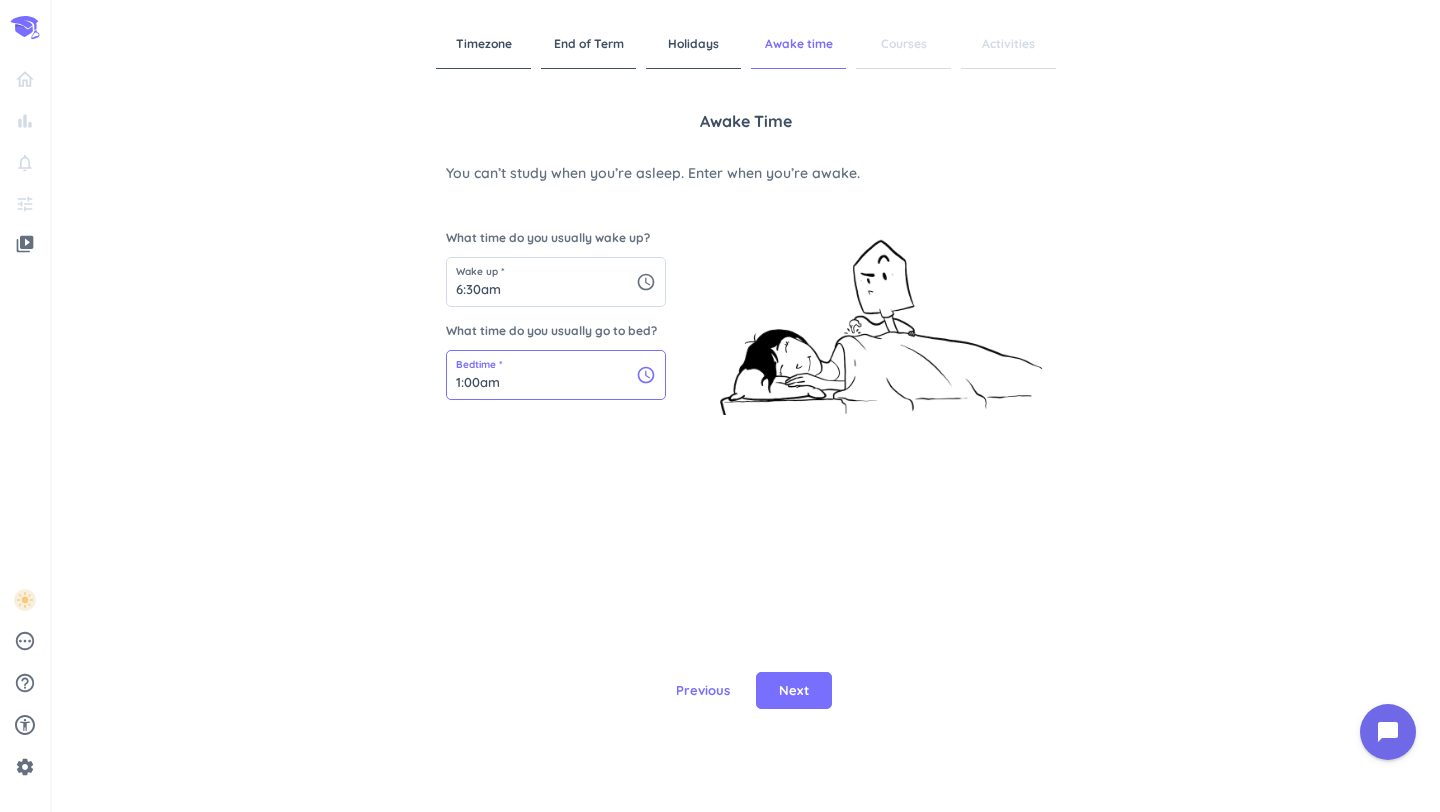 click on "1:00am" at bounding box center (556, 375) 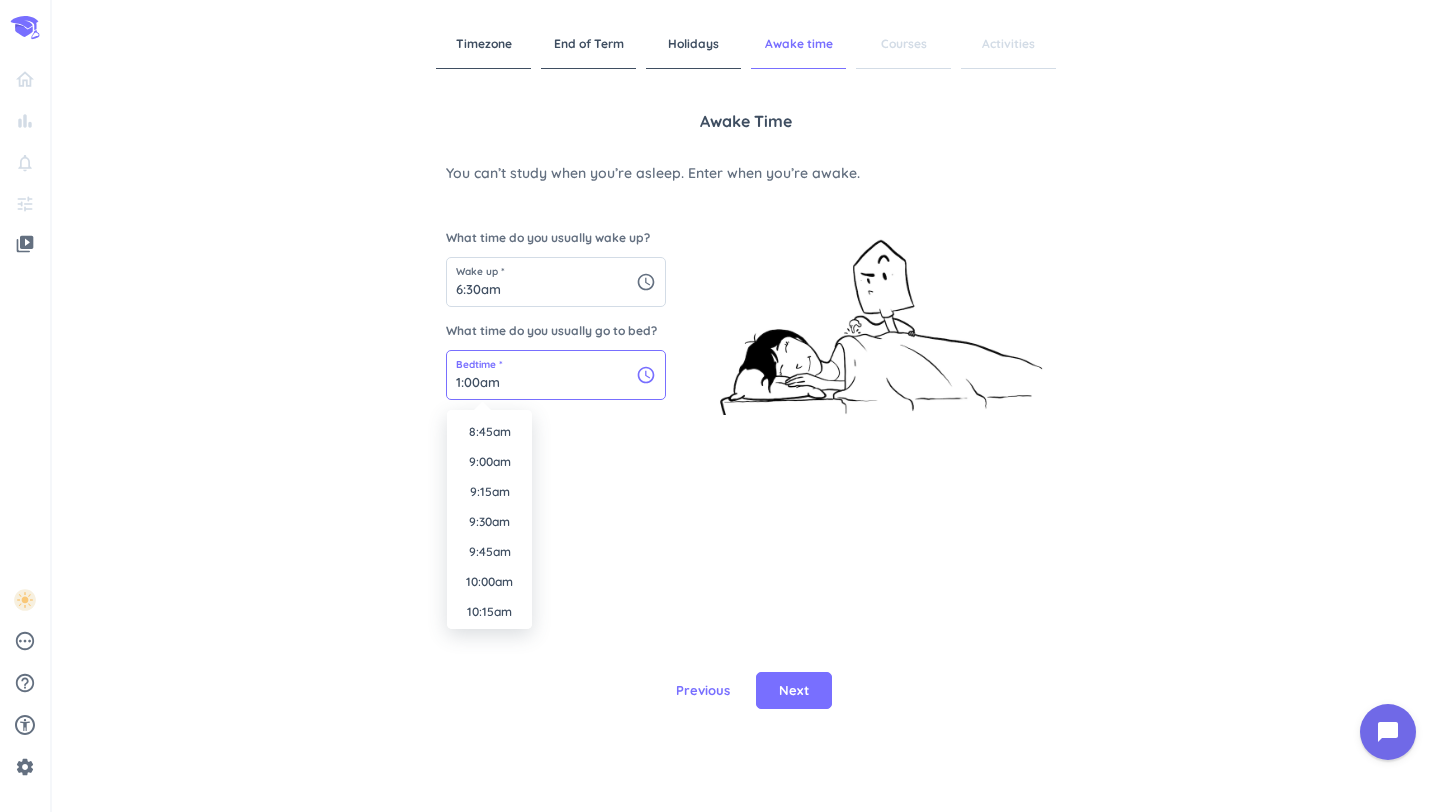scroll, scrollTop: 1050, scrollLeft: 0, axis: vertical 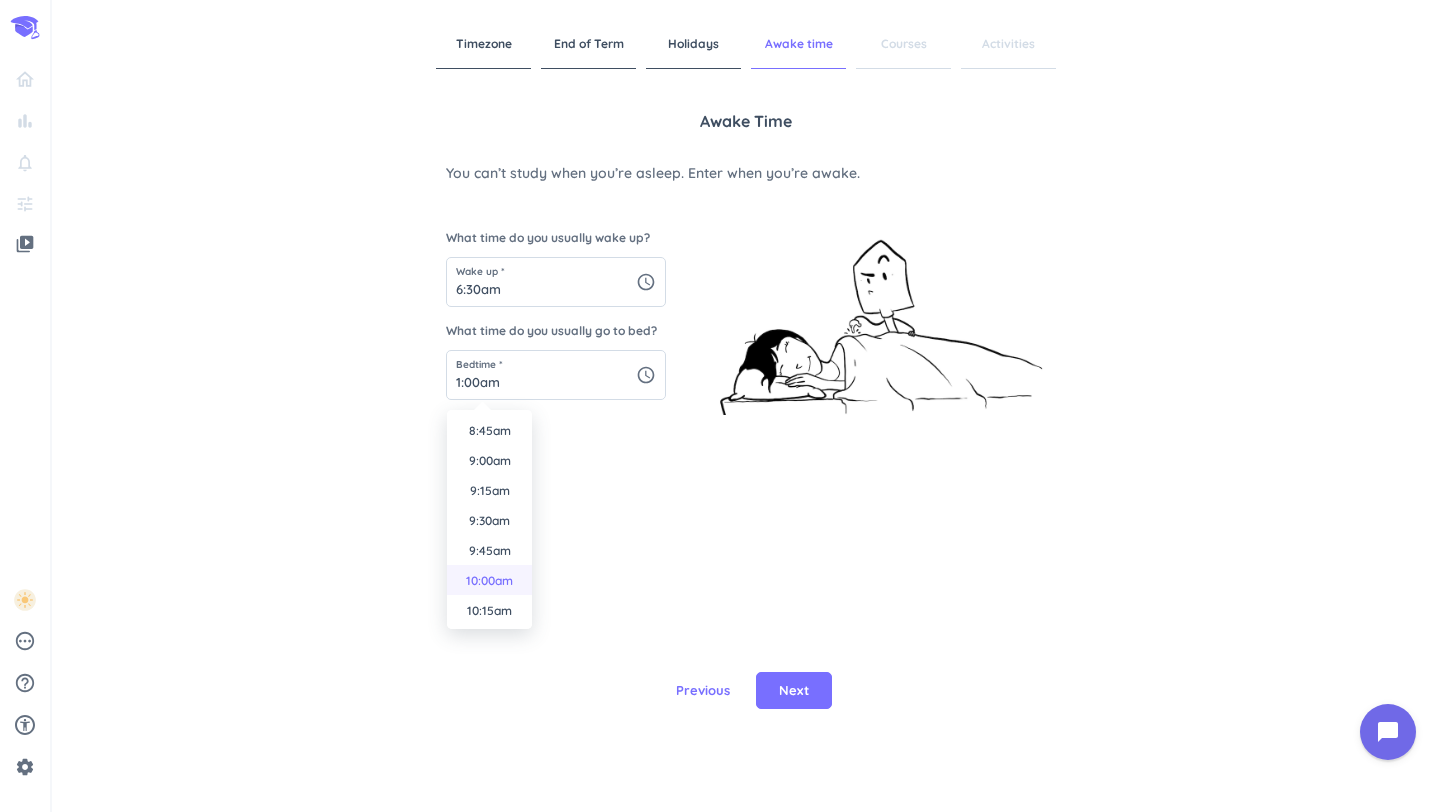 click on "10:00am" at bounding box center (489, 580) 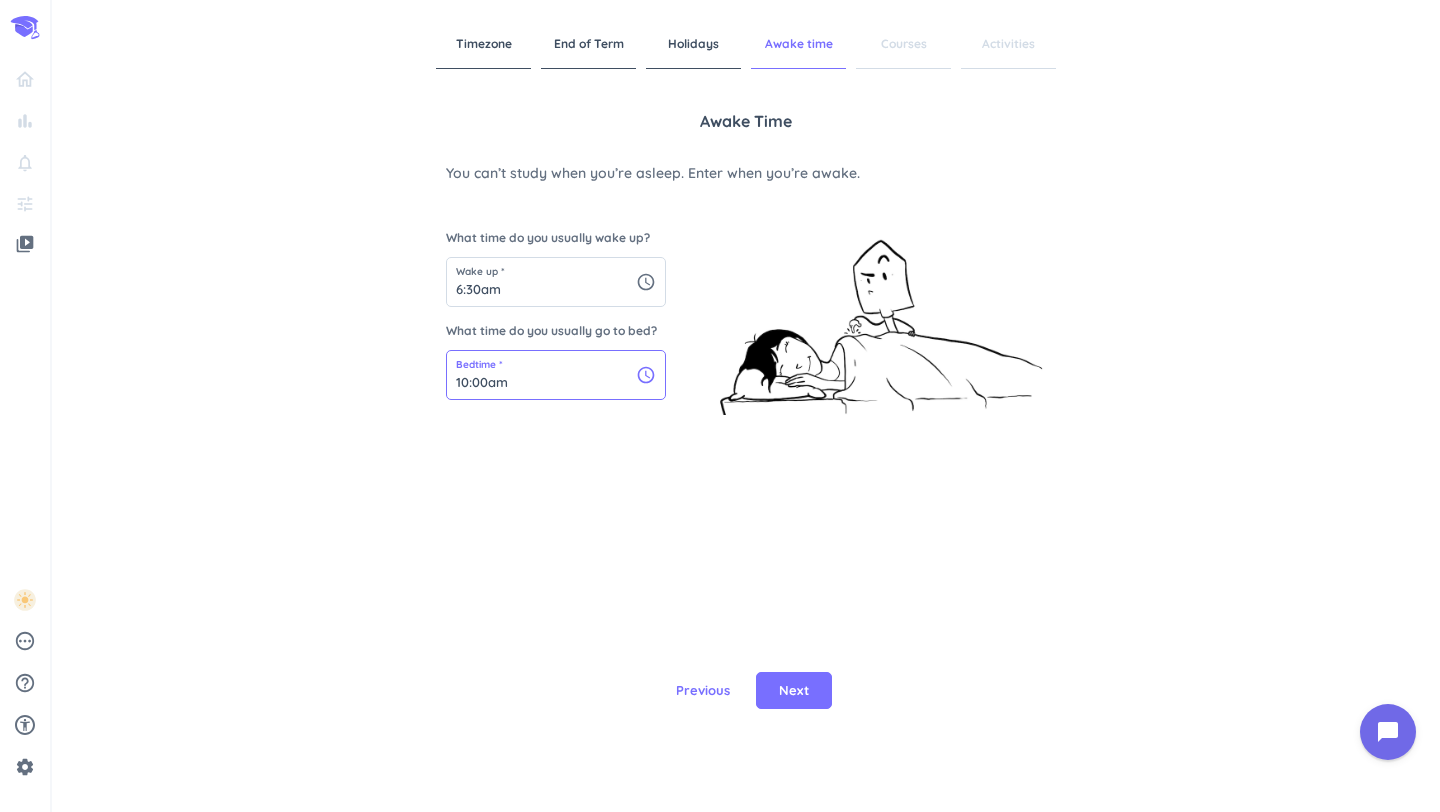 click on "10:00am" at bounding box center [556, 375] 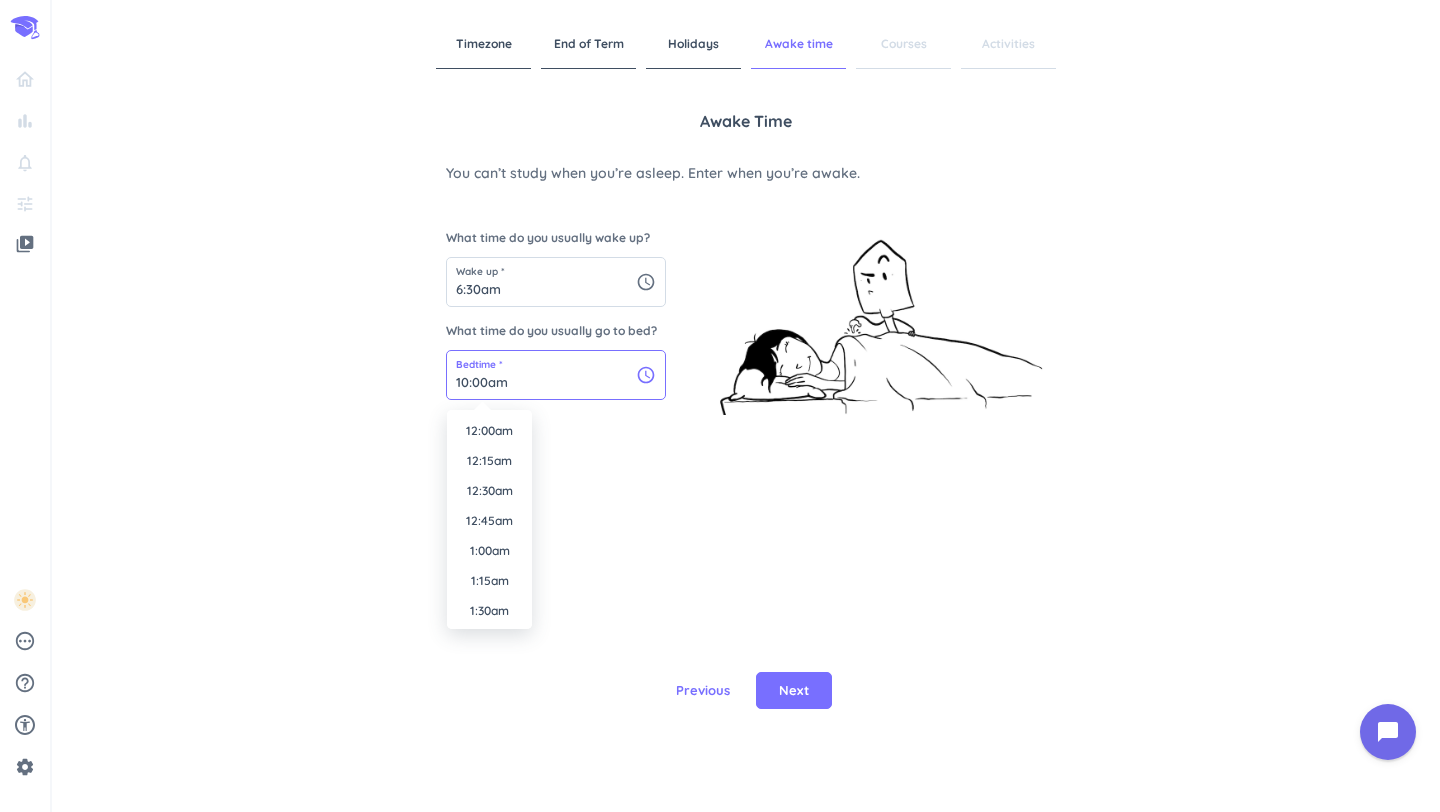 scroll, scrollTop: 1110, scrollLeft: 0, axis: vertical 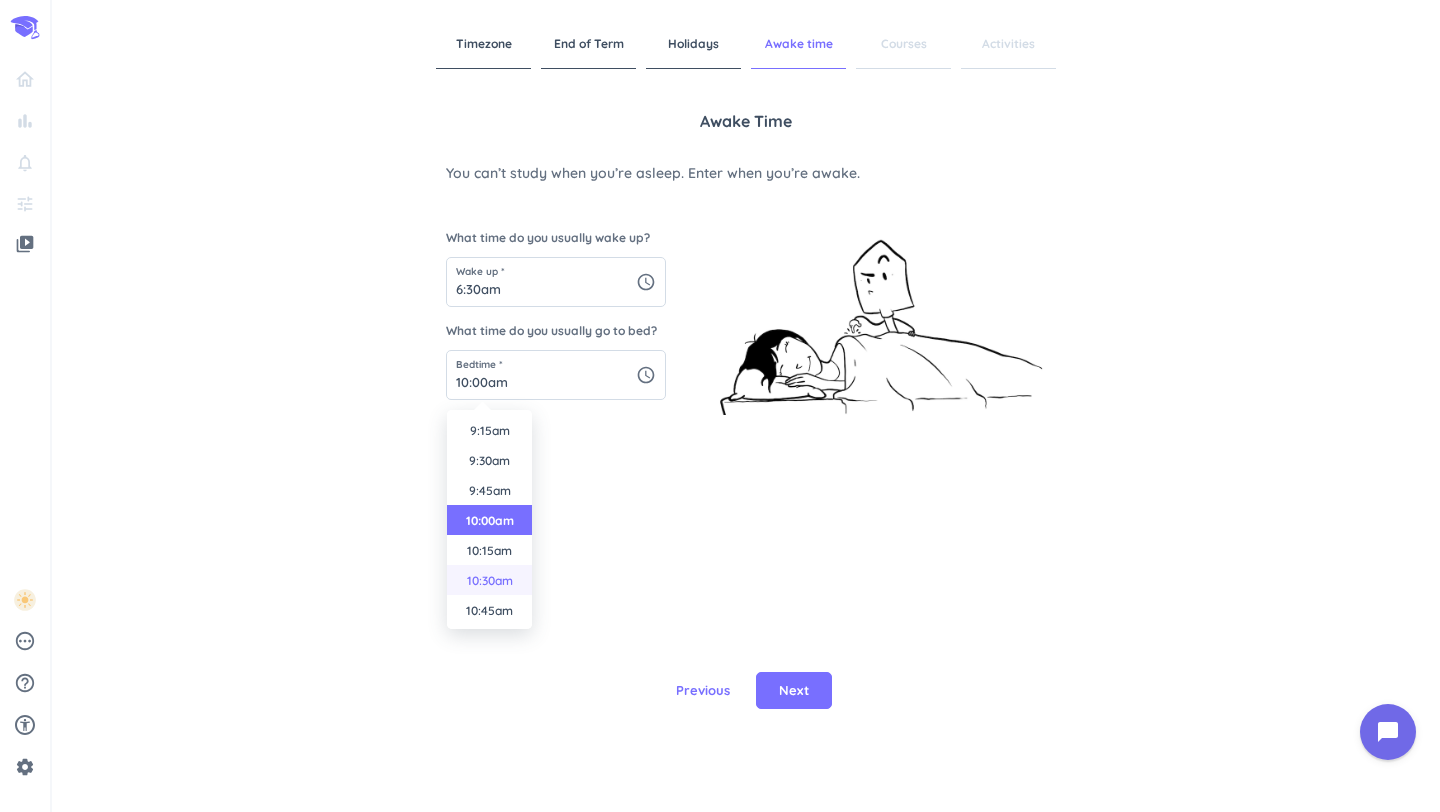 click on "10:30am" at bounding box center (489, 580) 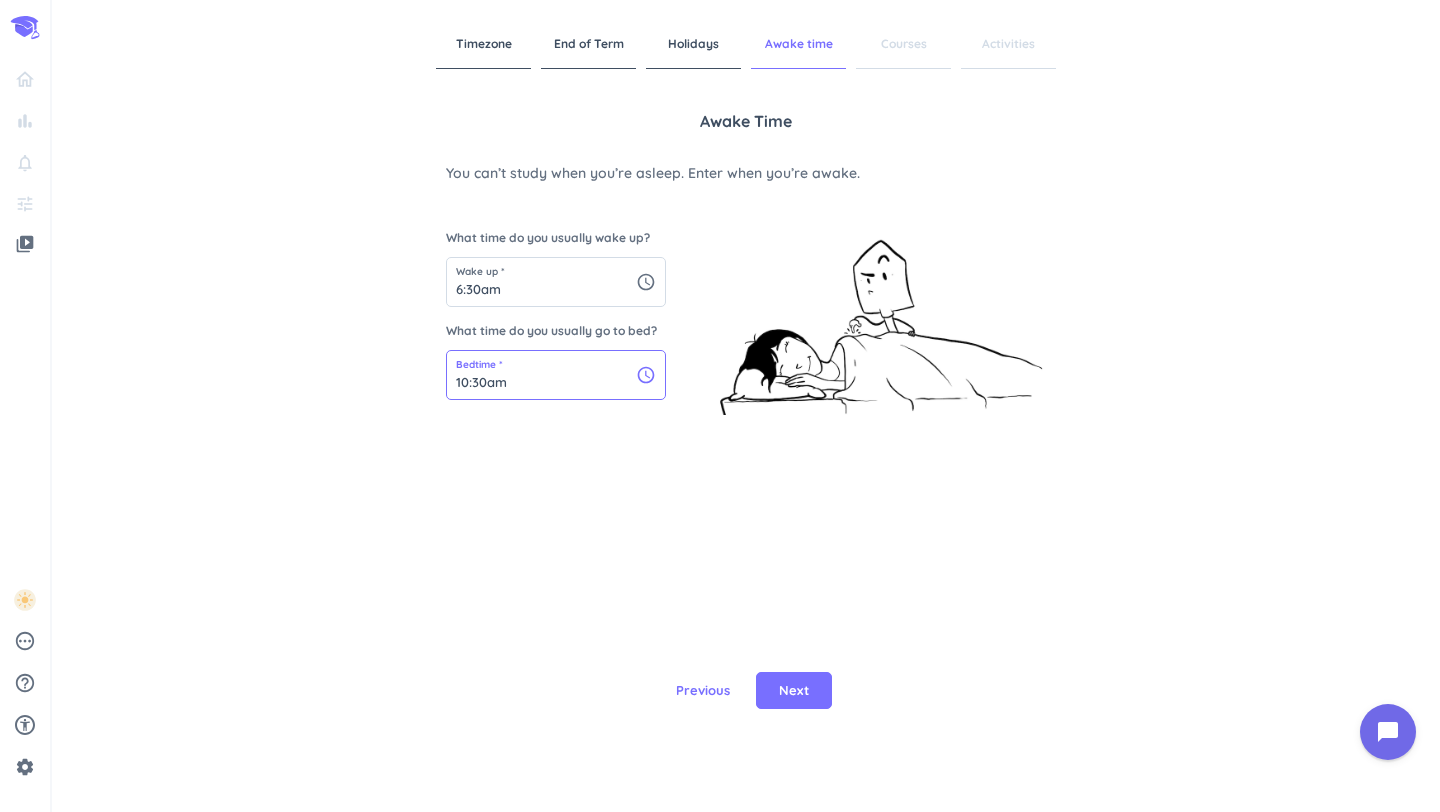 click on "10:30am" at bounding box center (556, 375) 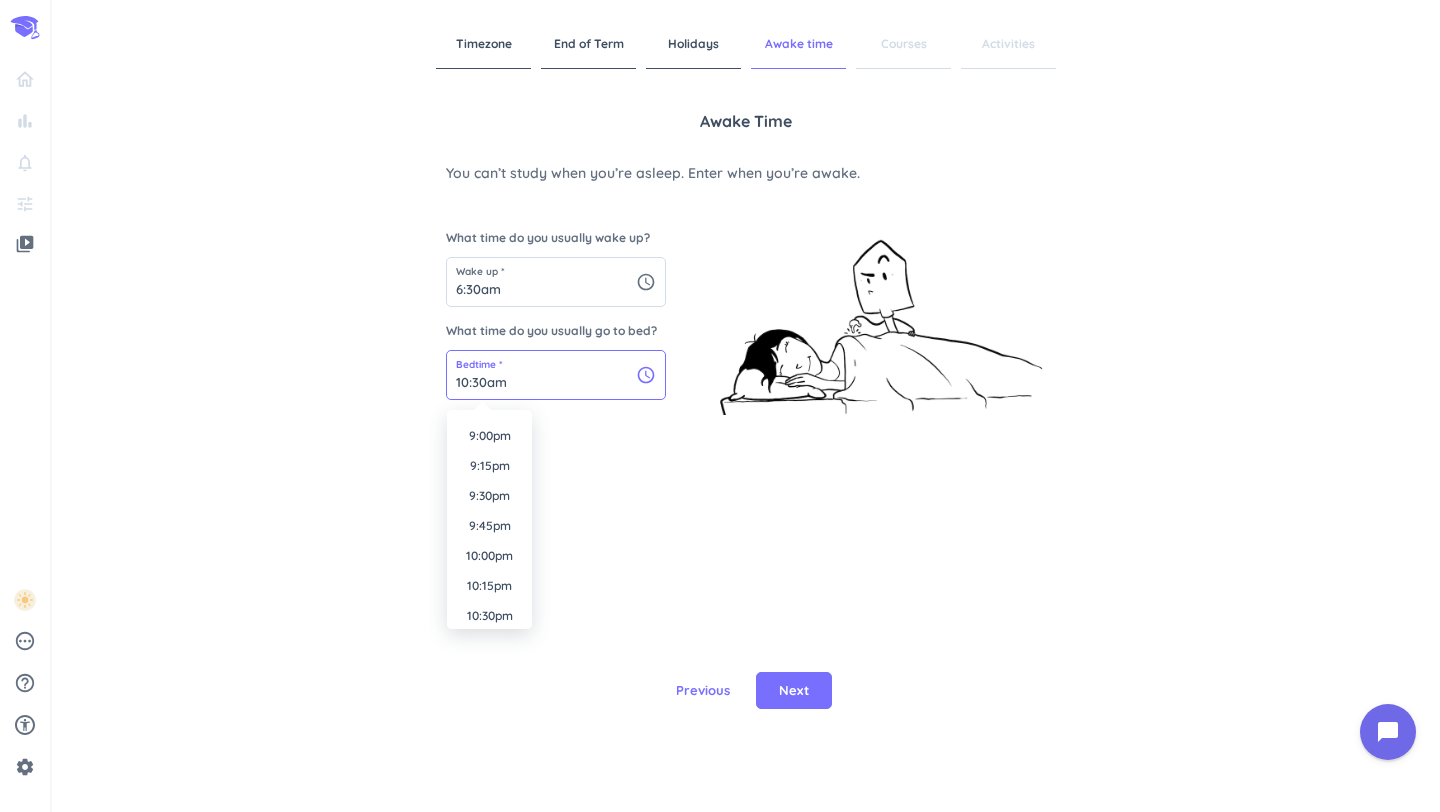 scroll, scrollTop: 2671, scrollLeft: 0, axis: vertical 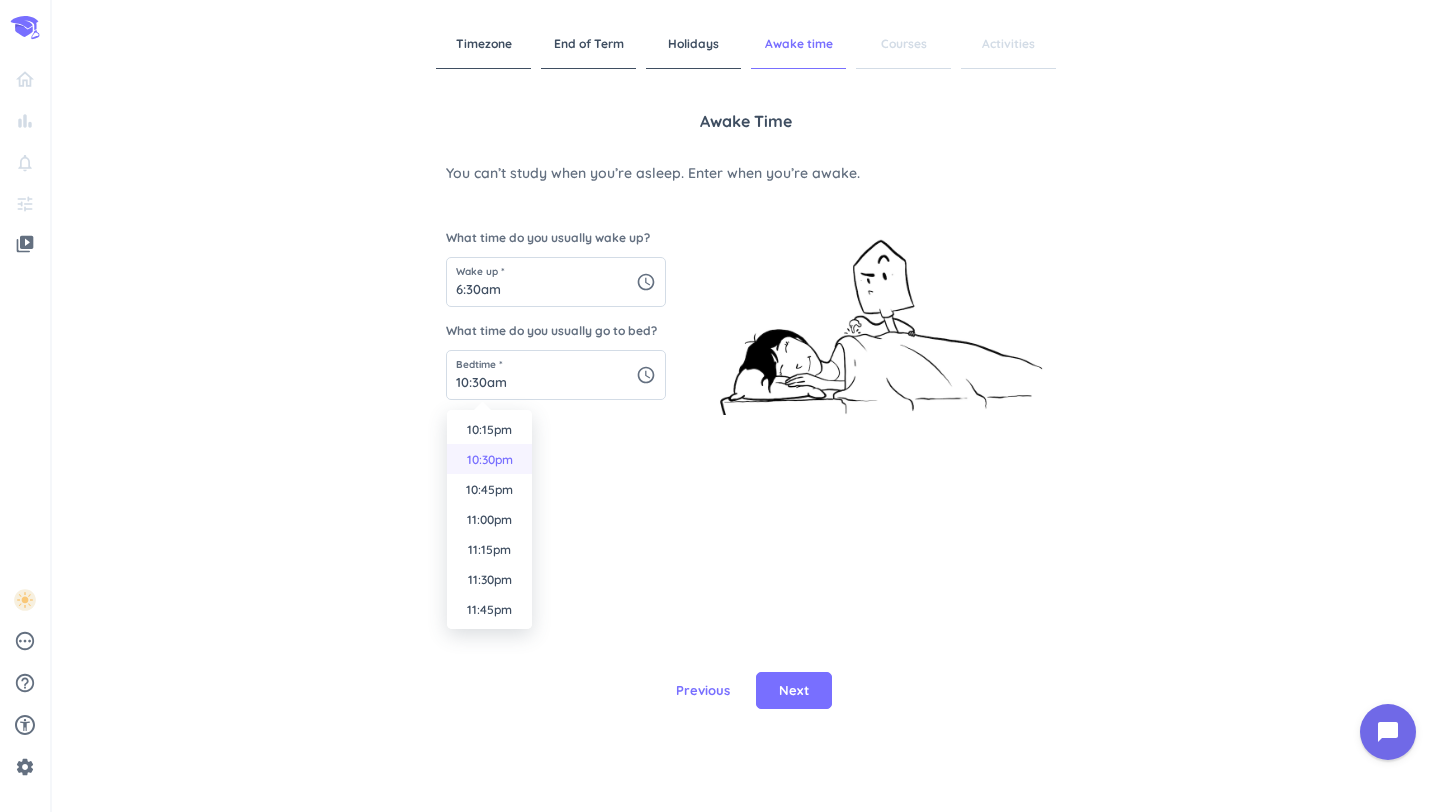 click on "10:30pm" at bounding box center (489, 459) 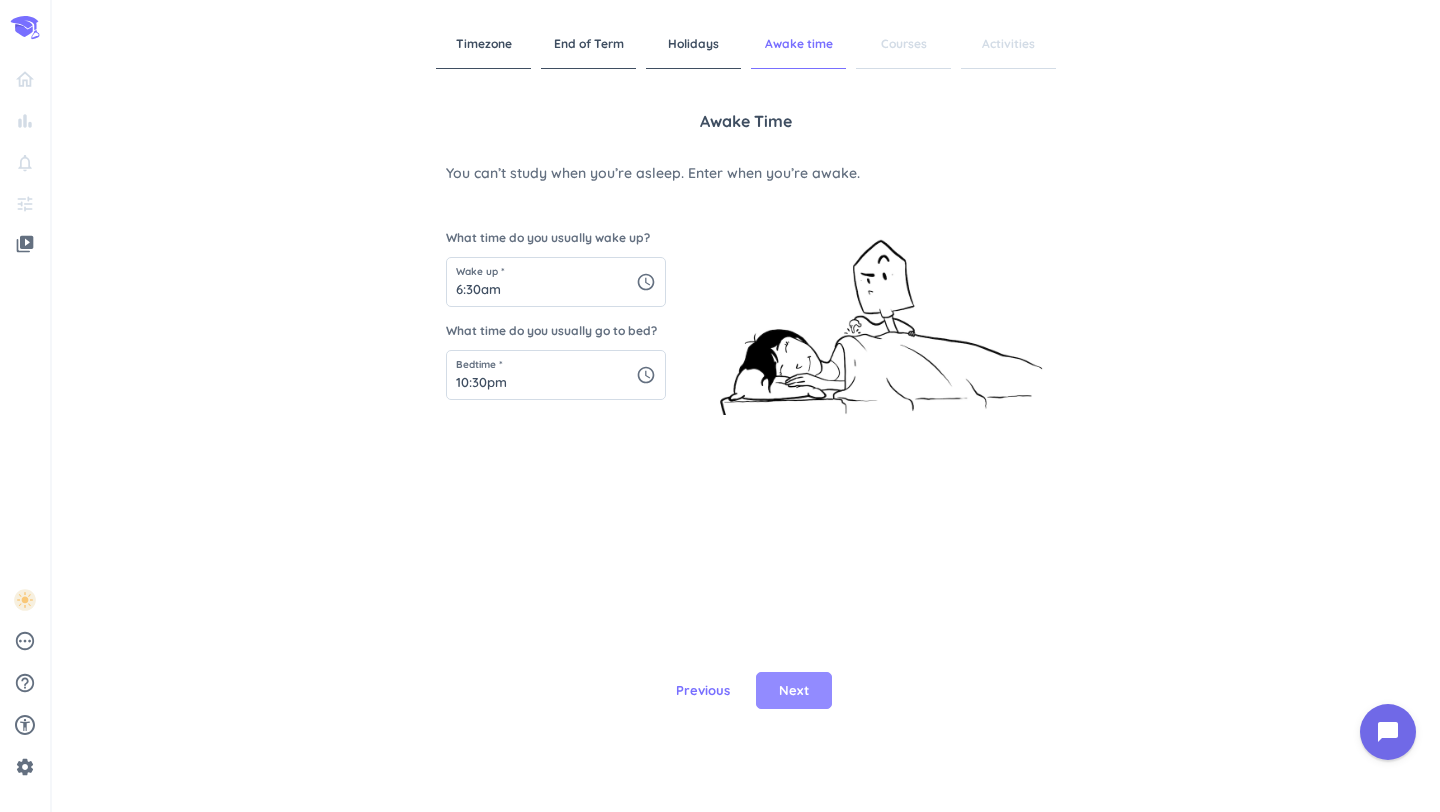 click on "Next" at bounding box center (794, 691) 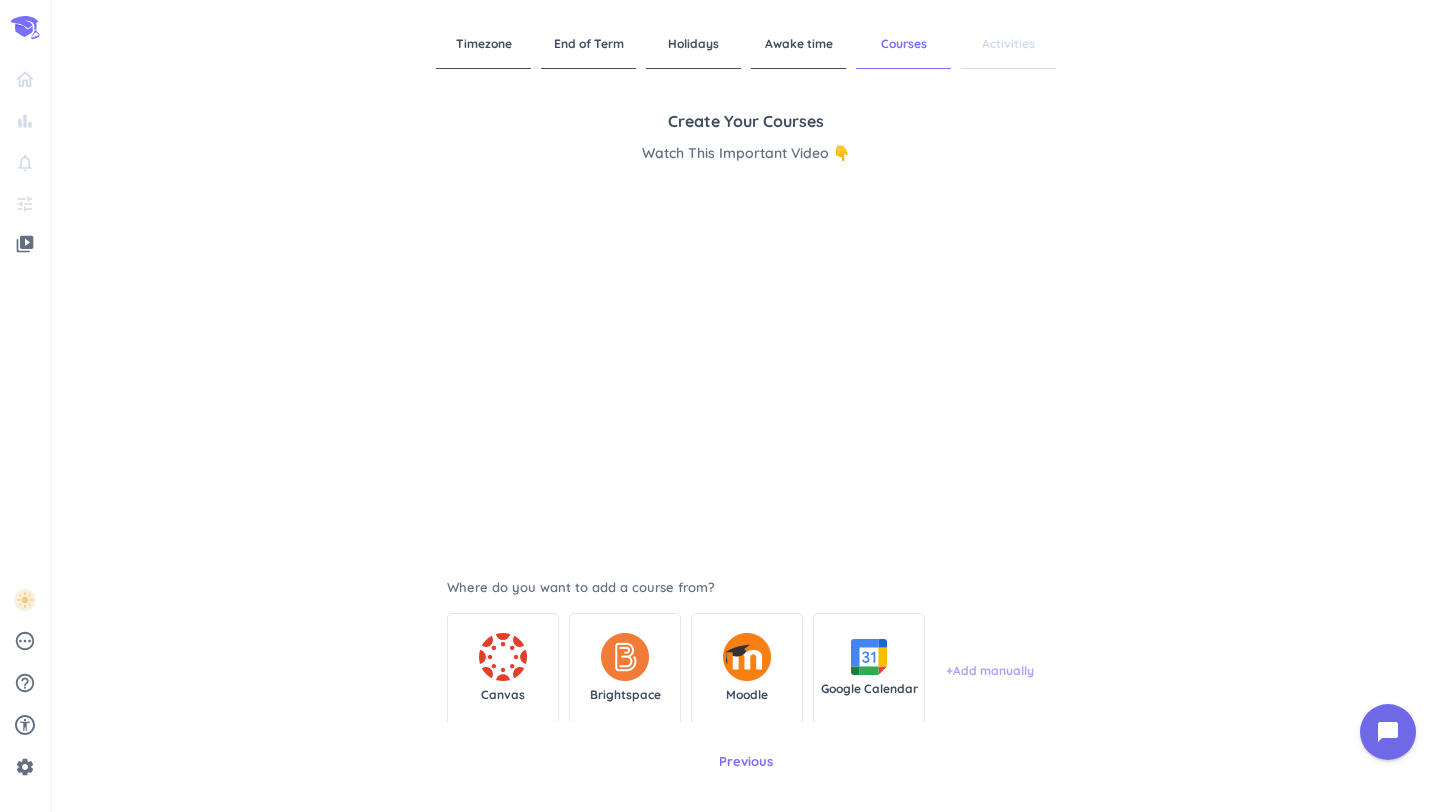 click on "+  Add manually" at bounding box center [990, 671] 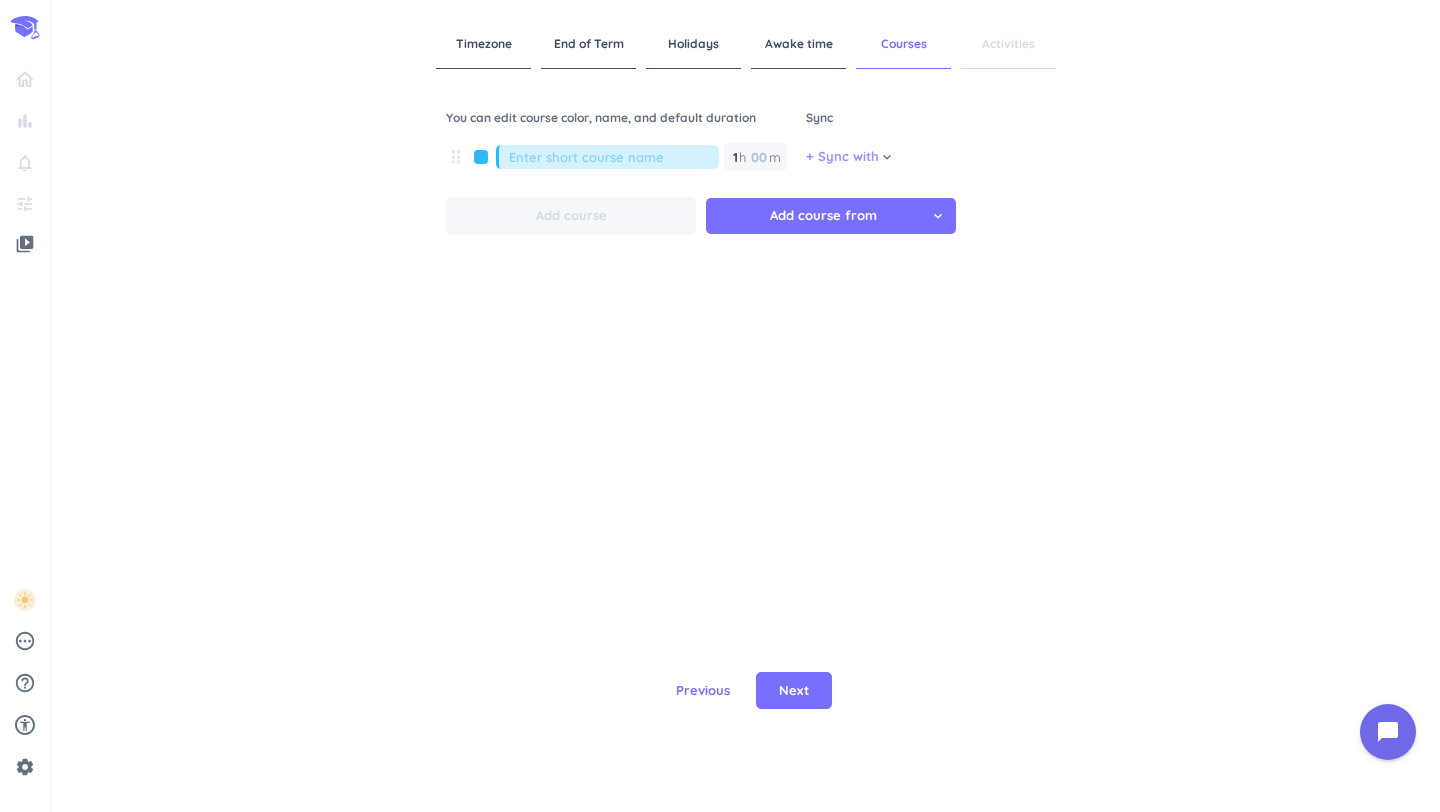 click on "+ Sync with" at bounding box center [842, 157] 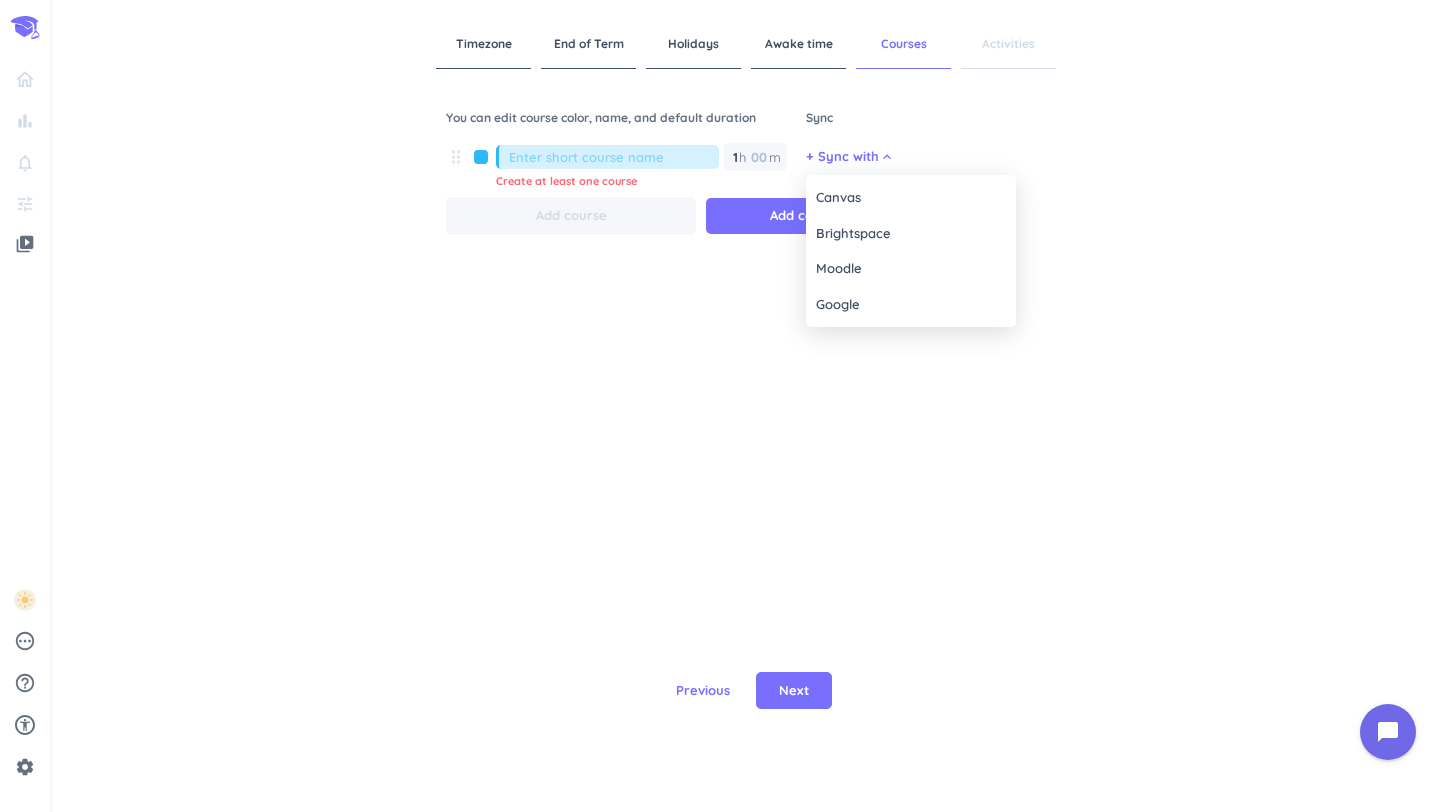click at bounding box center (720, 406) 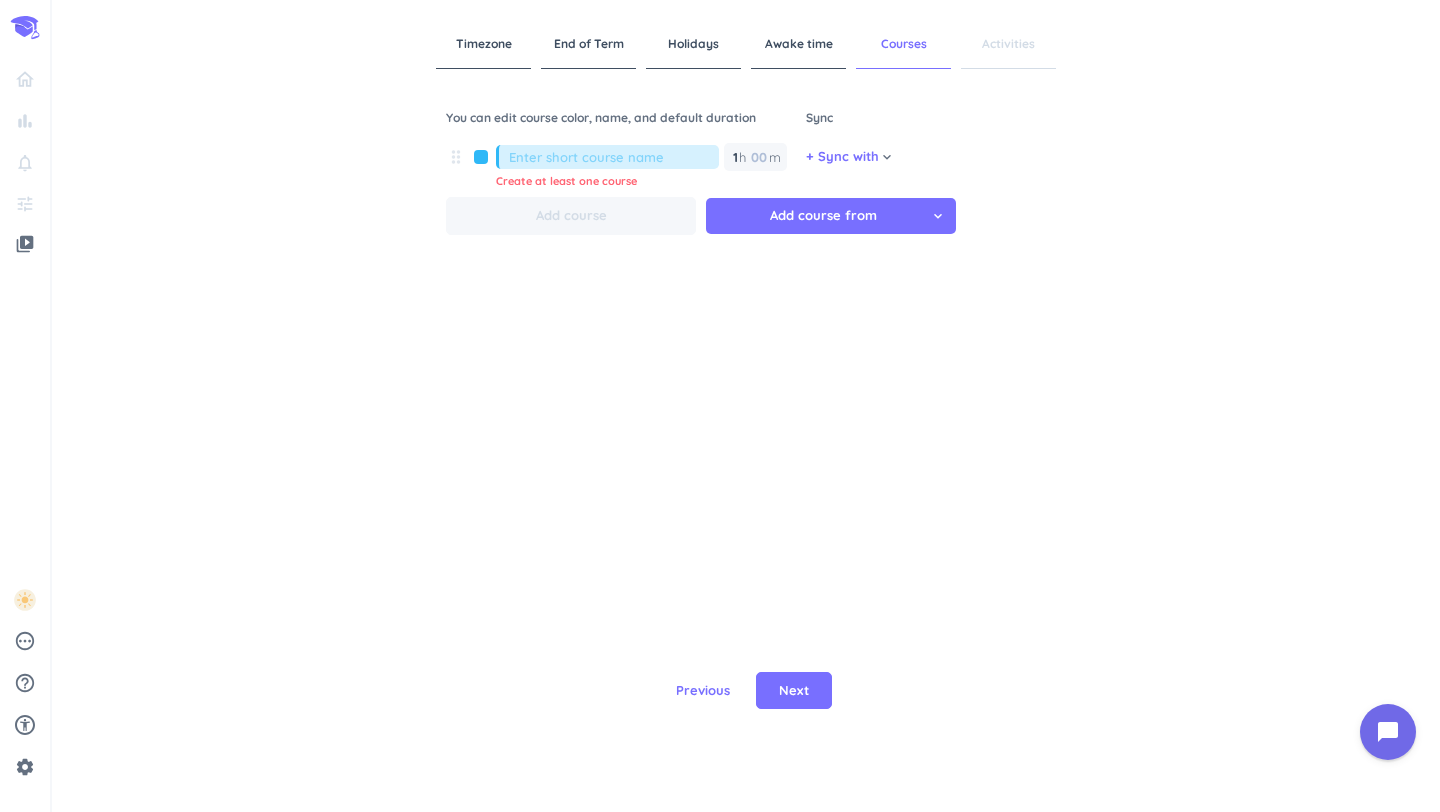 click at bounding box center [614, 157] 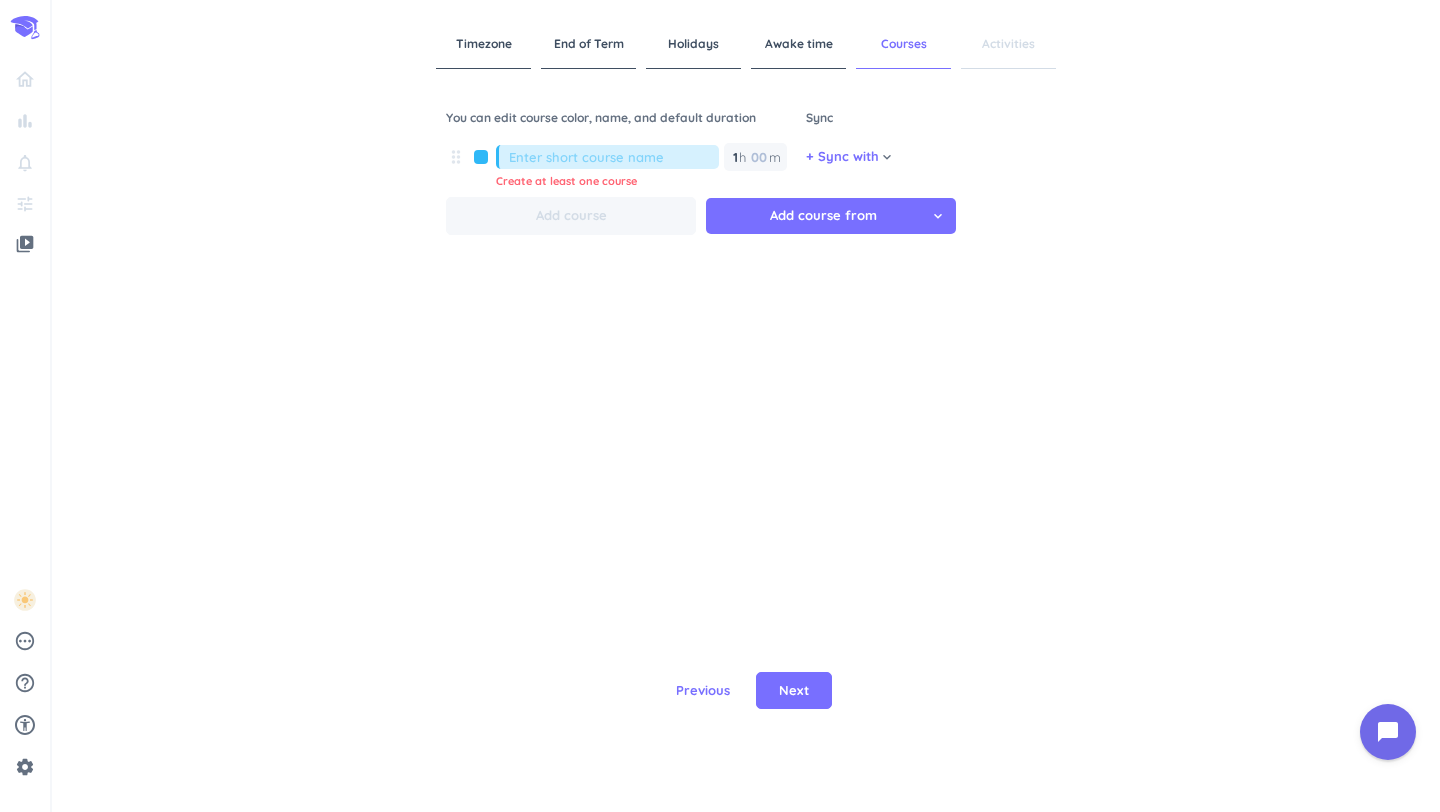 click at bounding box center (481, 157) 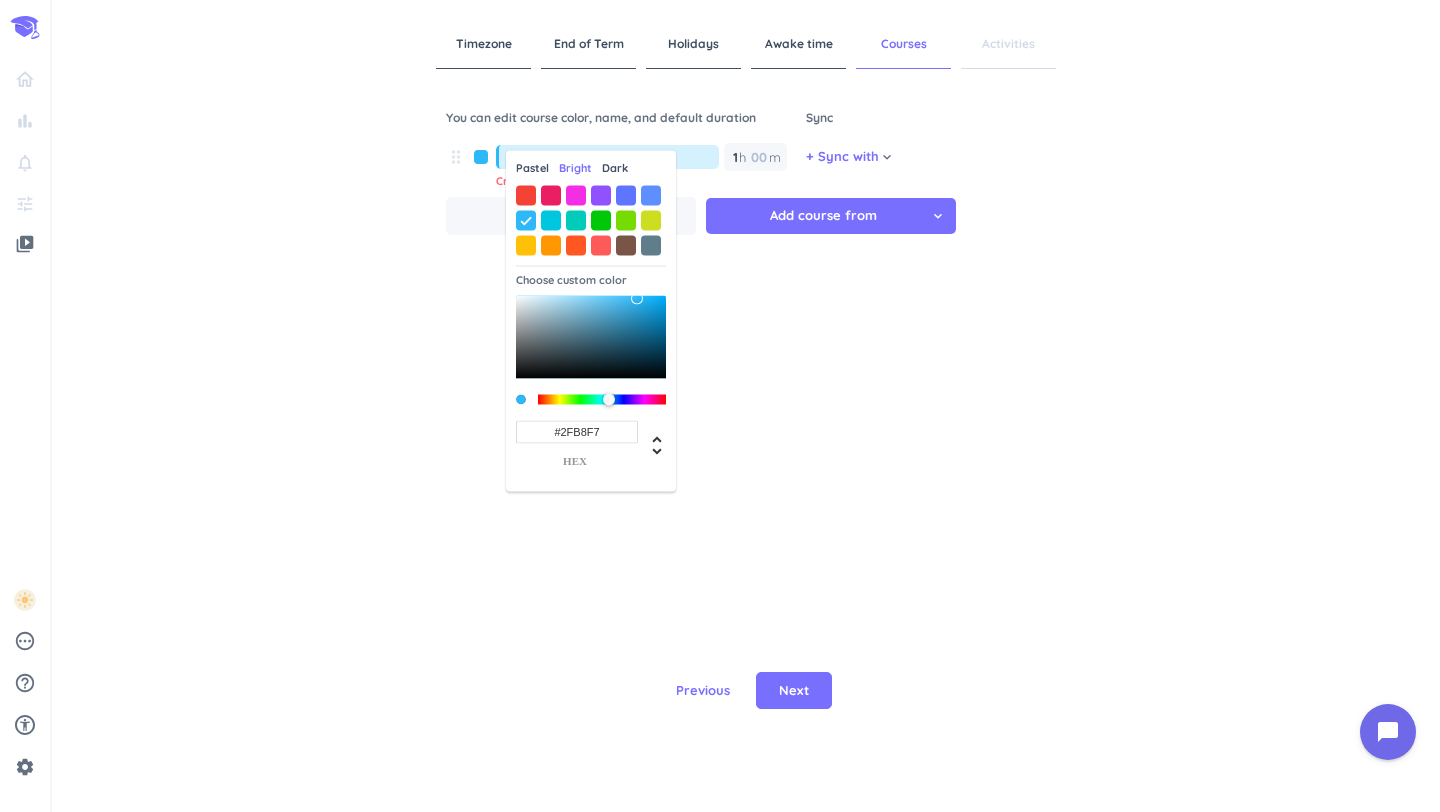 click on "drag_indicator Create at least one course 1 1 00 h 00 m + Sync with cancel keyboard_arrow_down Add course Add course from cancel keyboard_arrow_down" at bounding box center (746, 340) 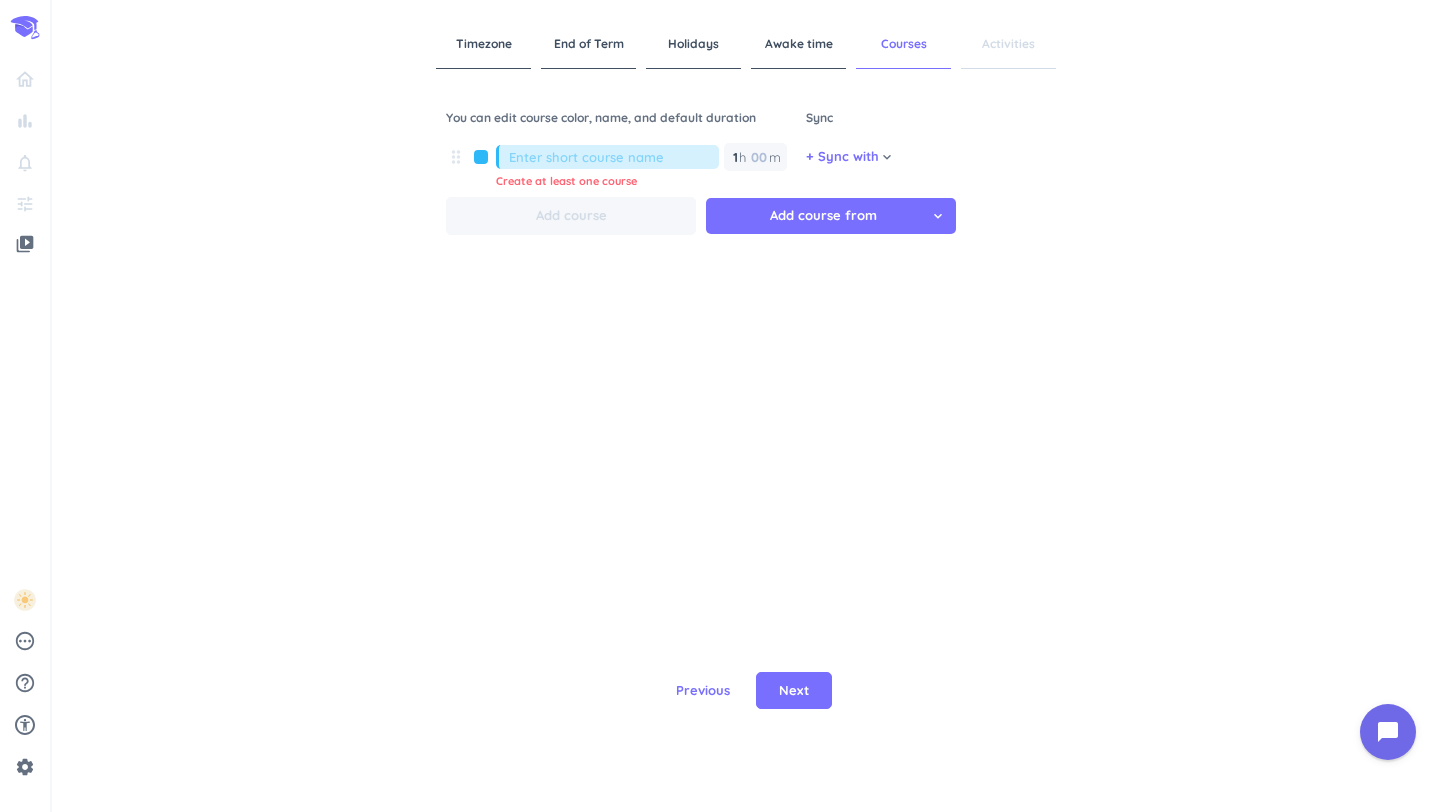 click at bounding box center (614, 157) 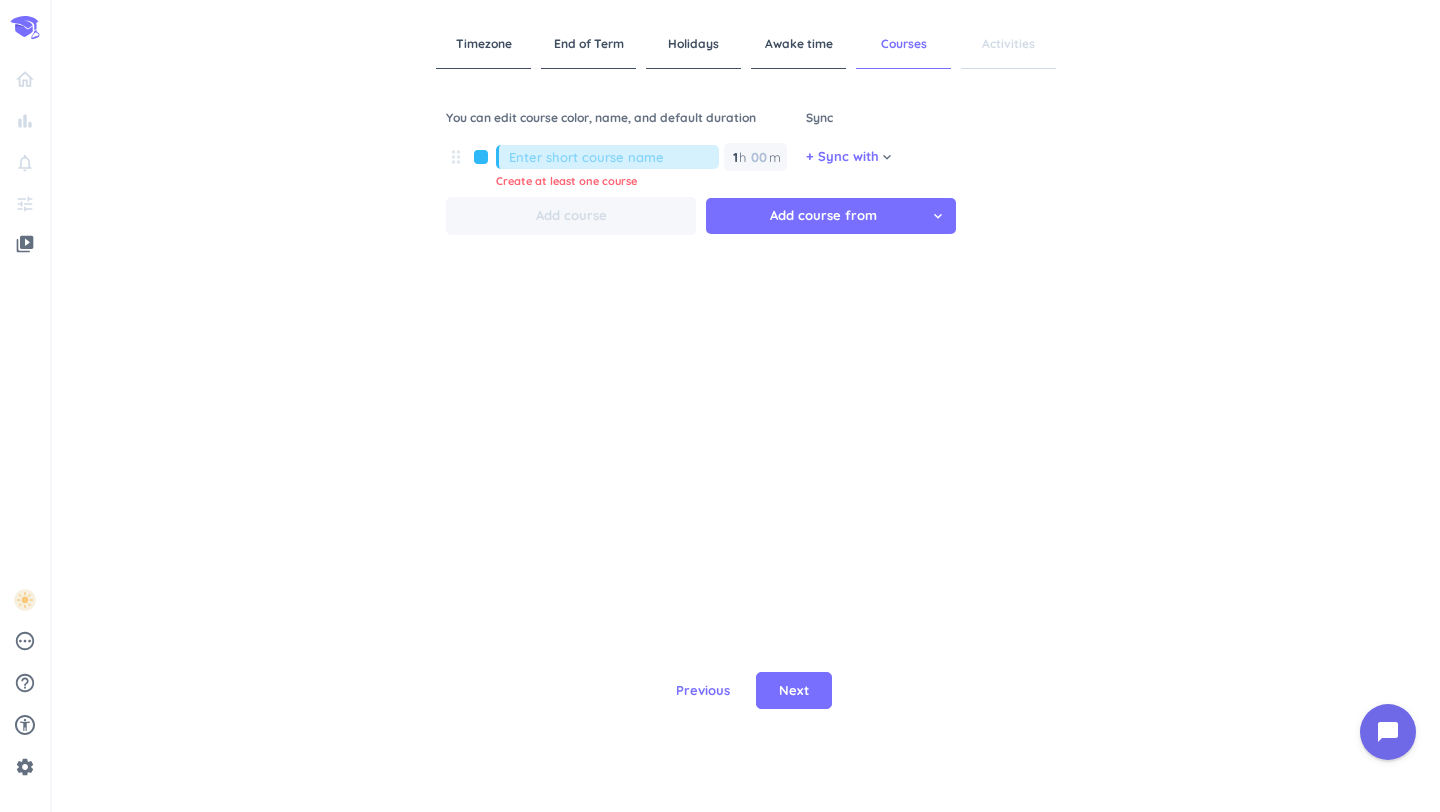 click at bounding box center [481, 157] 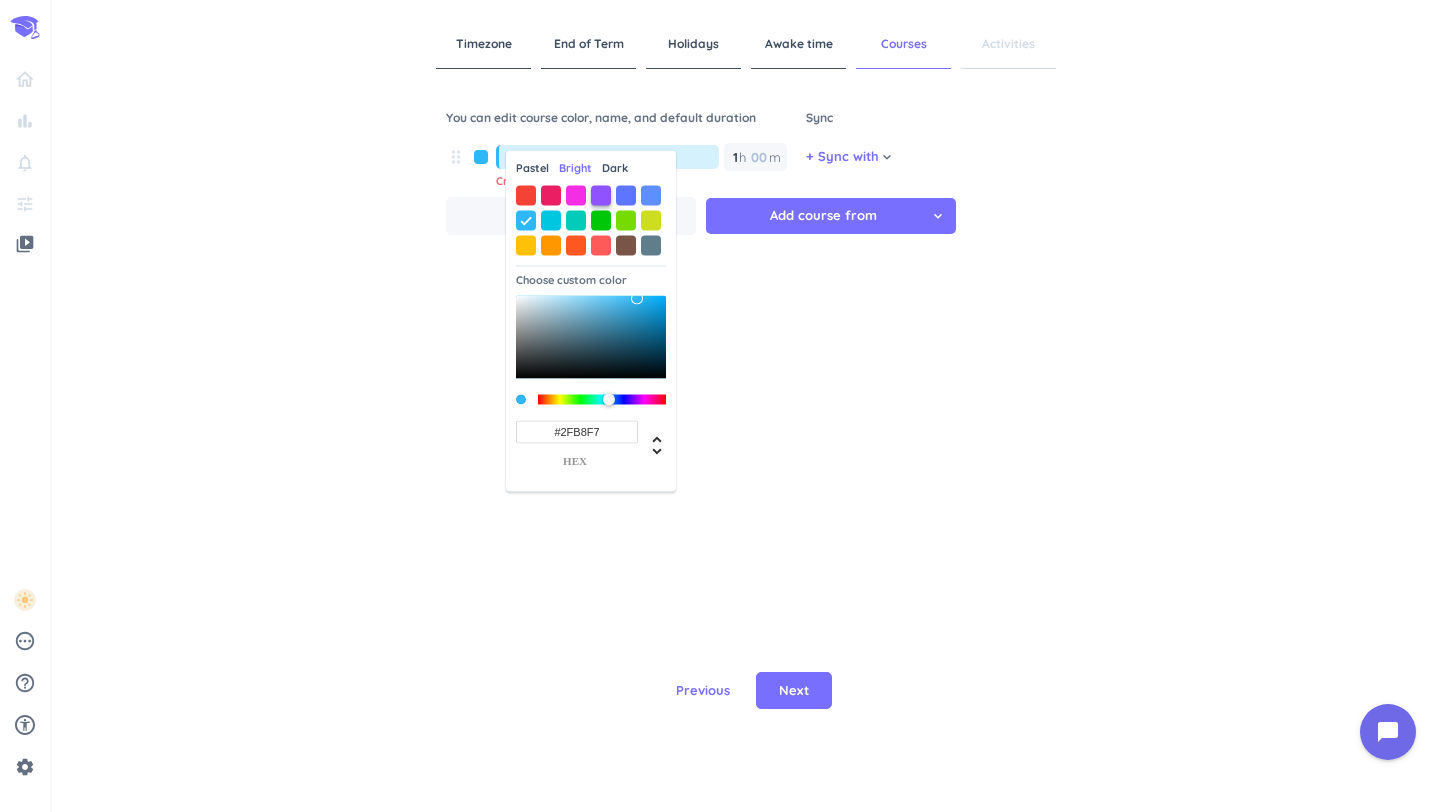 click at bounding box center [601, 195] 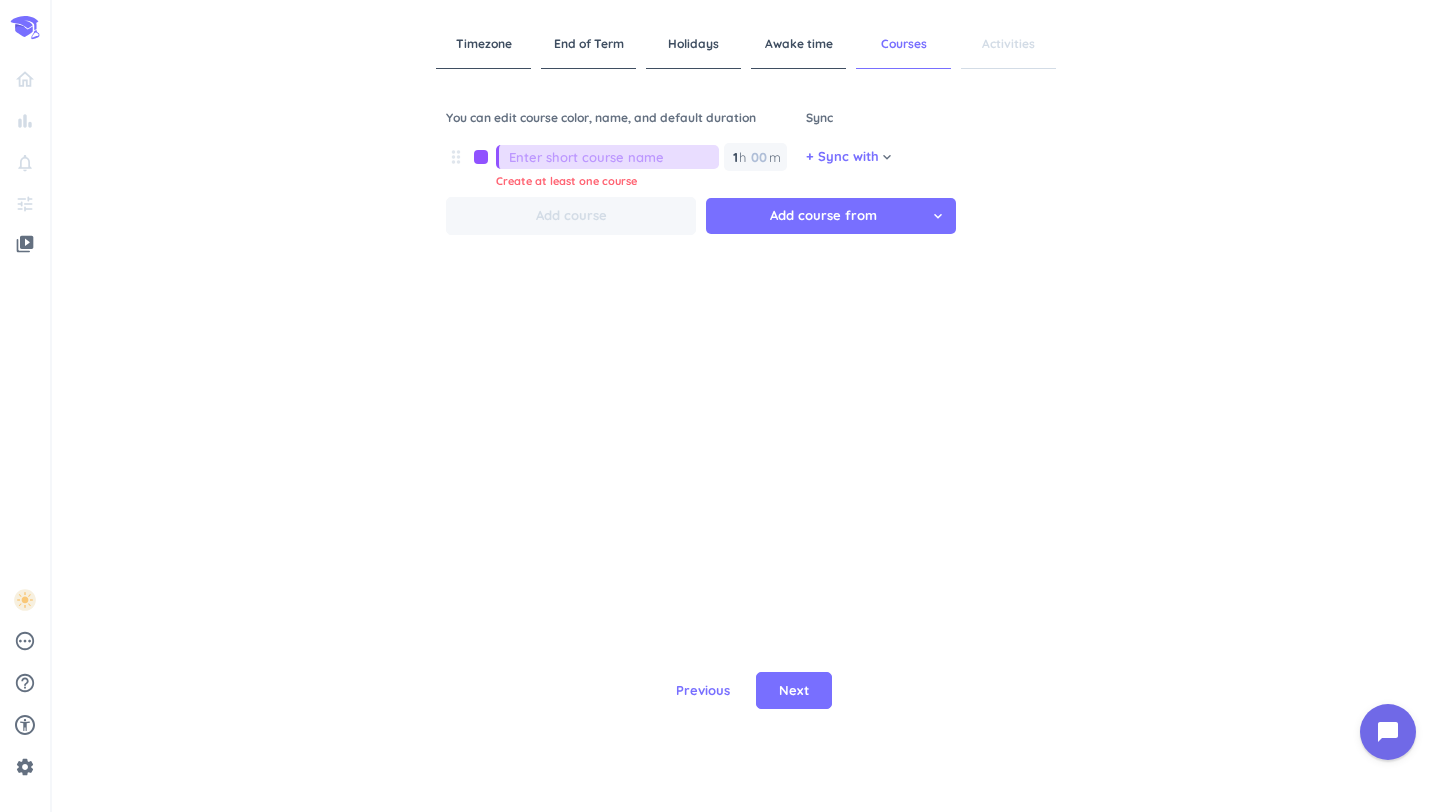 click at bounding box center (614, 157) 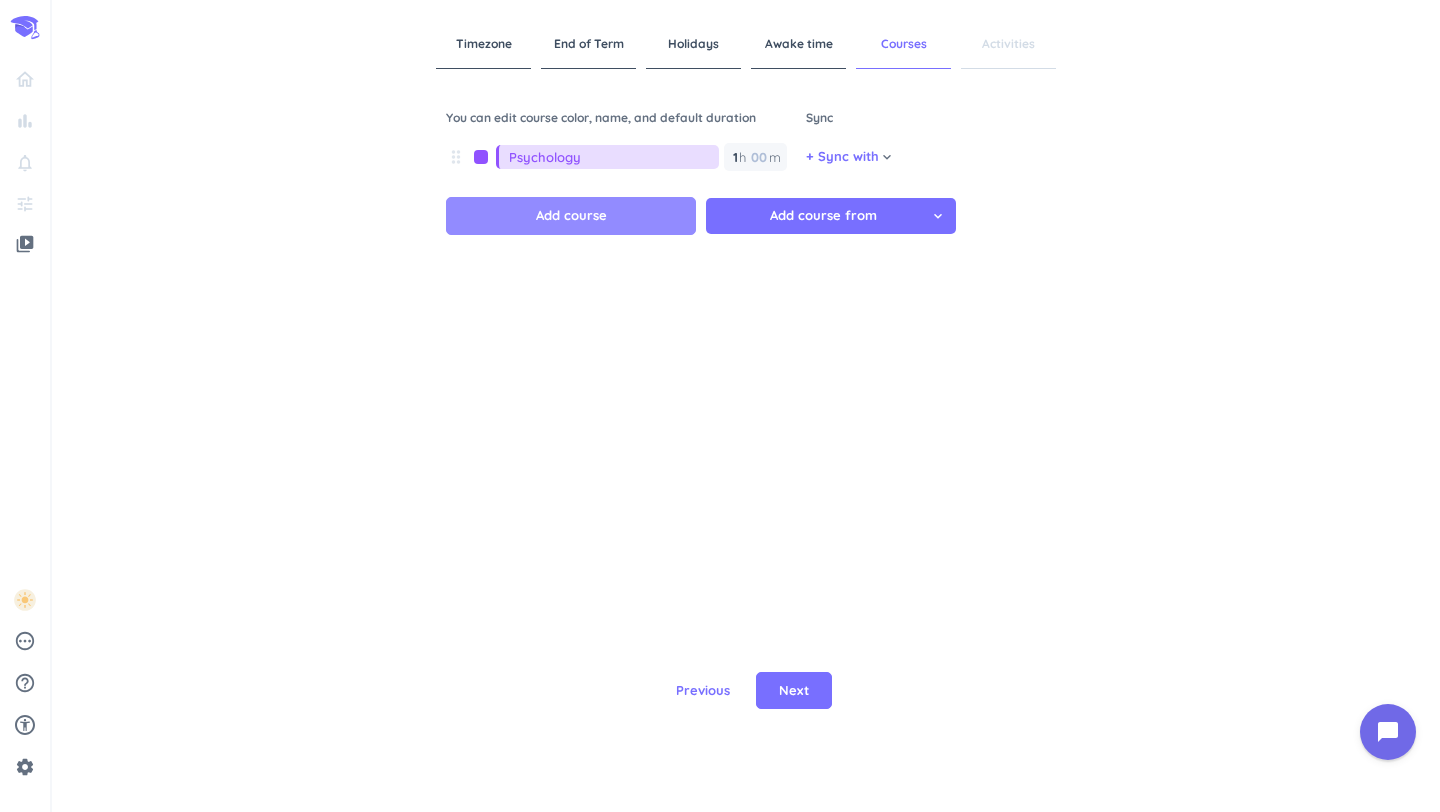 type on "Psychology" 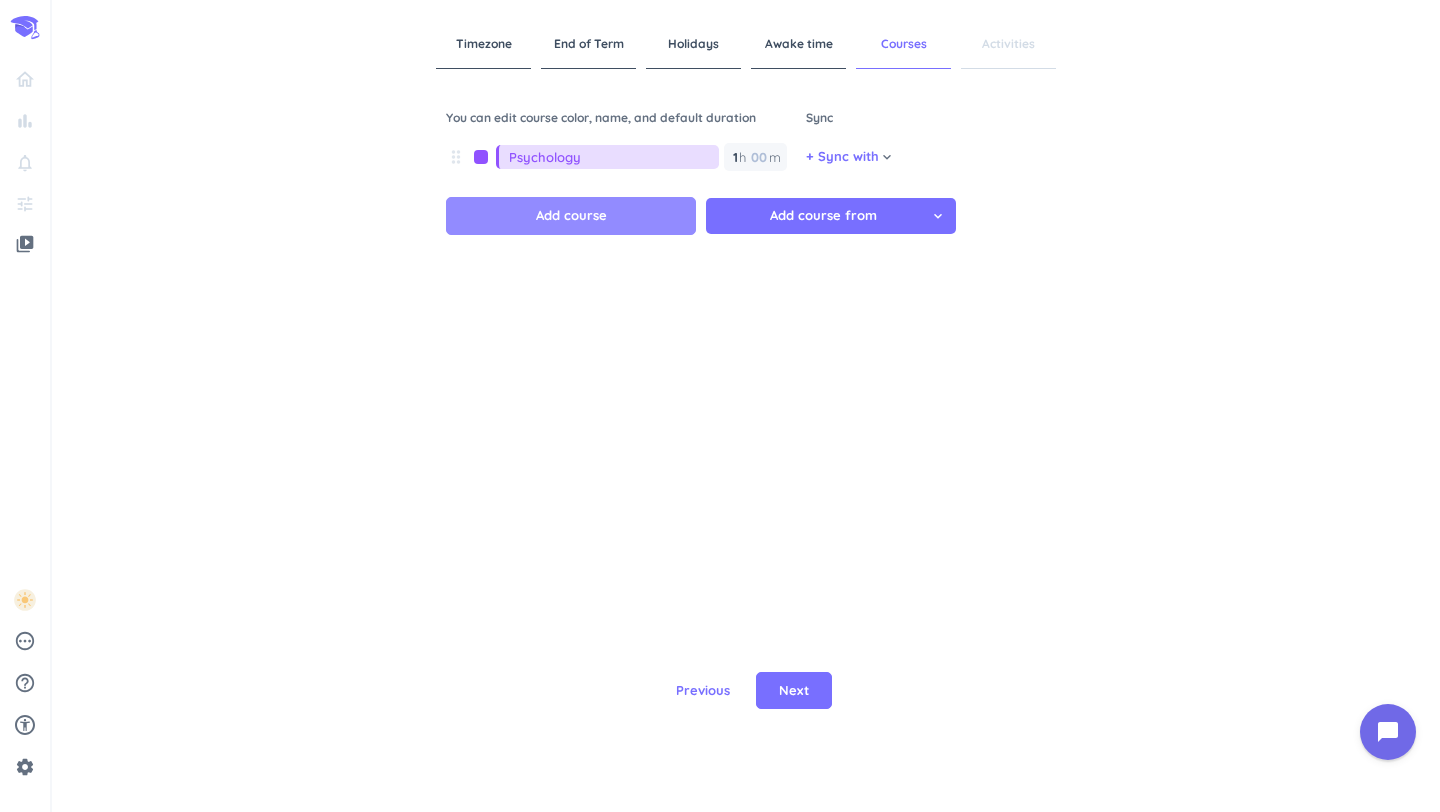 click on "Add course" at bounding box center (571, 216) 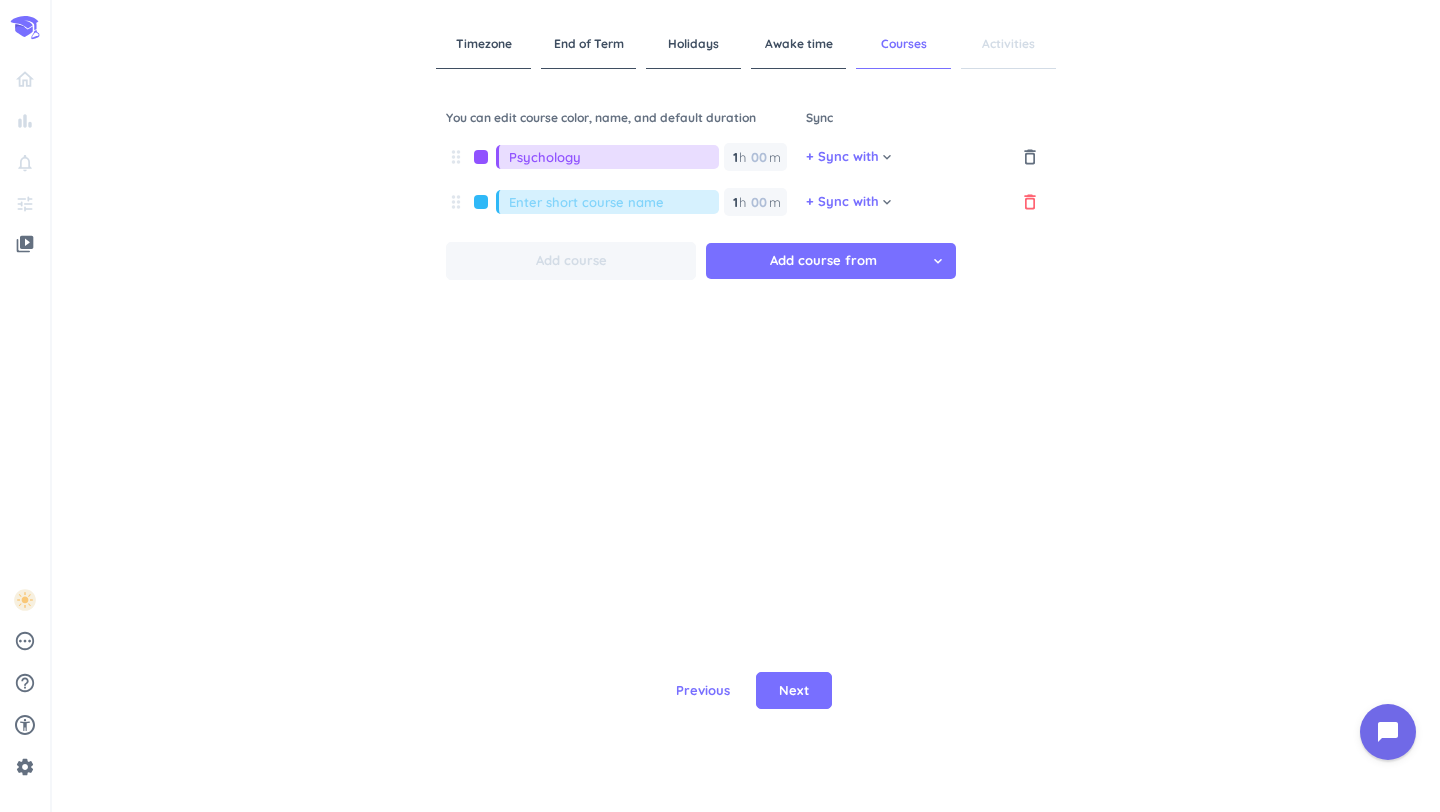 click on "delete_outline" at bounding box center (1030, 202) 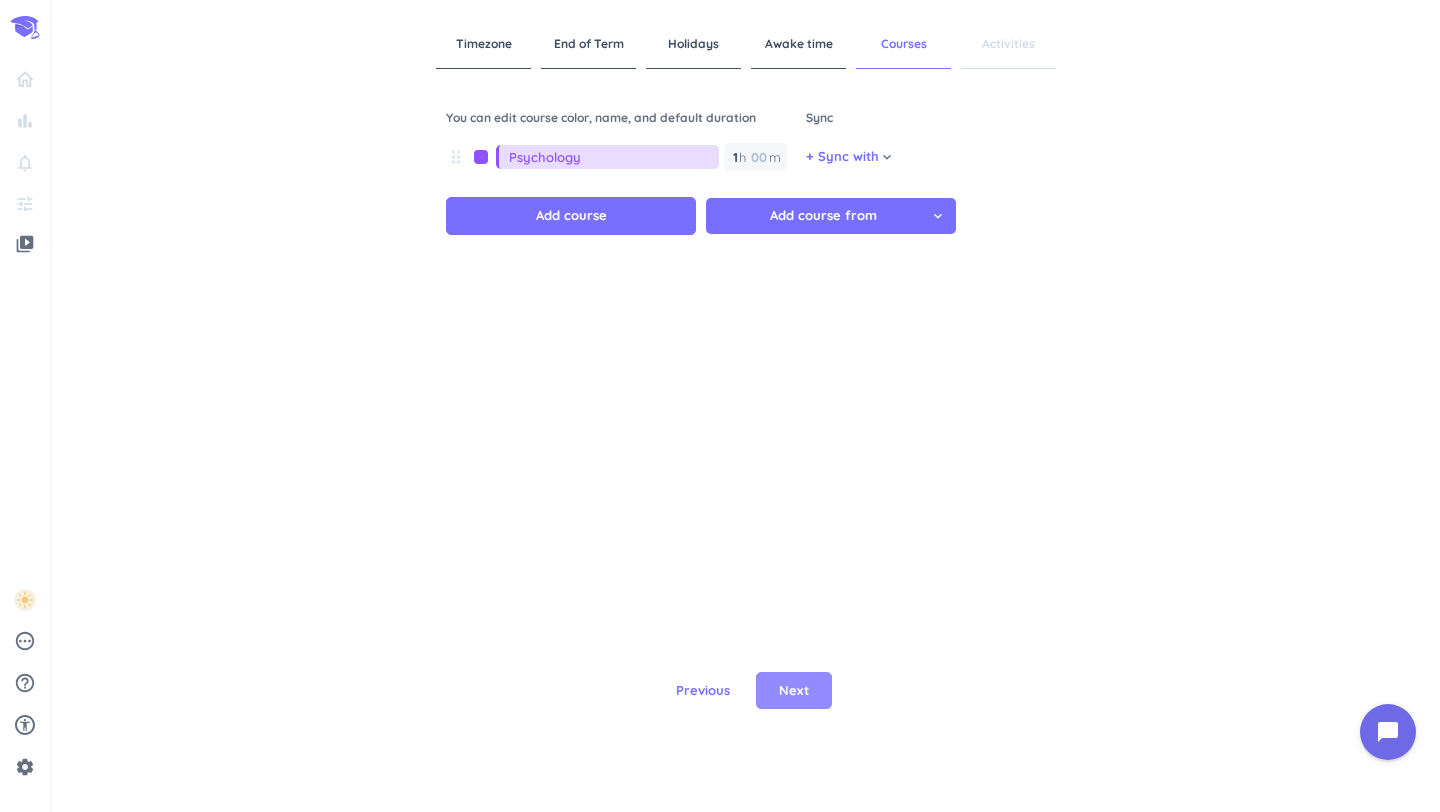 click on "Next" at bounding box center [794, 691] 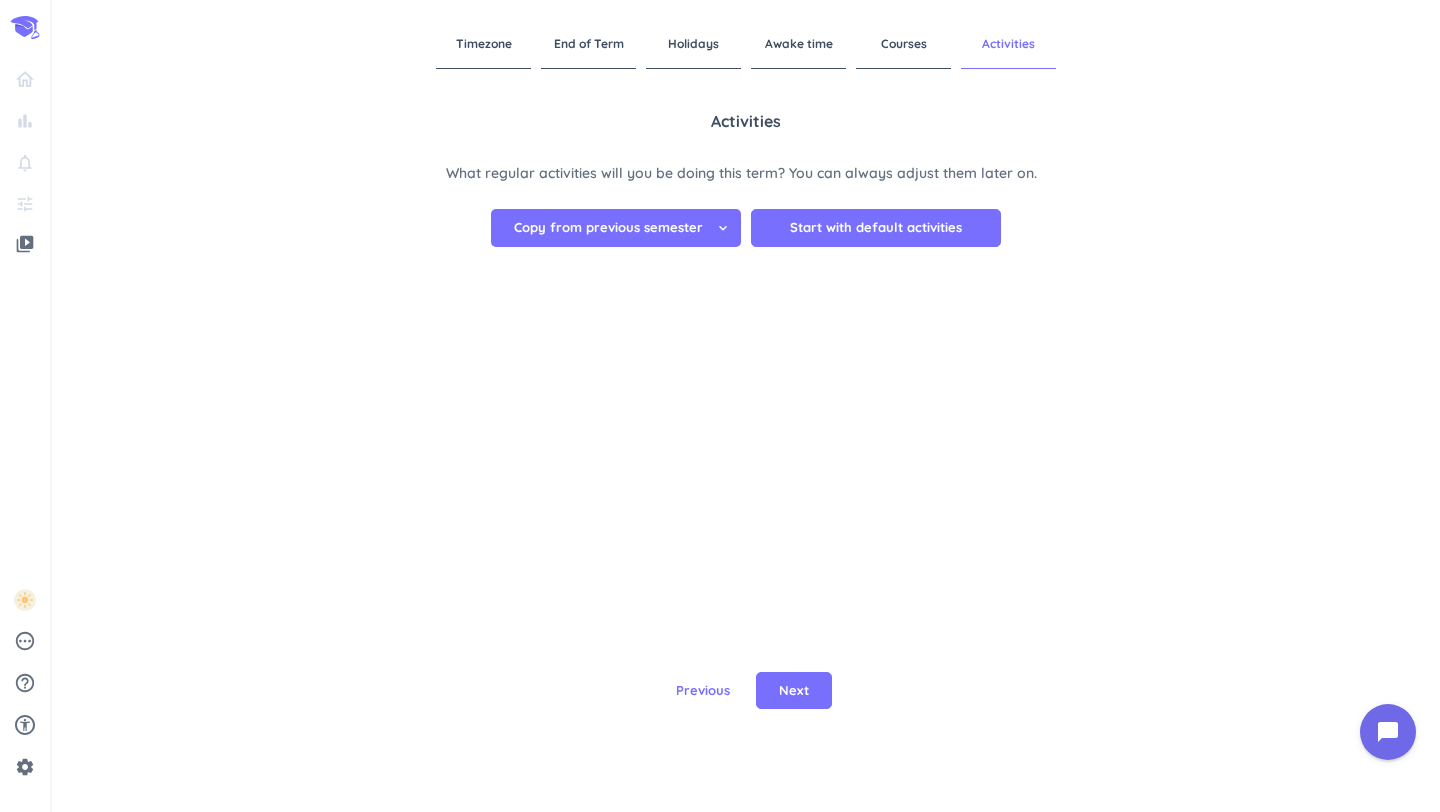 click on "Copy from previous semester cancel" at bounding box center [608, 228] 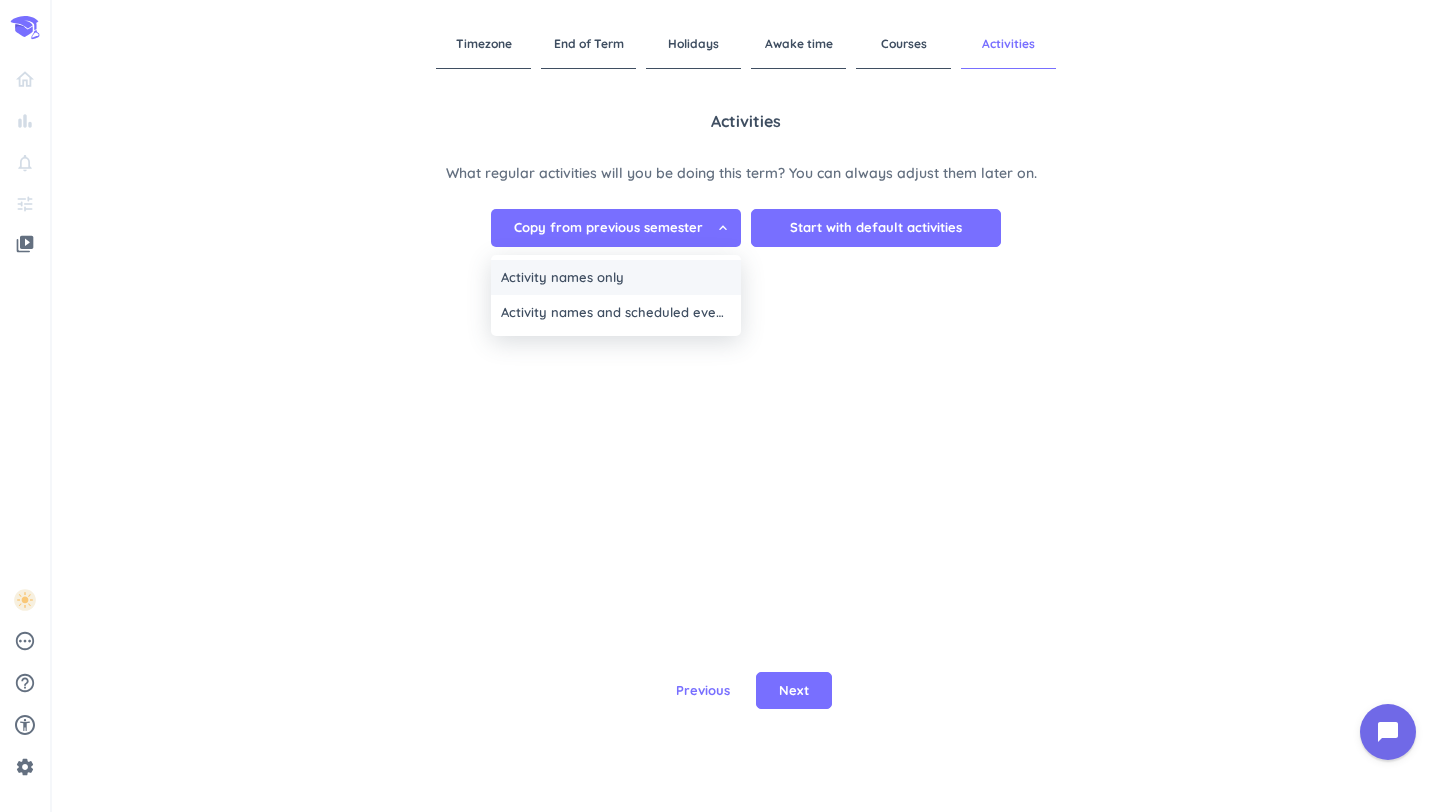 click on "Activity names only" at bounding box center [616, 278] 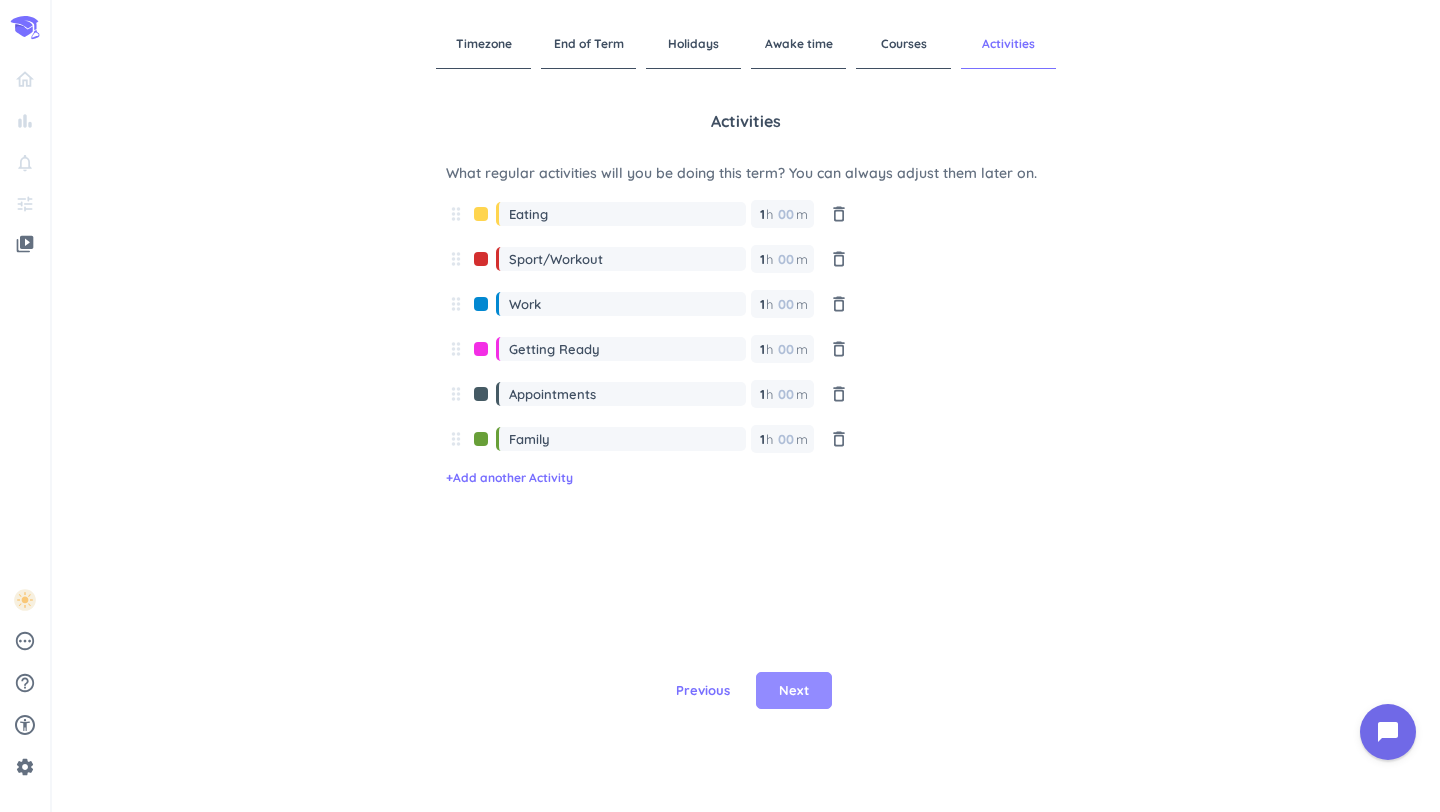 click on "Next" at bounding box center (794, 691) 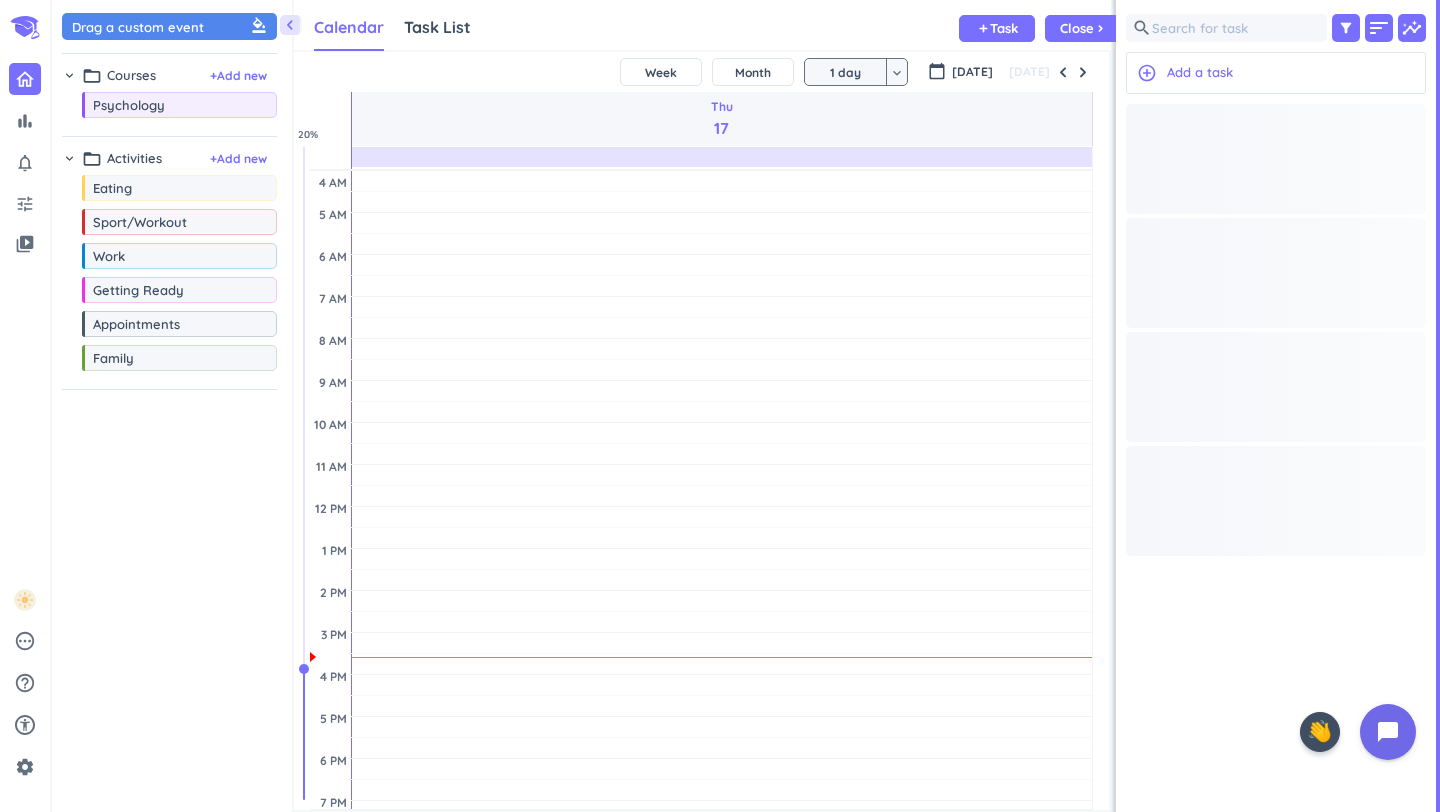 scroll, scrollTop: 1, scrollLeft: 1, axis: both 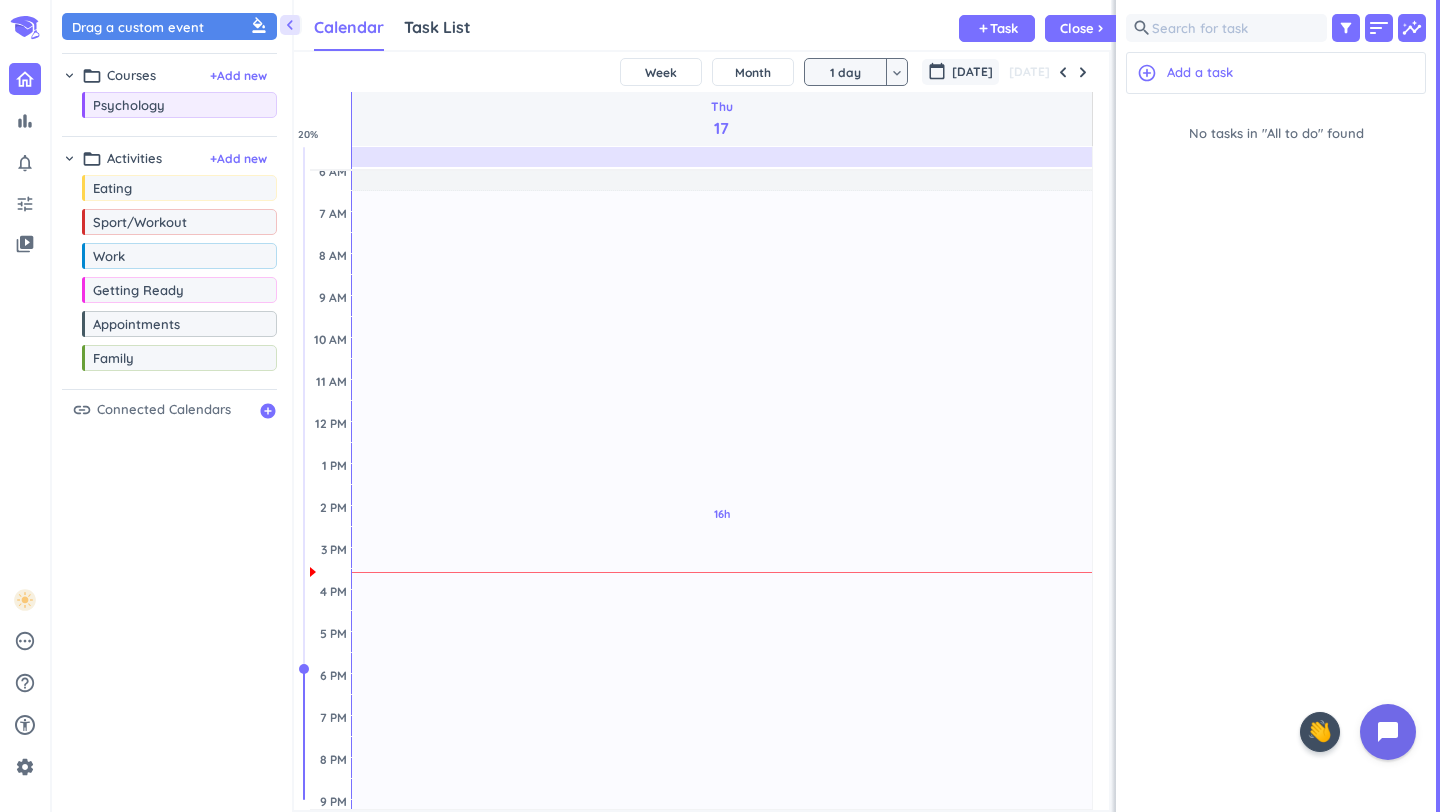 click on "[DATE]" at bounding box center (972, 72) 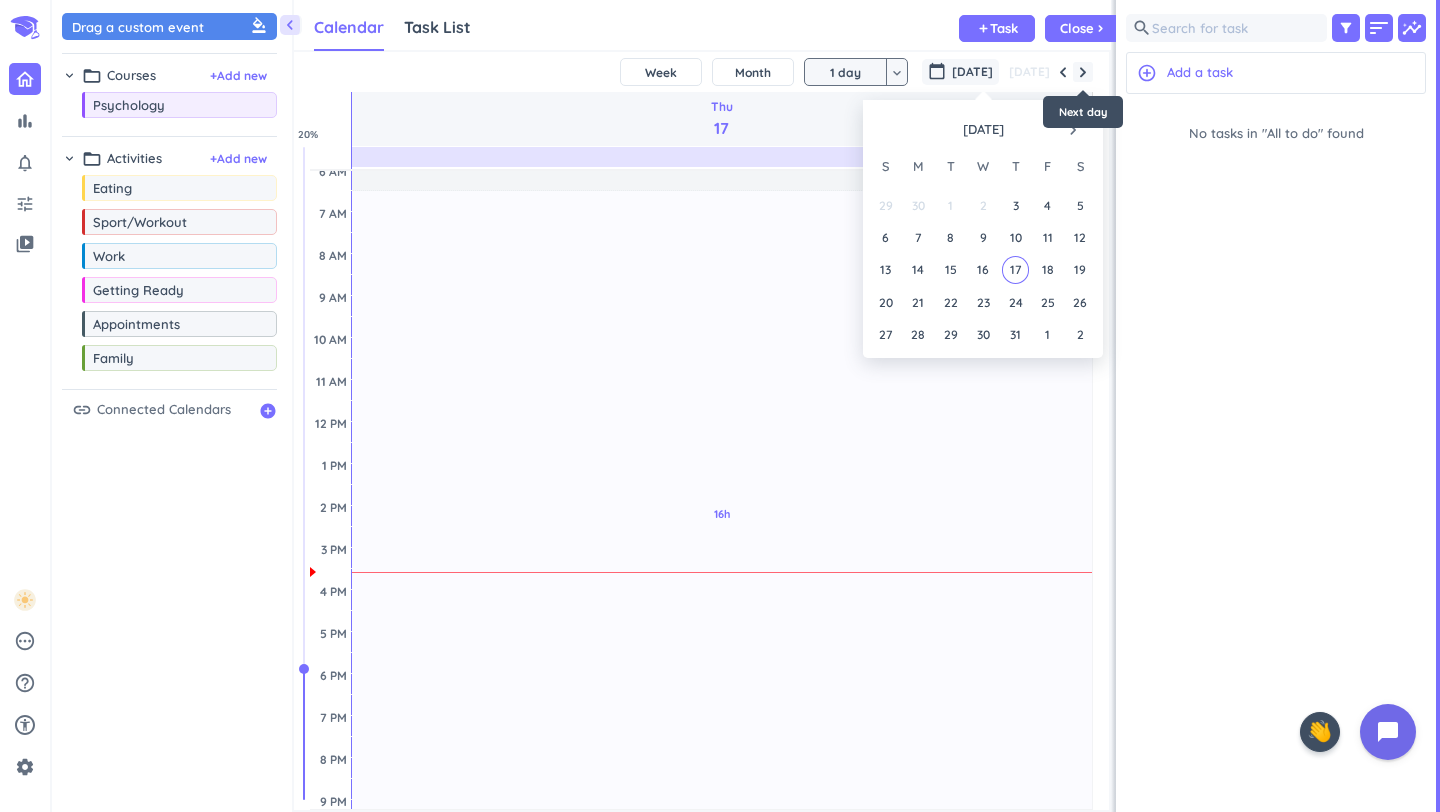 click at bounding box center (1083, 72) 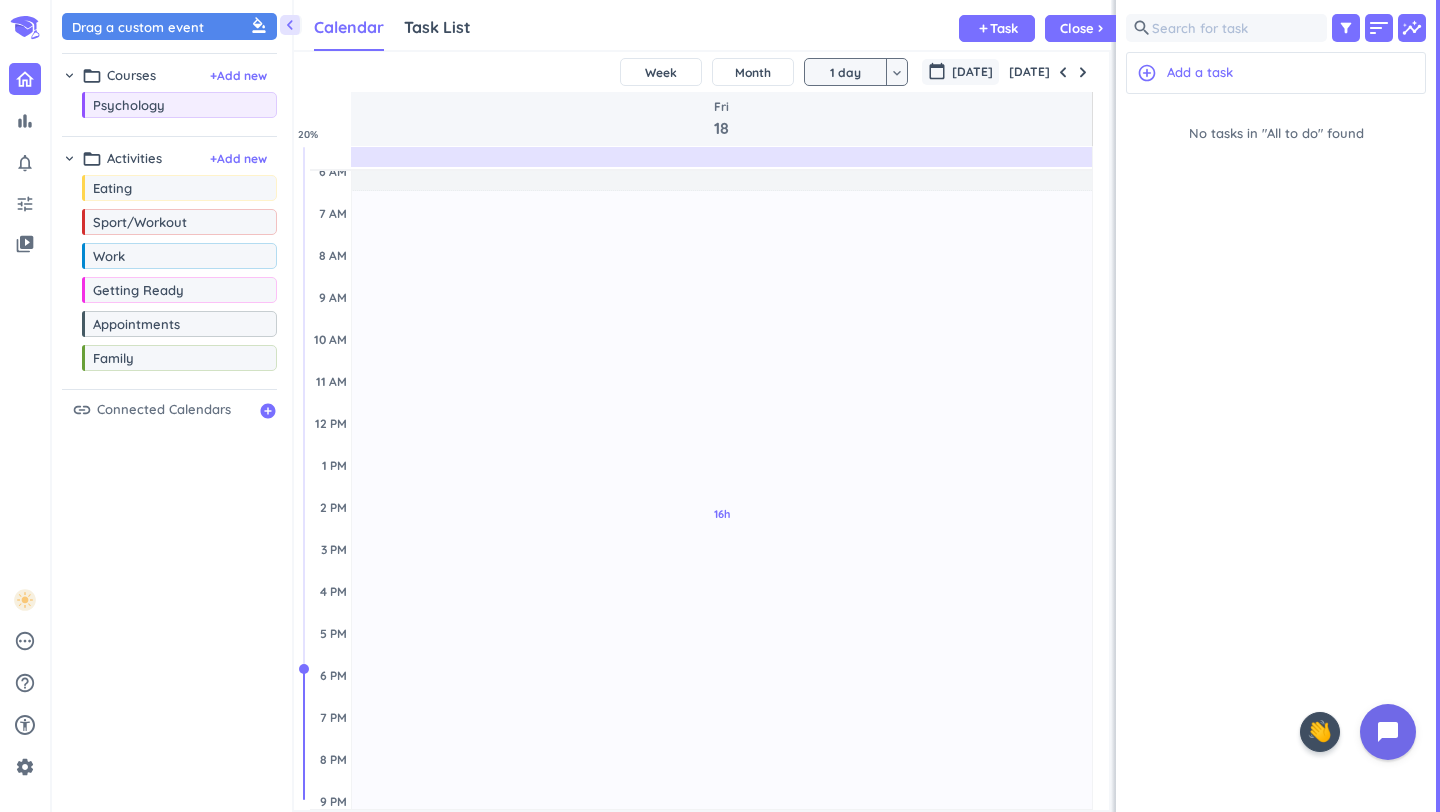 click on "[DATE]" at bounding box center (972, 72) 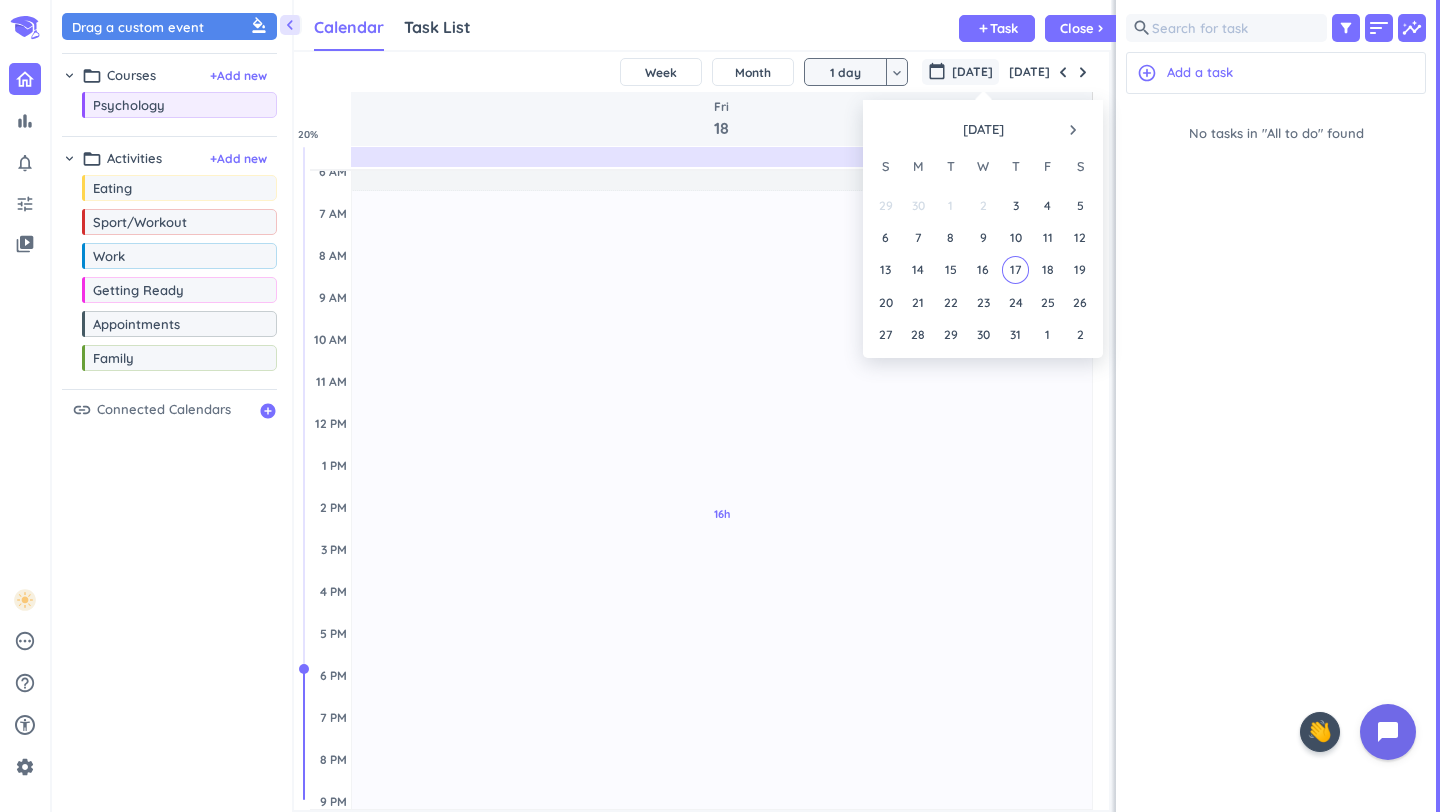 click on "navigate_next" at bounding box center [1073, 130] 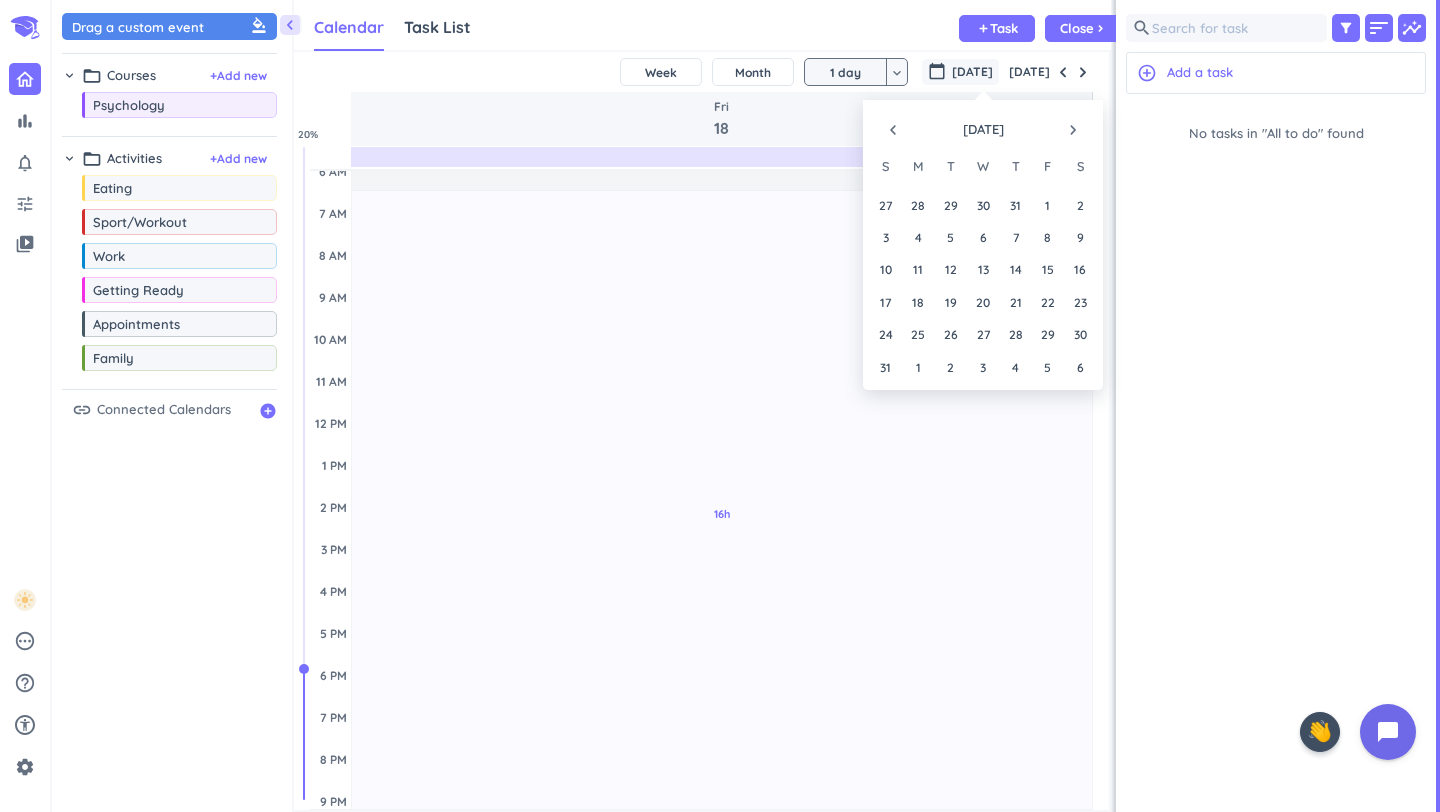click on "navigate_next" at bounding box center (1073, 130) 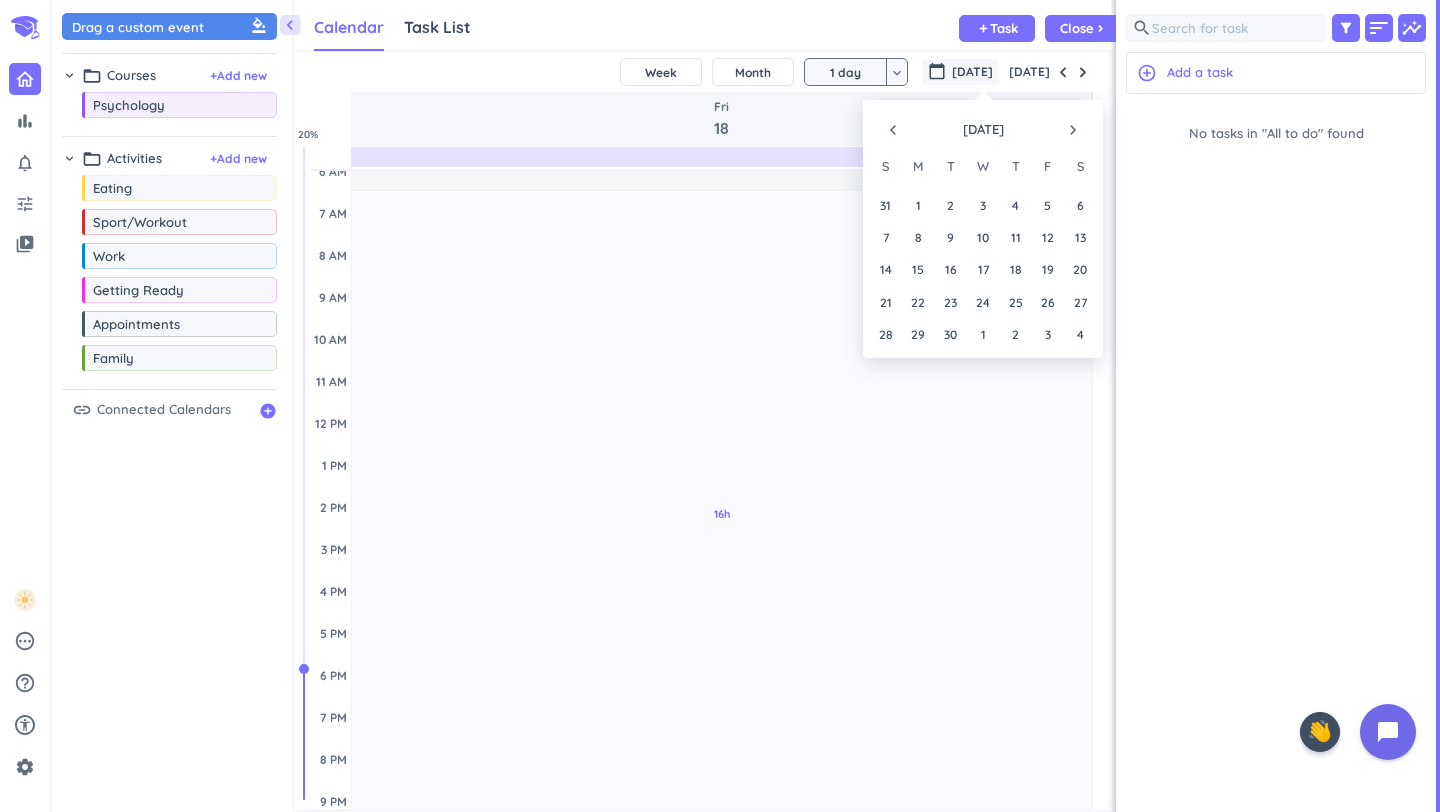 click on "navigate_next" at bounding box center (1073, 130) 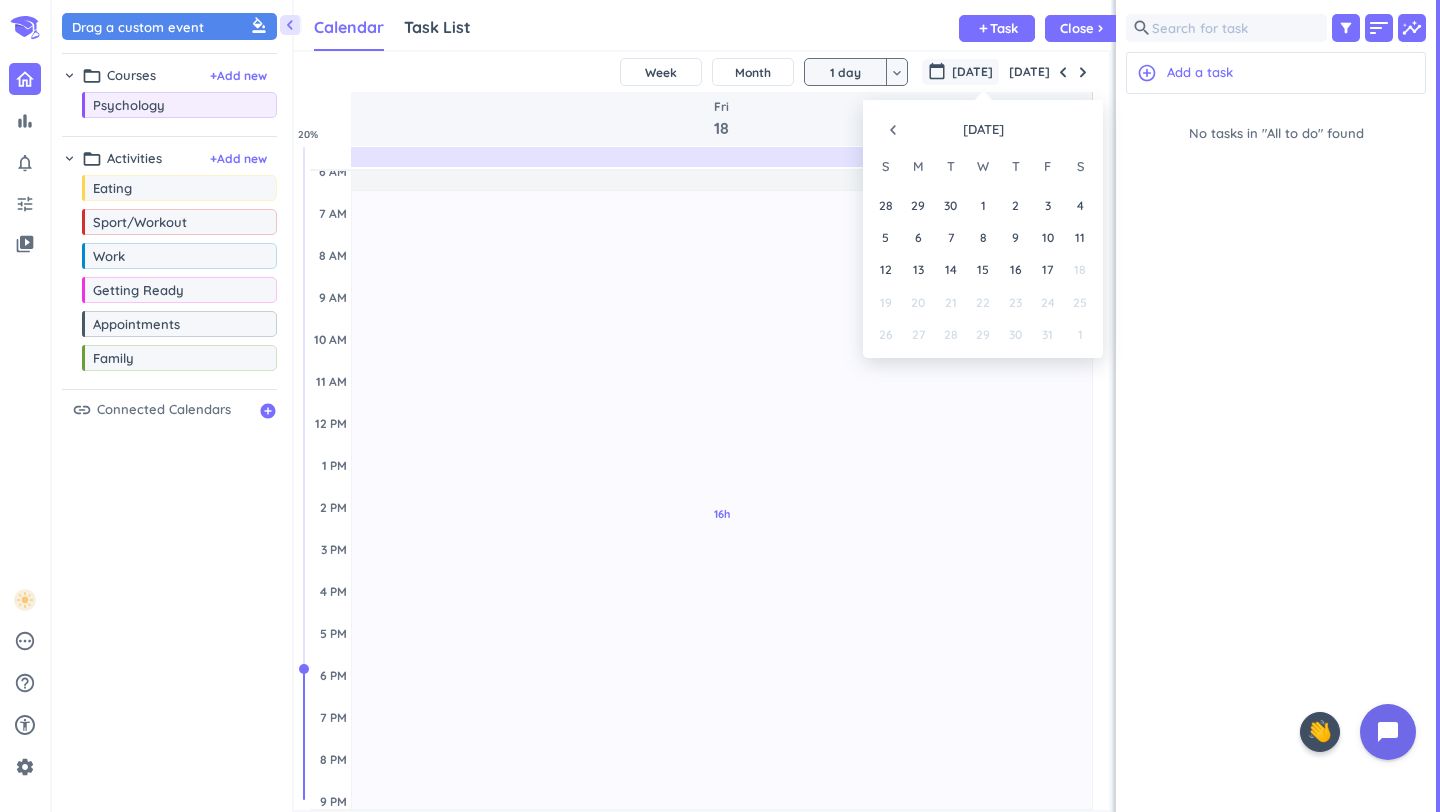 click at bounding box center [1073, 130] 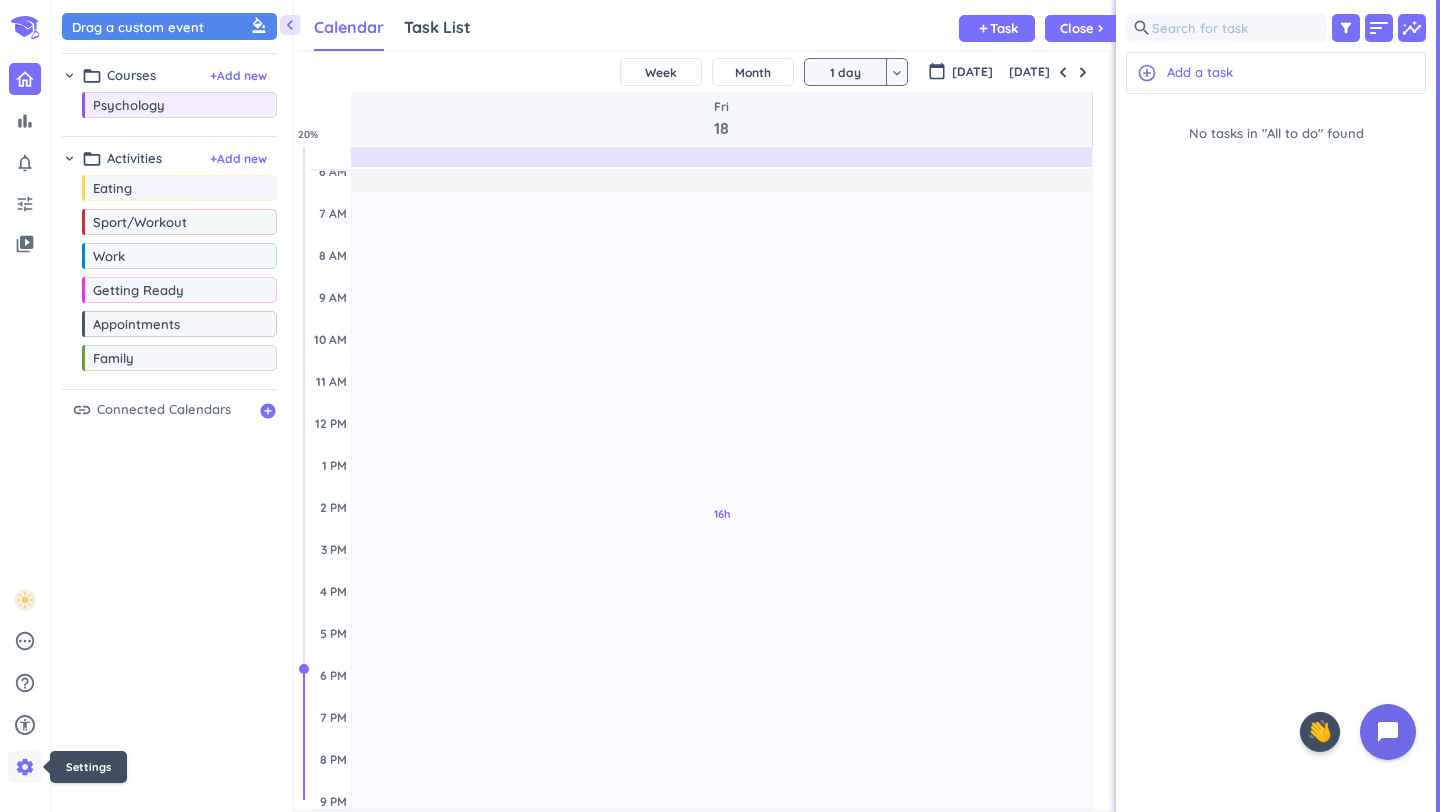 click on "settings" at bounding box center (25, 767) 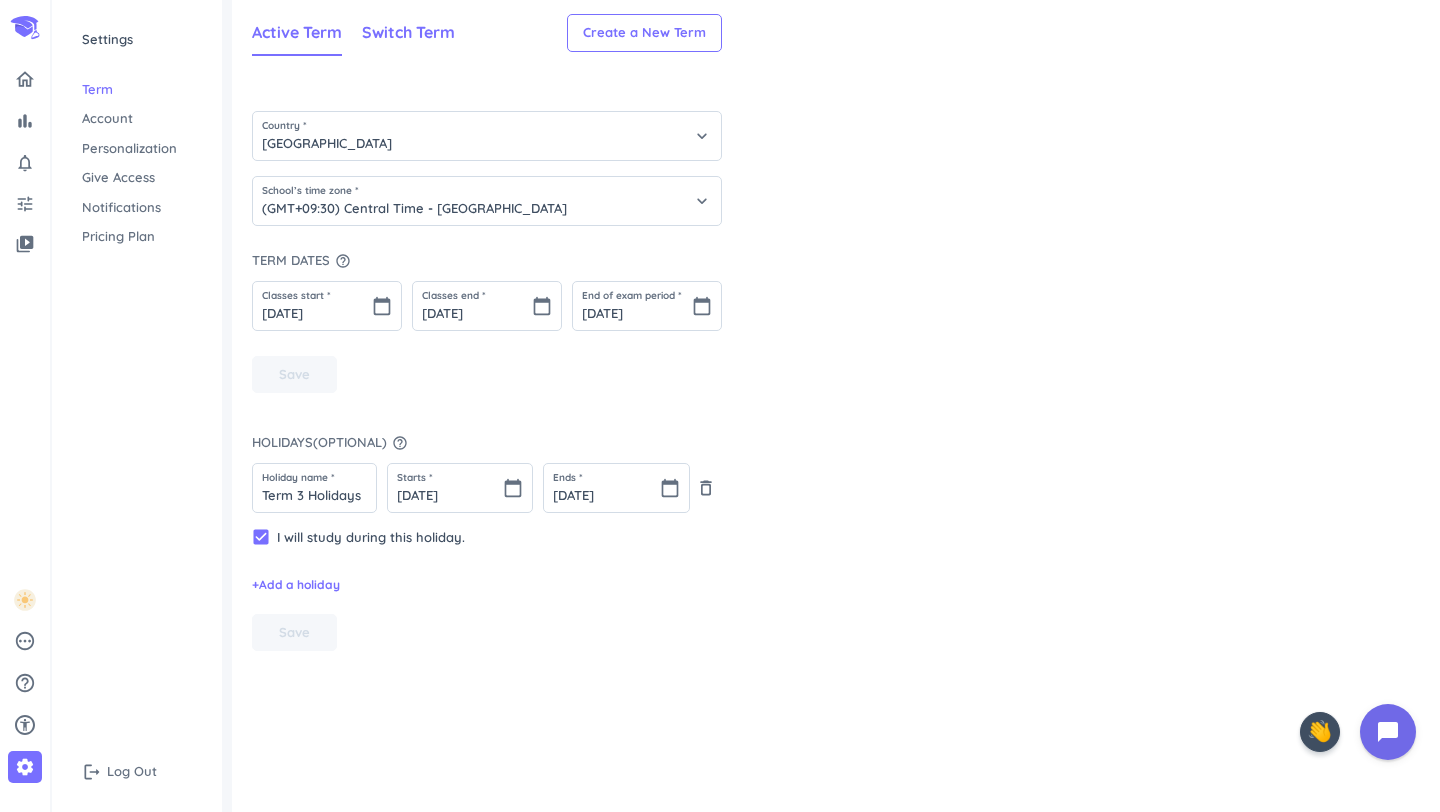 click on "Switch Term" at bounding box center [408, 32] 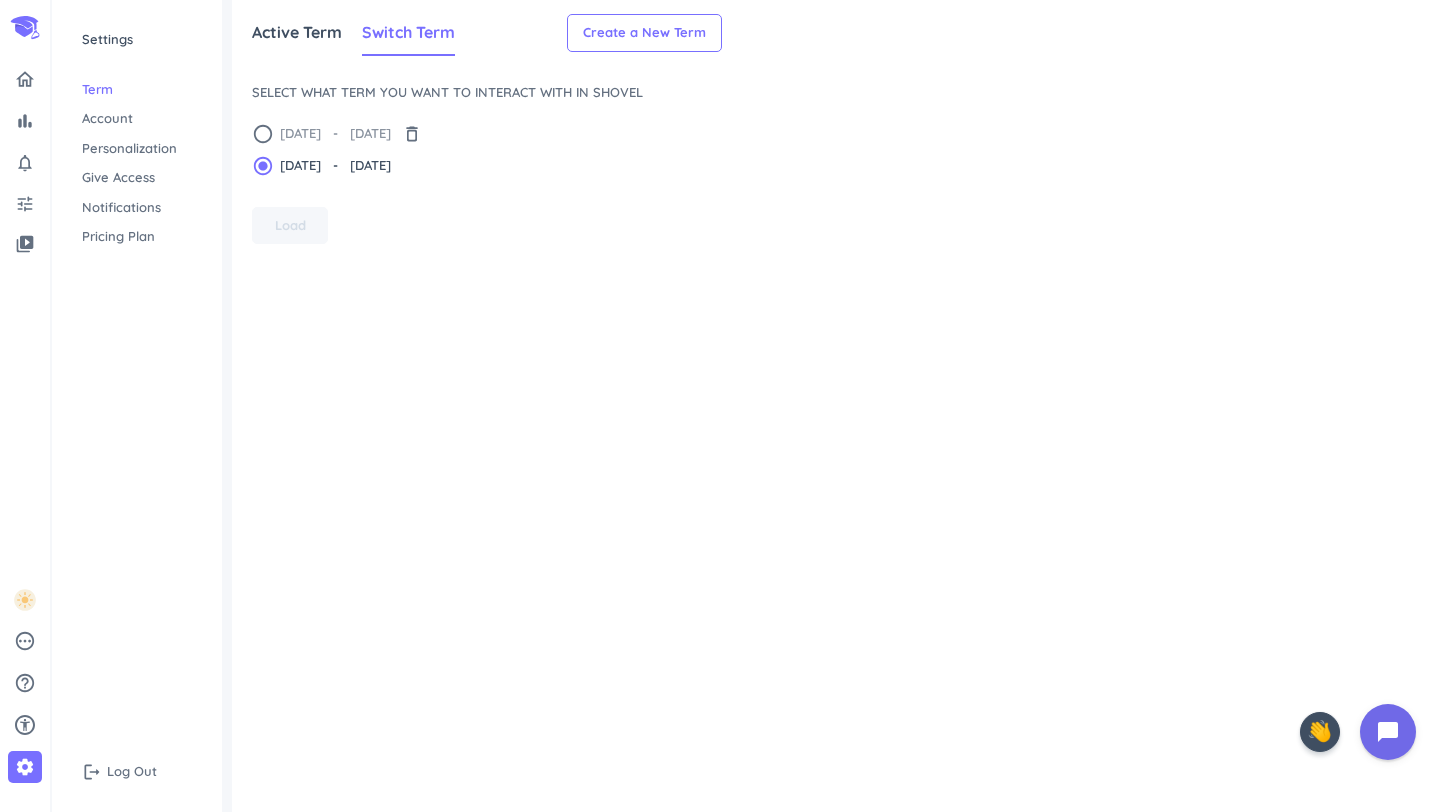 click on "radio_button_unchecked" at bounding box center (263, 134) 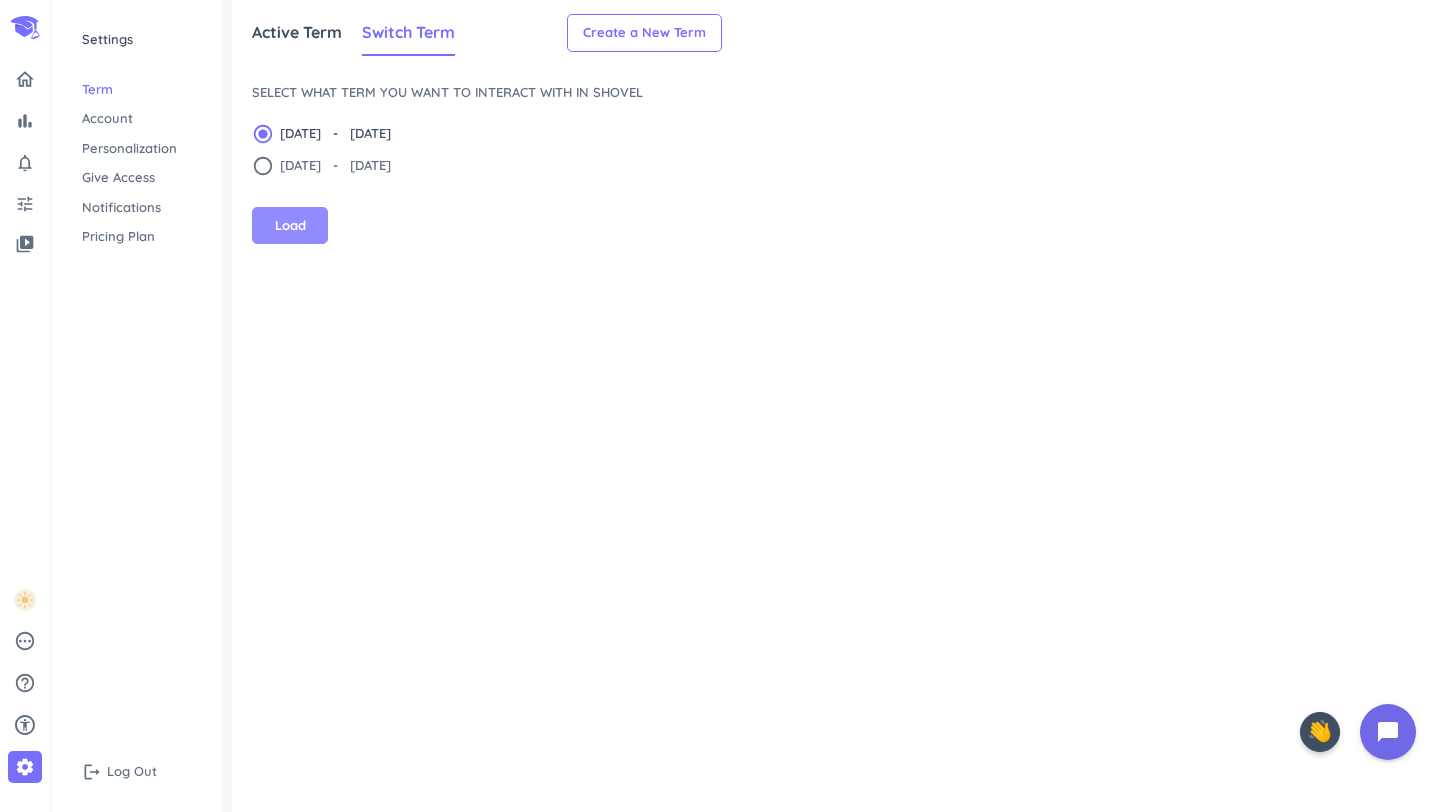 click on "Load" at bounding box center [290, 226] 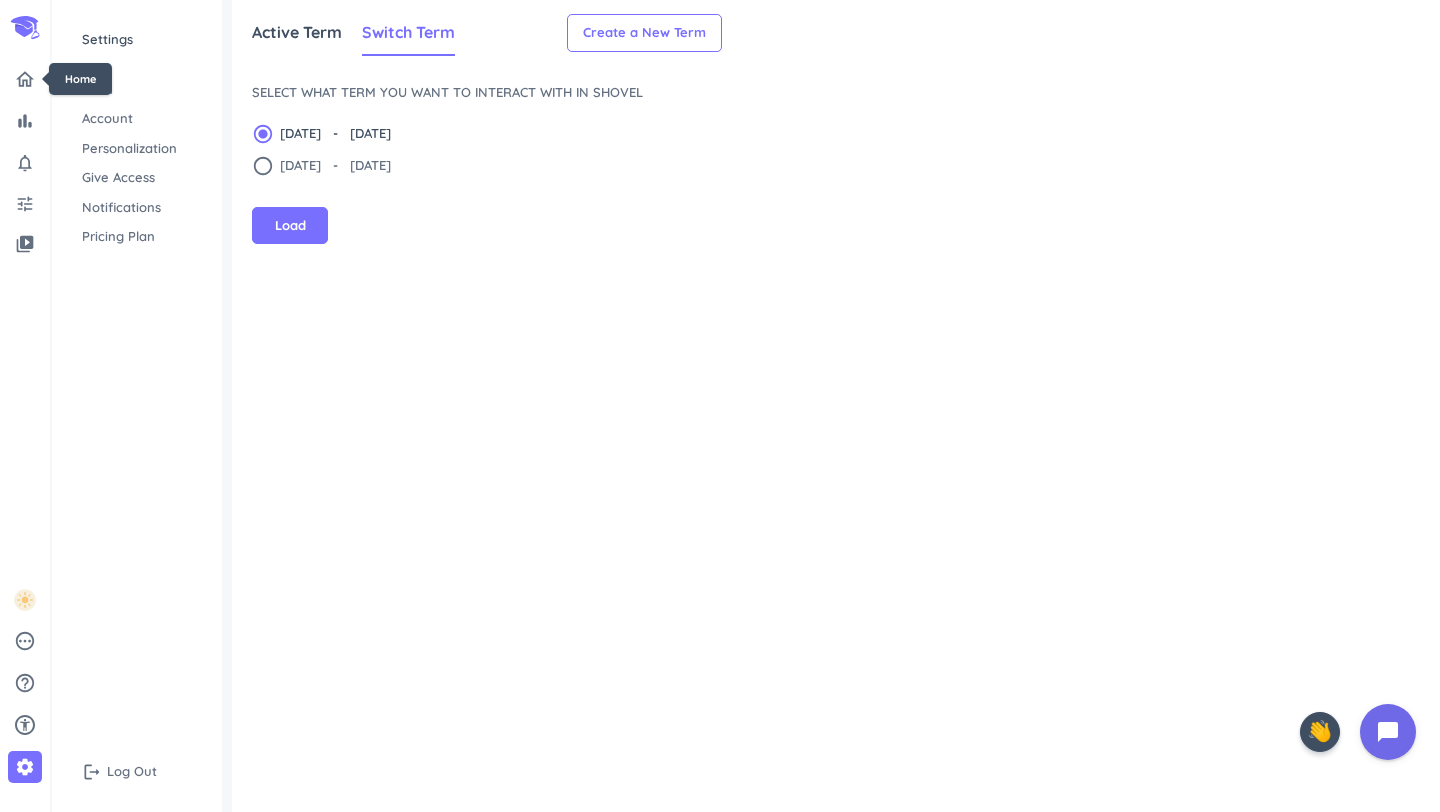 click 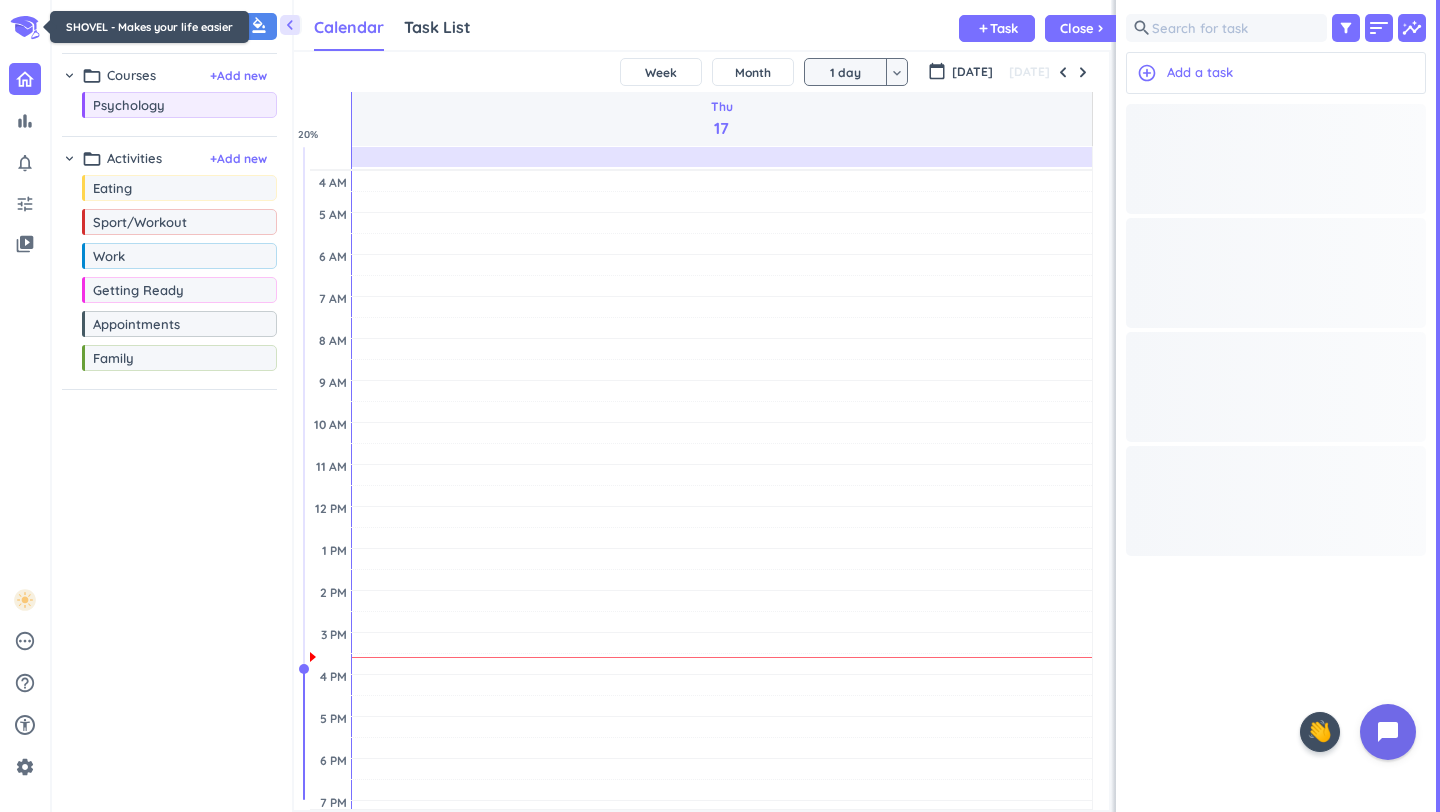 scroll, scrollTop: 1, scrollLeft: 1, axis: both 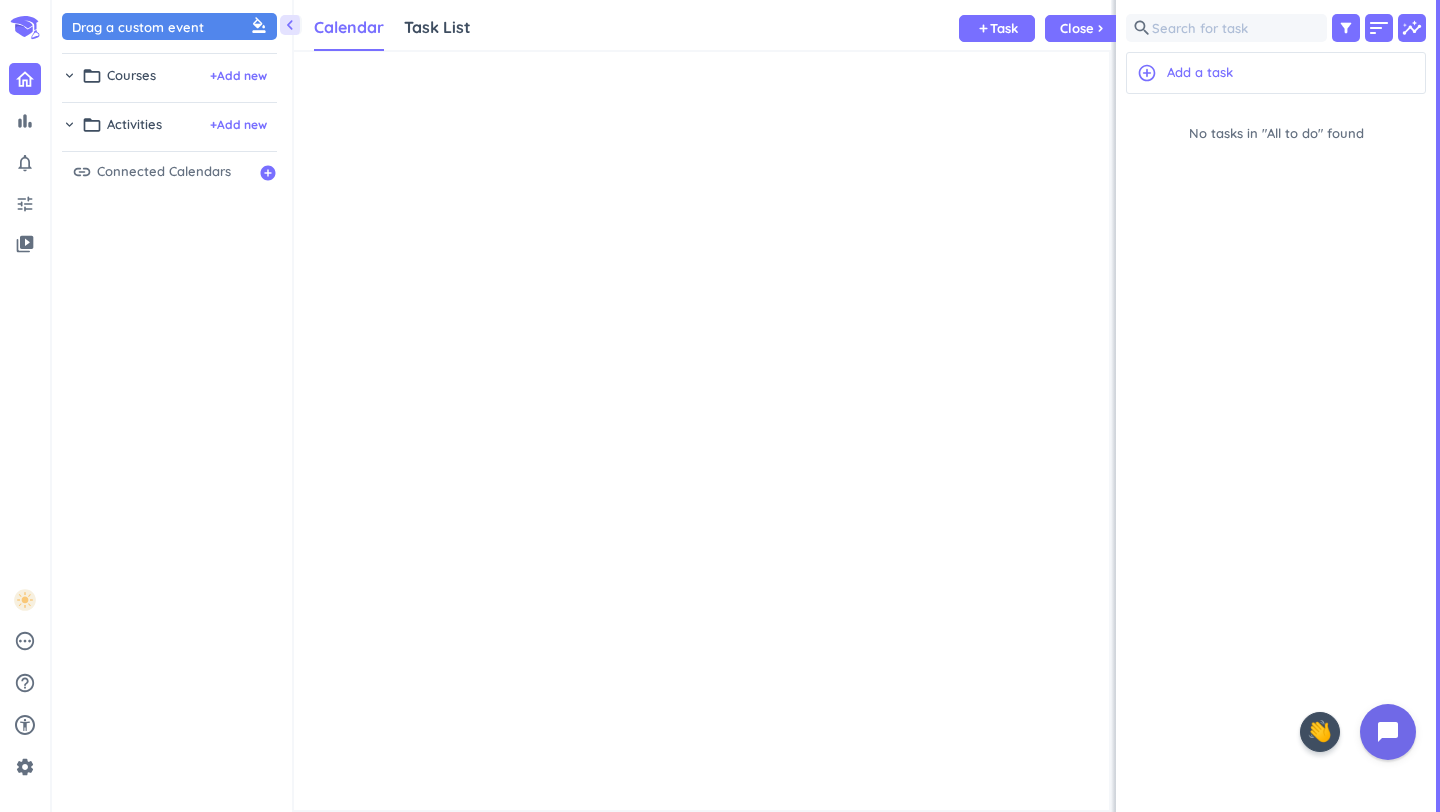 click on "chevron_right" at bounding box center [69, 75] 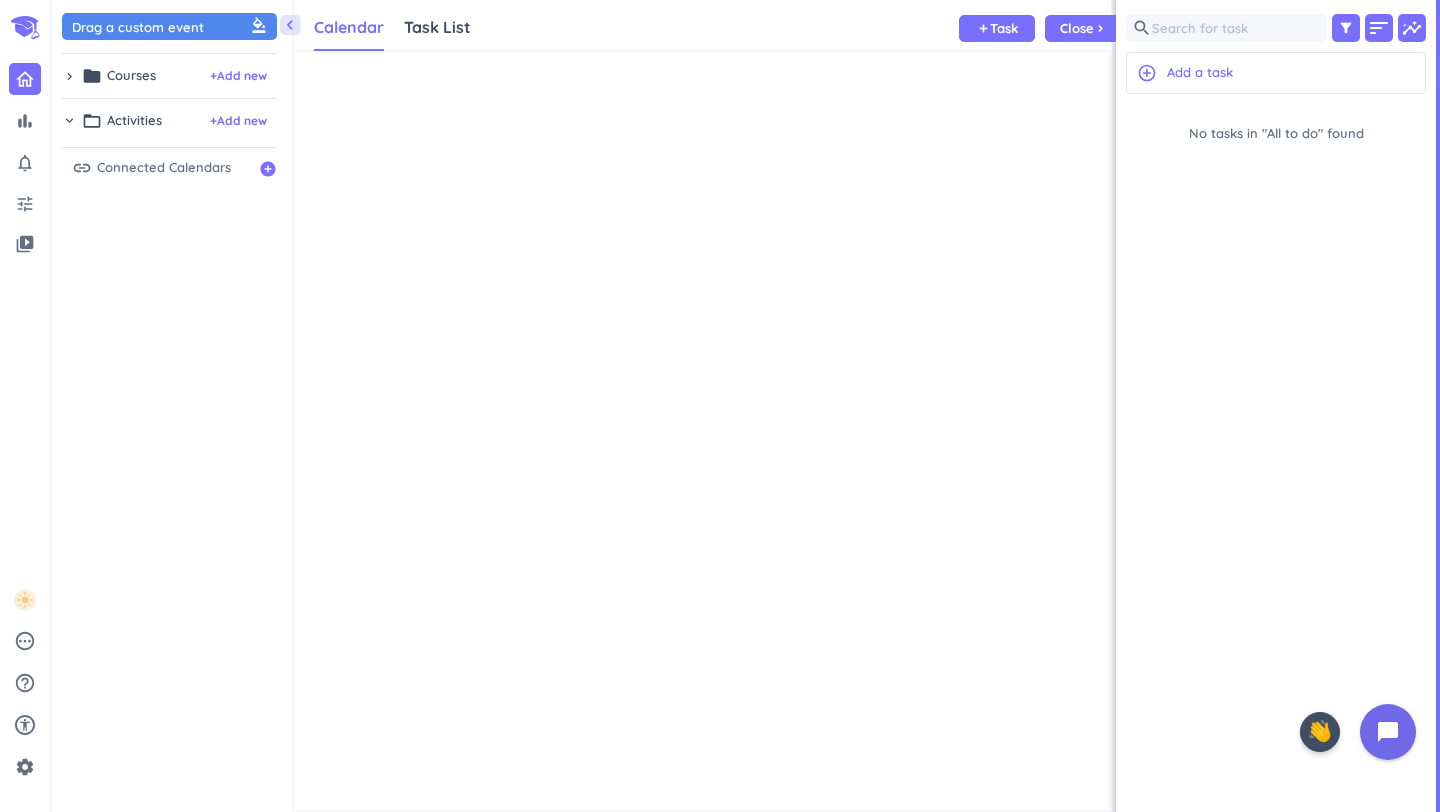 click on "chevron_right" at bounding box center [69, 76] 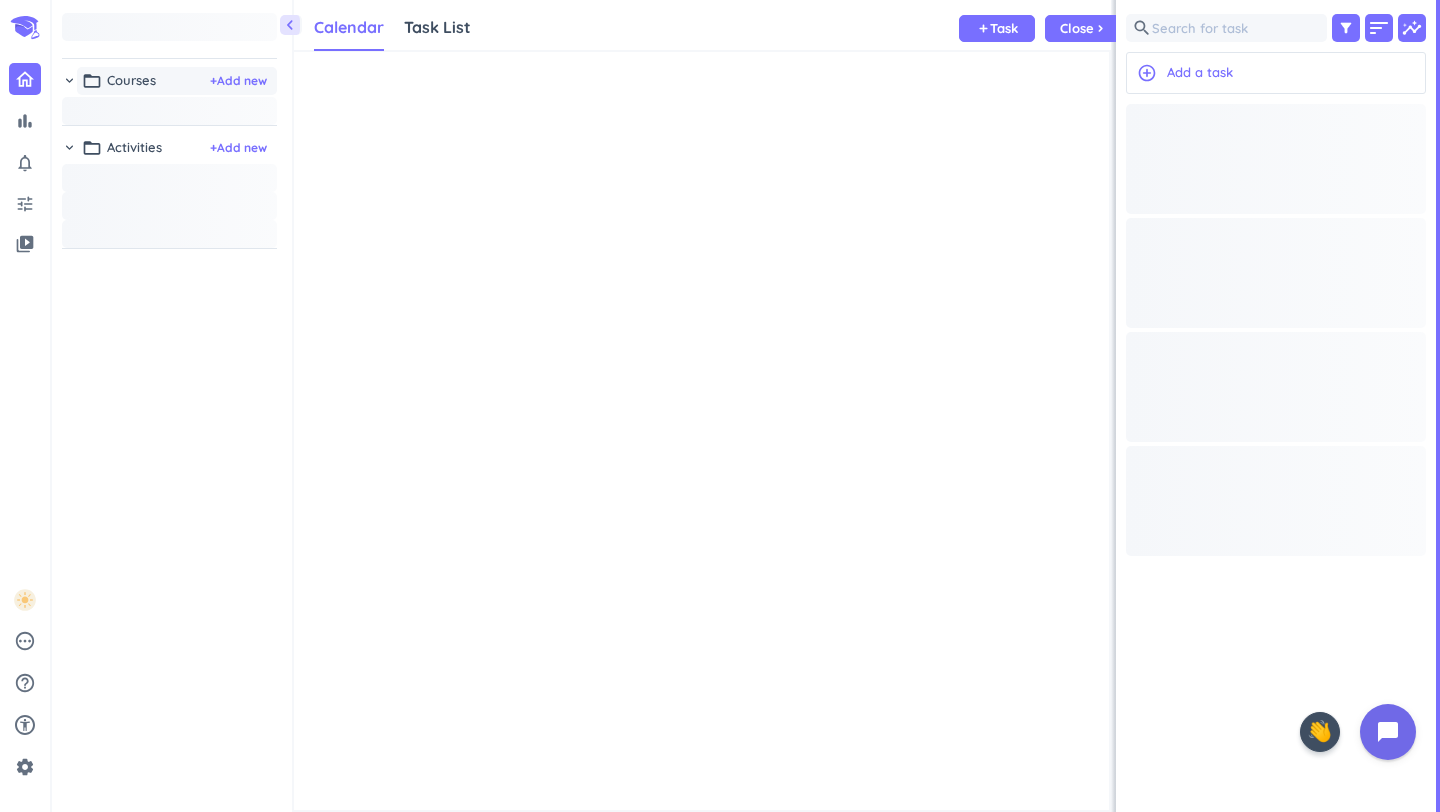 scroll, scrollTop: 1, scrollLeft: 1, axis: both 